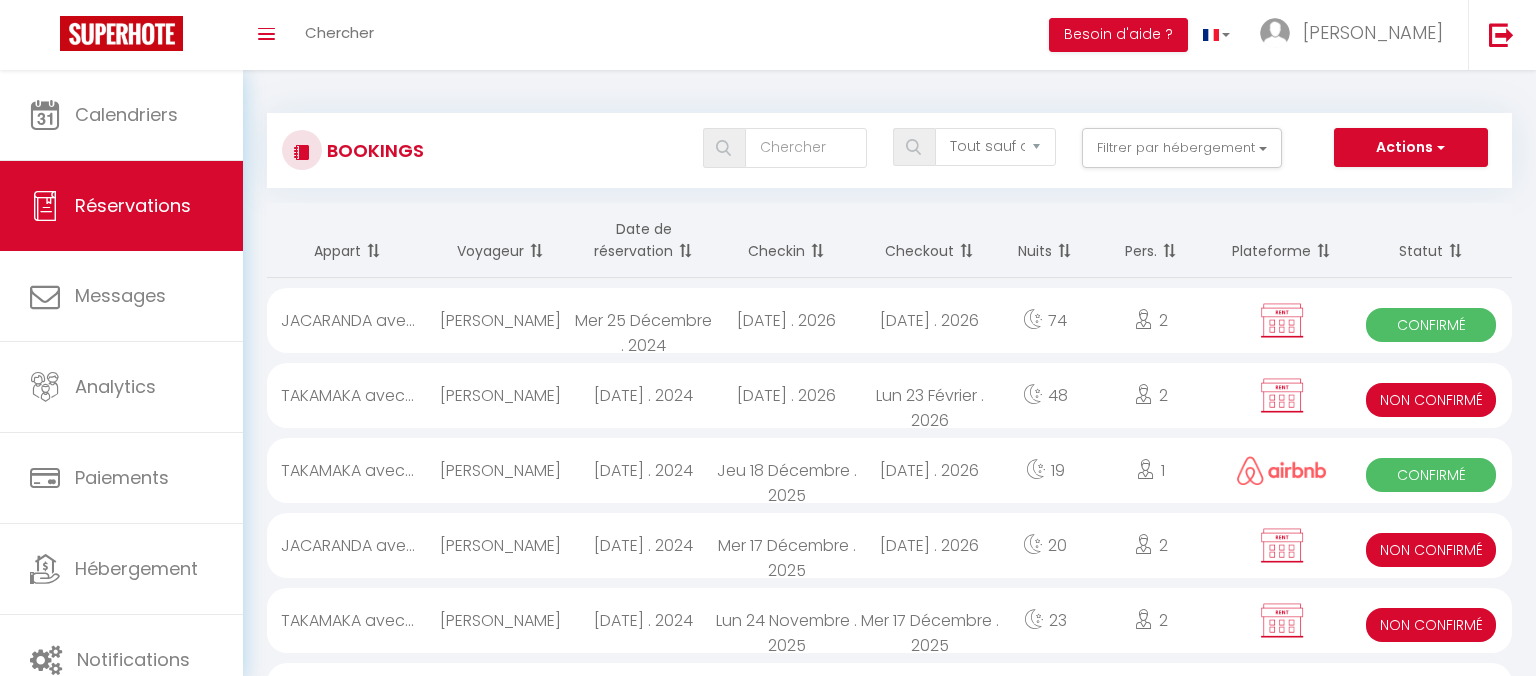 select on "not_cancelled" 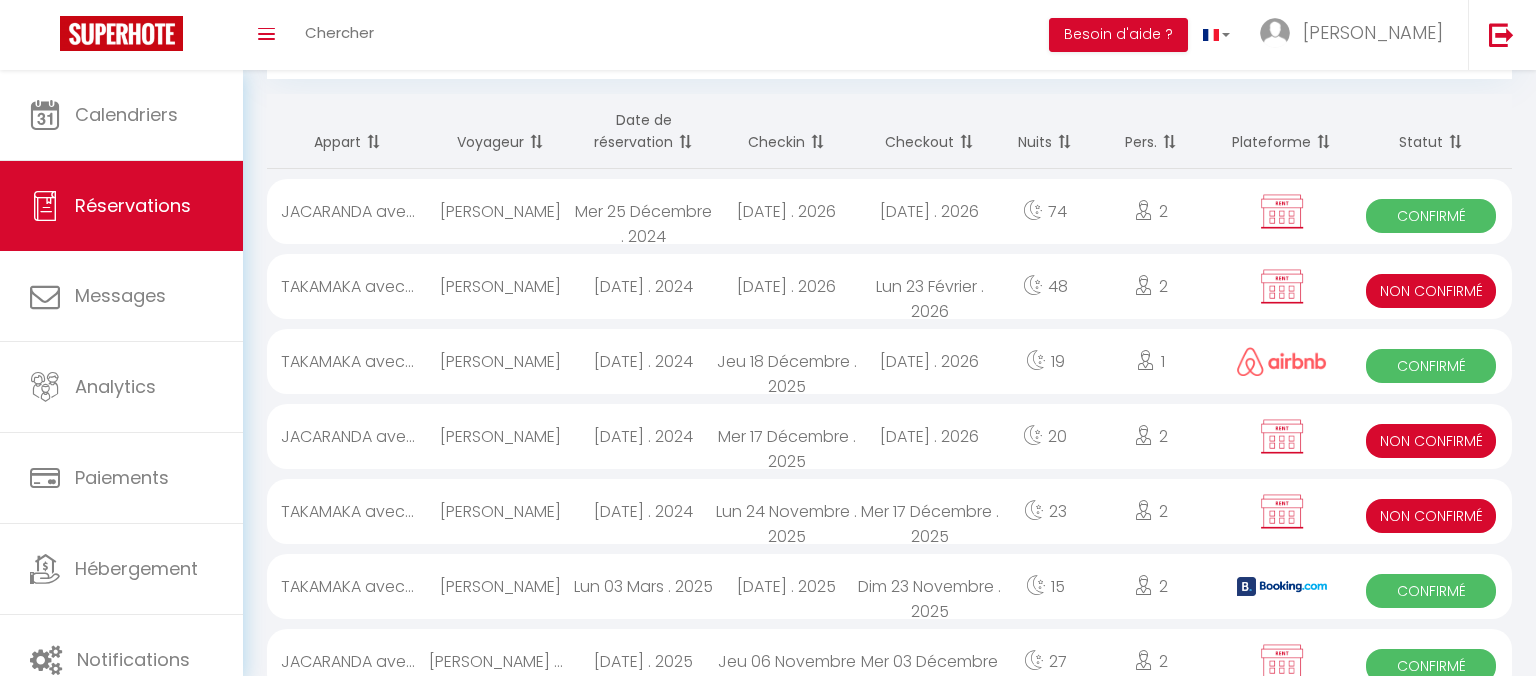 scroll, scrollTop: 109, scrollLeft: 0, axis: vertical 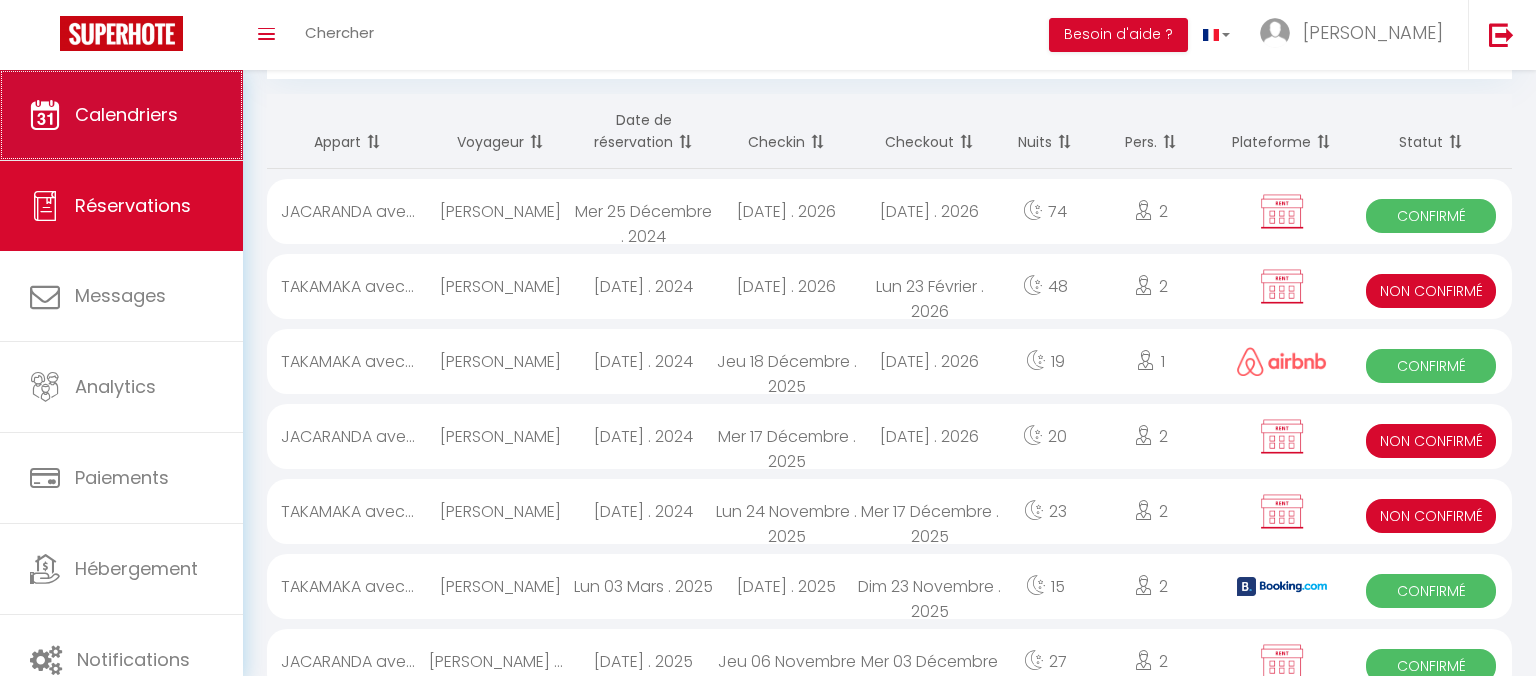 click on "Calendriers" at bounding box center [126, 114] 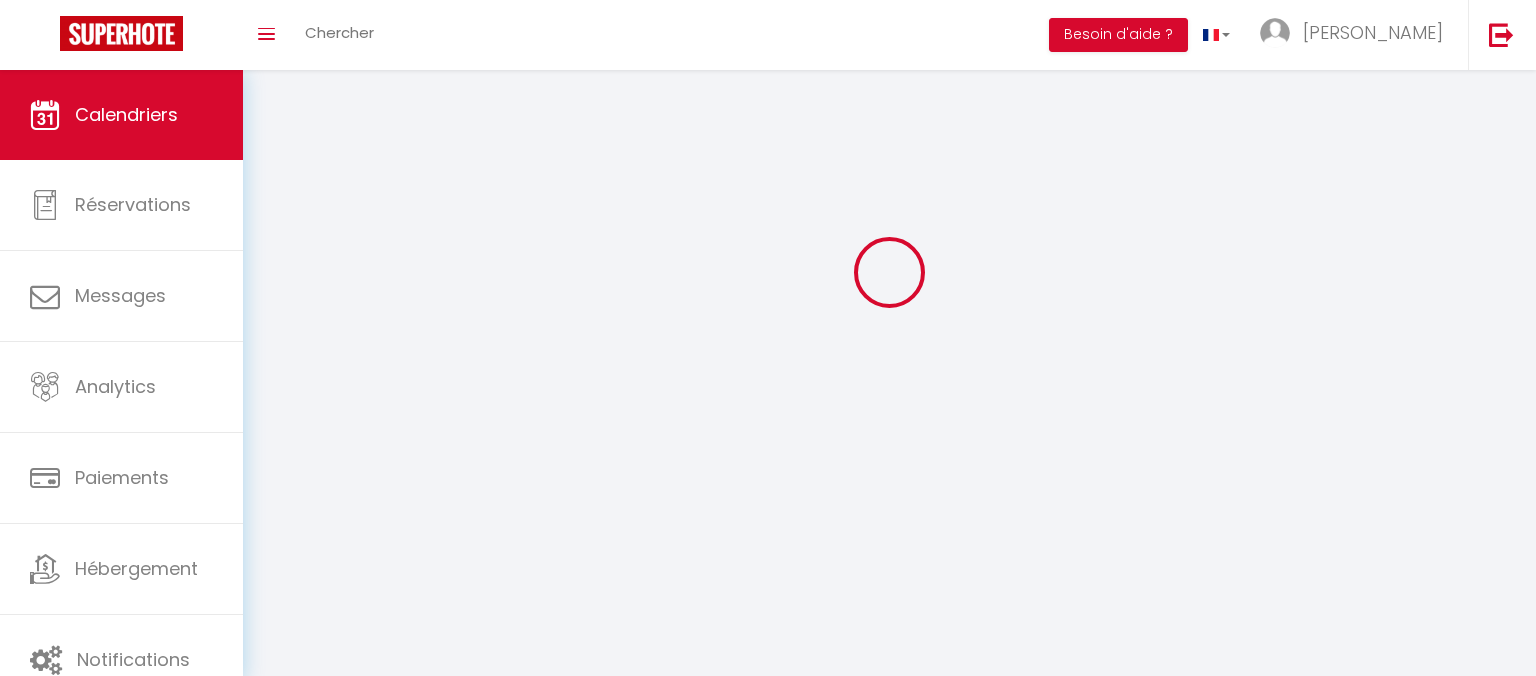 scroll, scrollTop: 0, scrollLeft: 0, axis: both 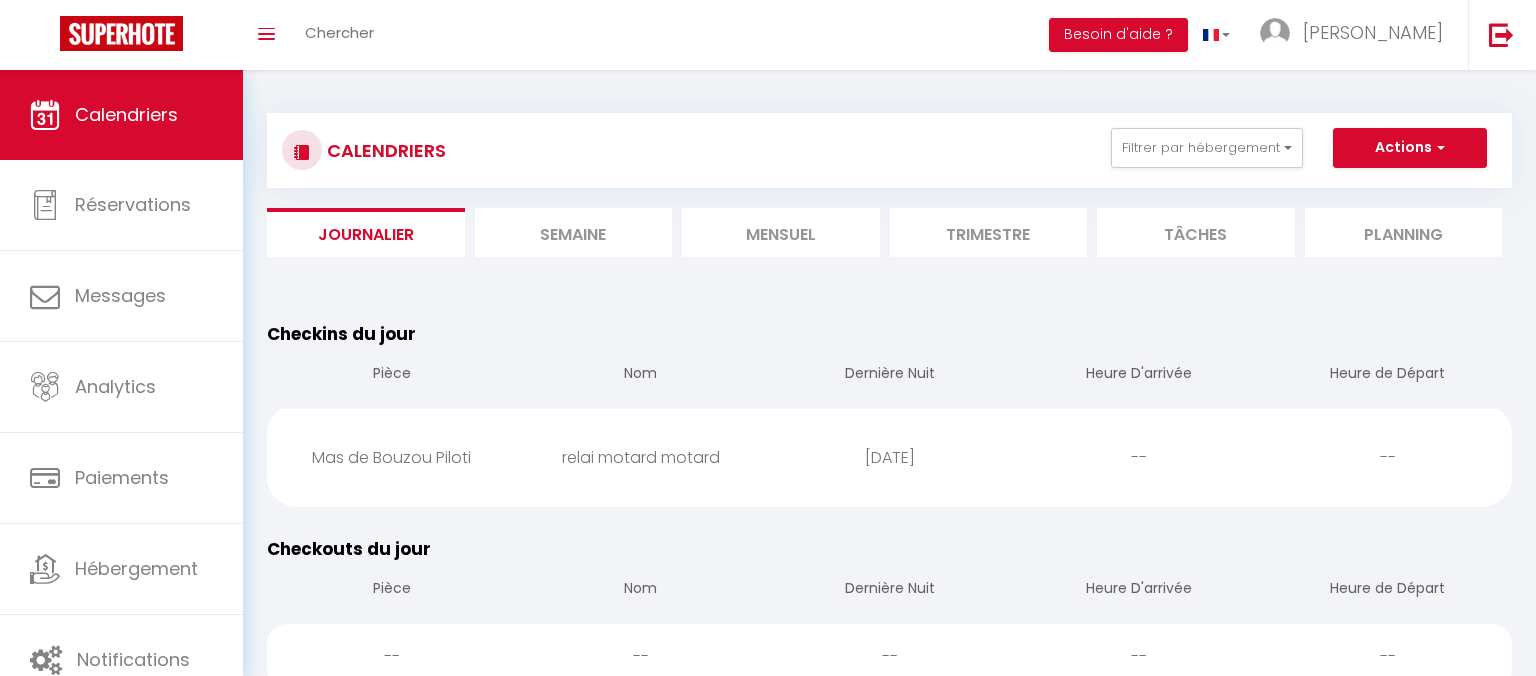 click on "Semaine" at bounding box center (574, 232) 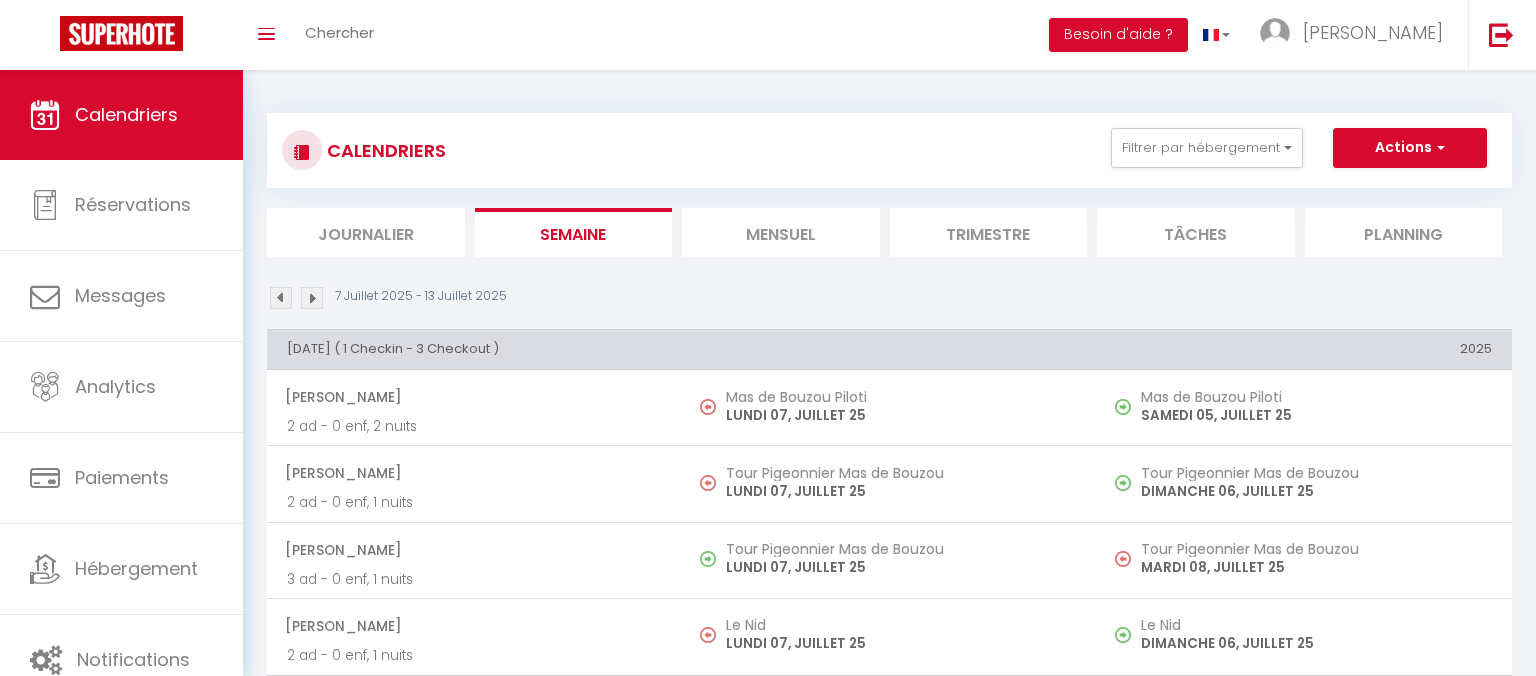 click on "Mensuel" at bounding box center [781, 232] 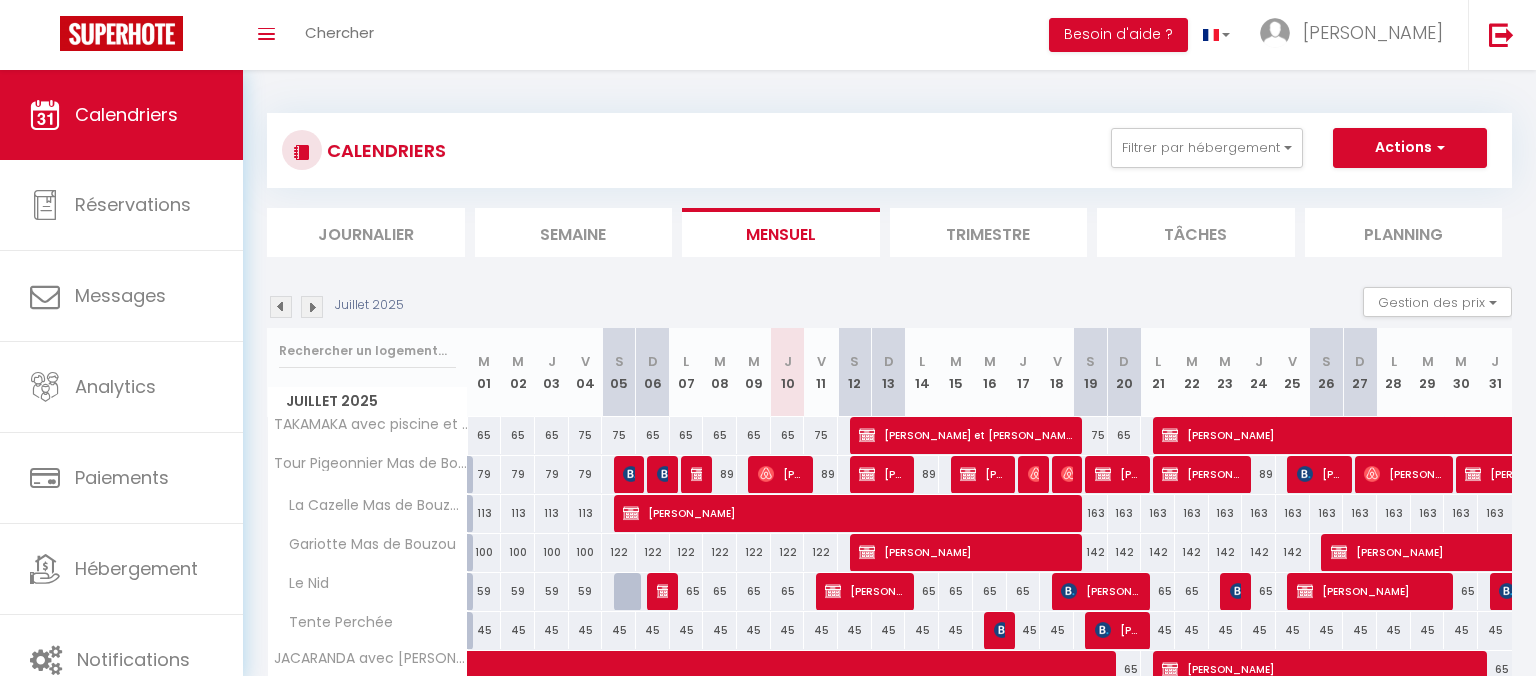 scroll, scrollTop: 132, scrollLeft: 0, axis: vertical 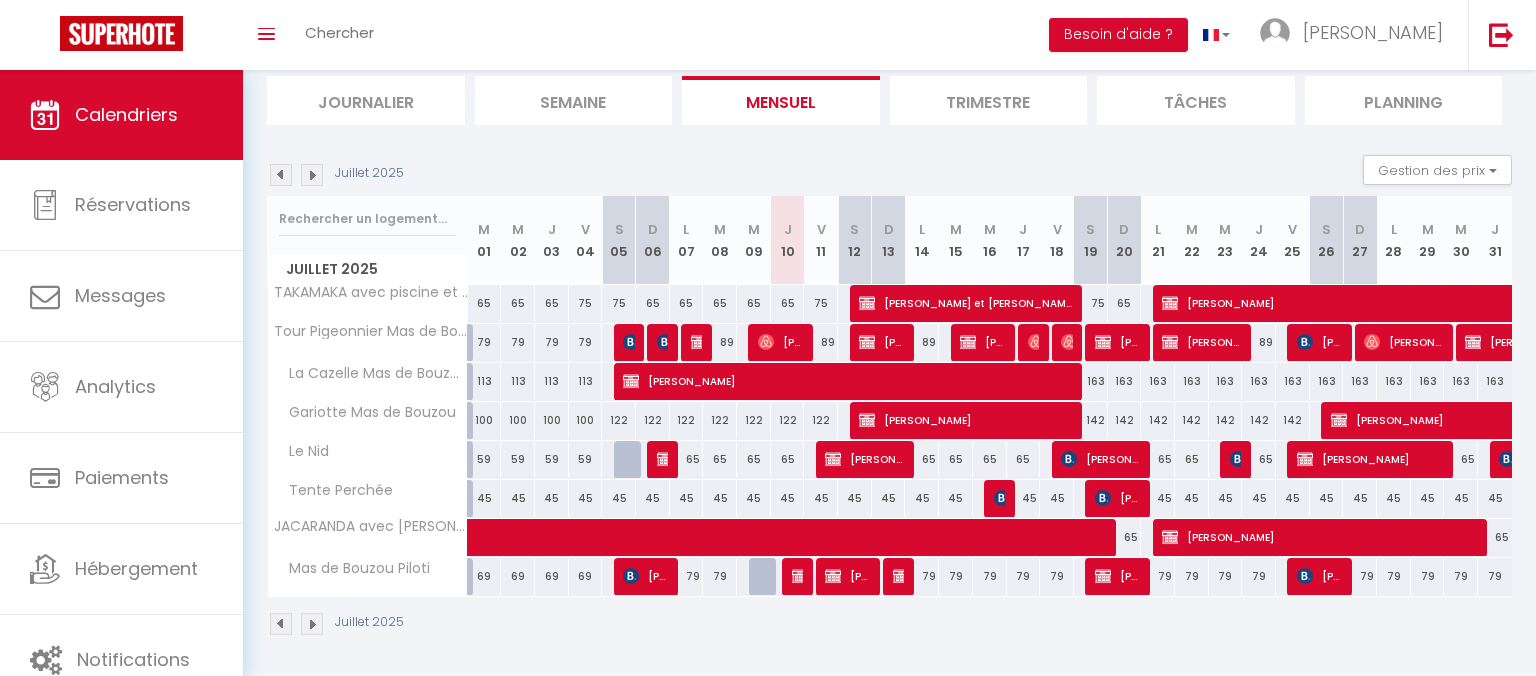 click at bounding box center (901, 576) 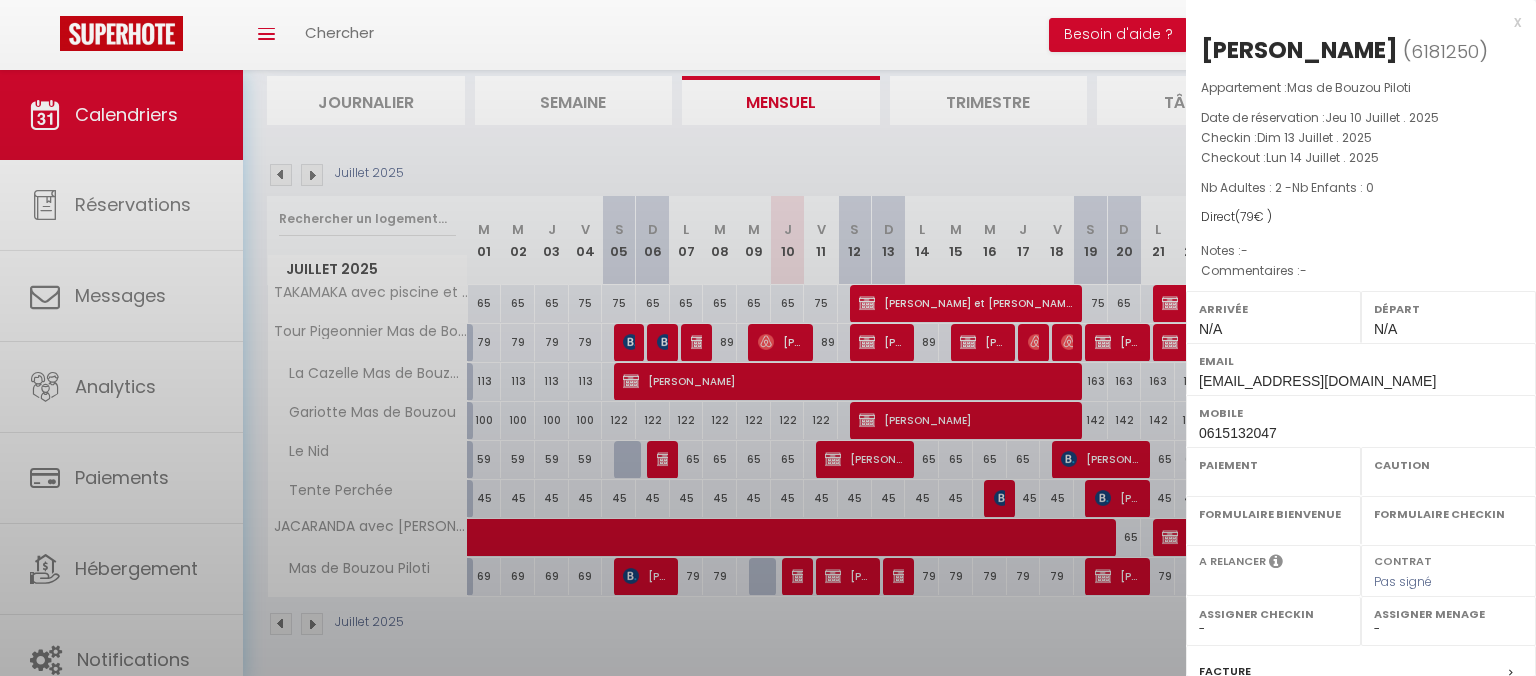 select on "OK" 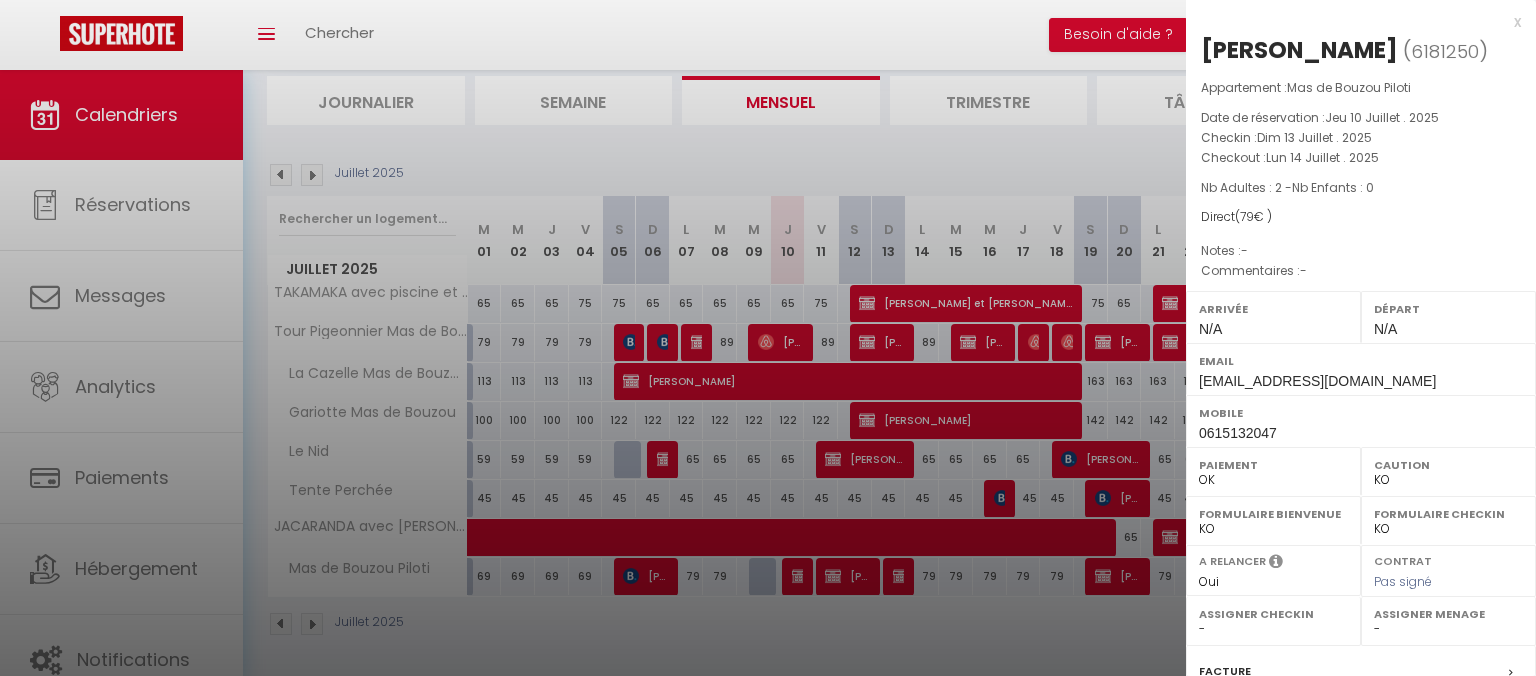 drag, startPoint x: 1518, startPoint y: 639, endPoint x: 1509, endPoint y: 460, distance: 179.22612 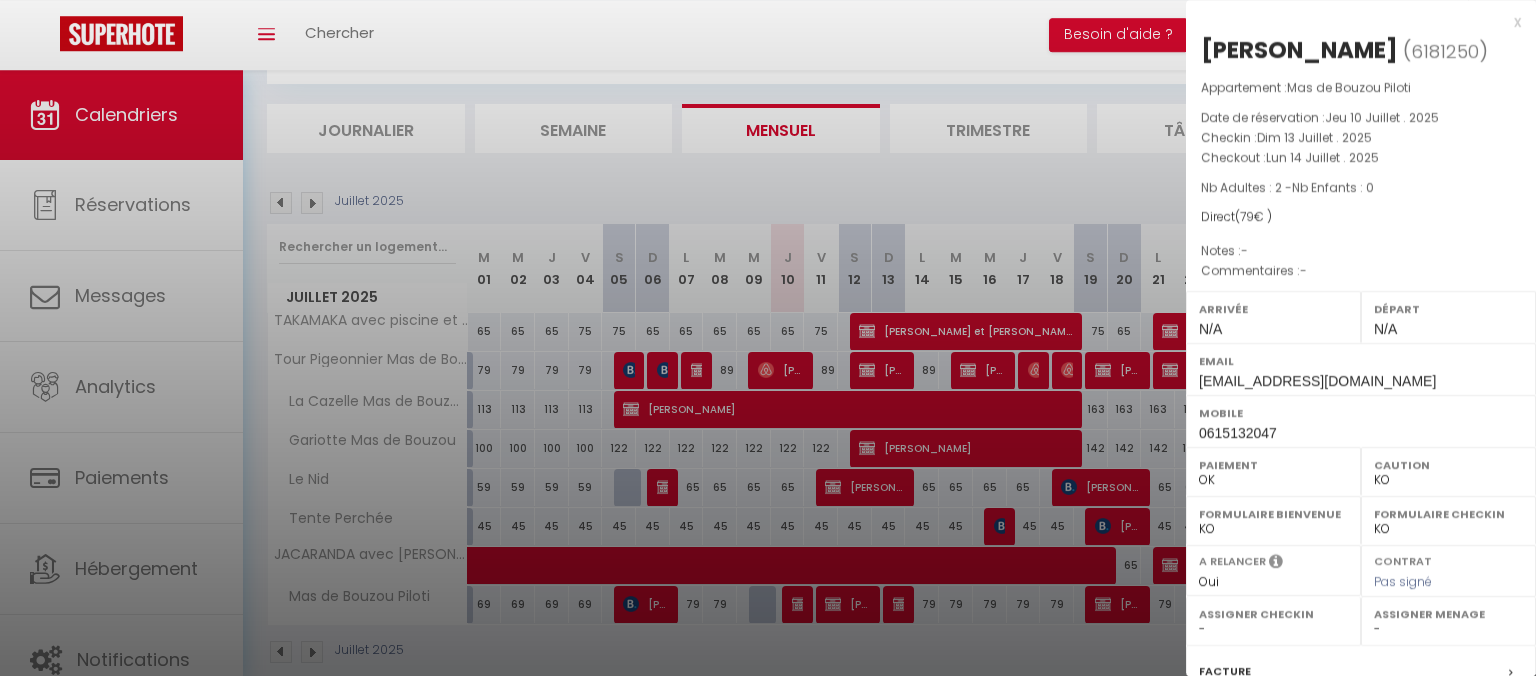scroll, scrollTop: 132, scrollLeft: 0, axis: vertical 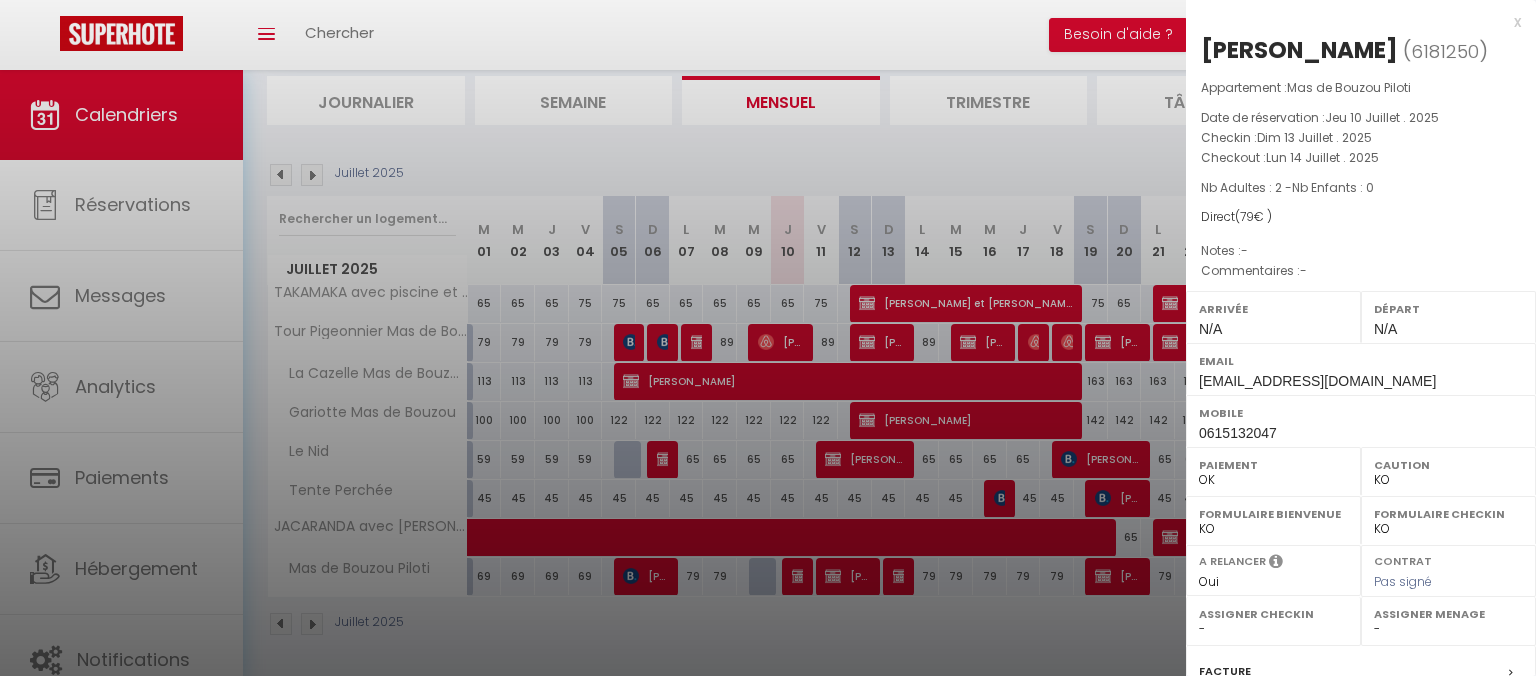 click at bounding box center (768, 338) 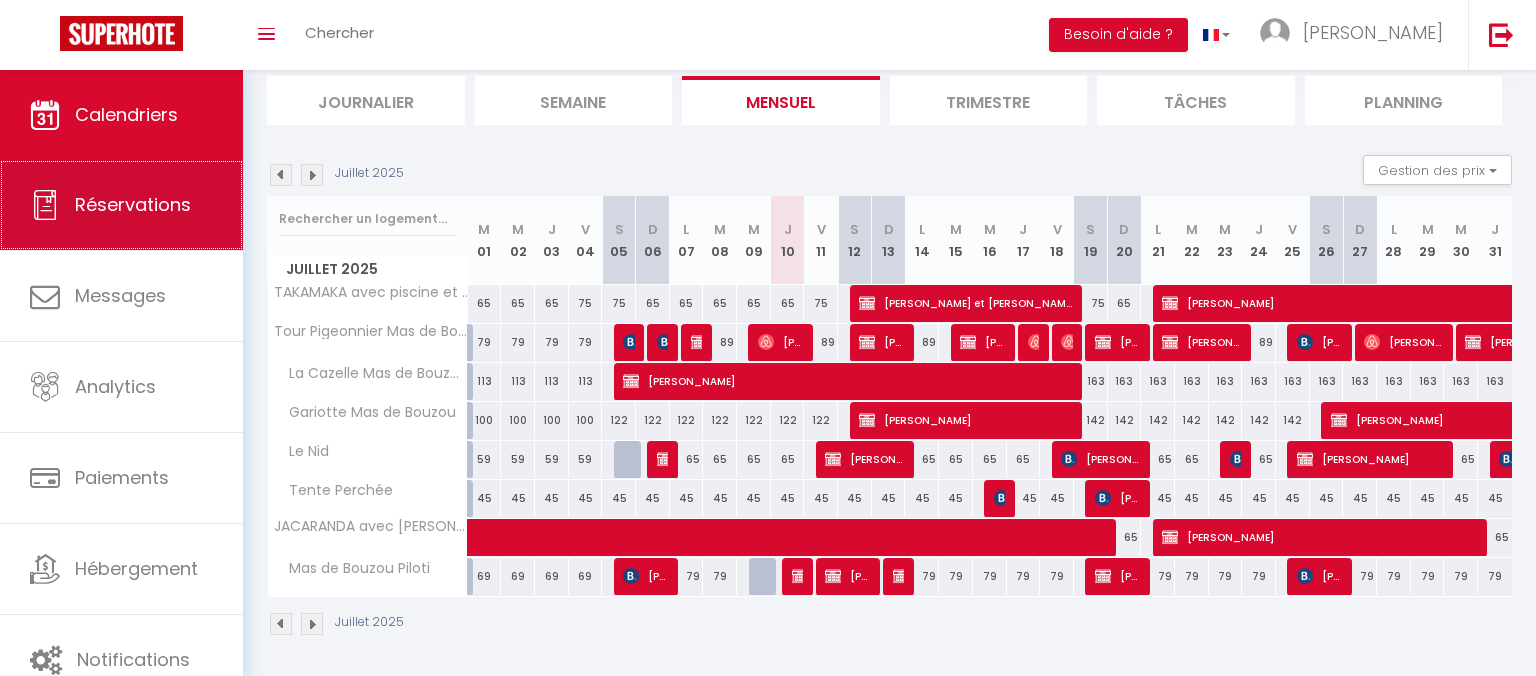click on "Réservations" at bounding box center [133, 204] 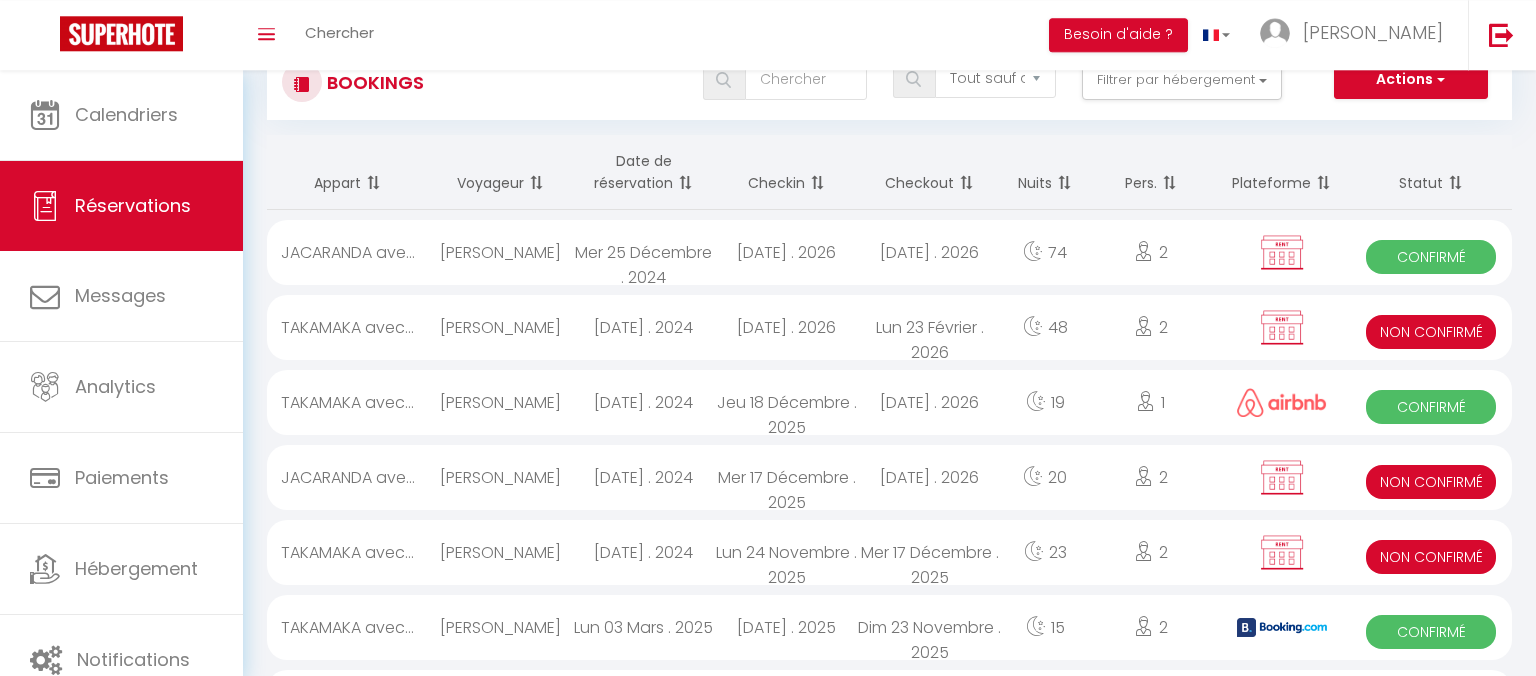 scroll, scrollTop: 0, scrollLeft: 0, axis: both 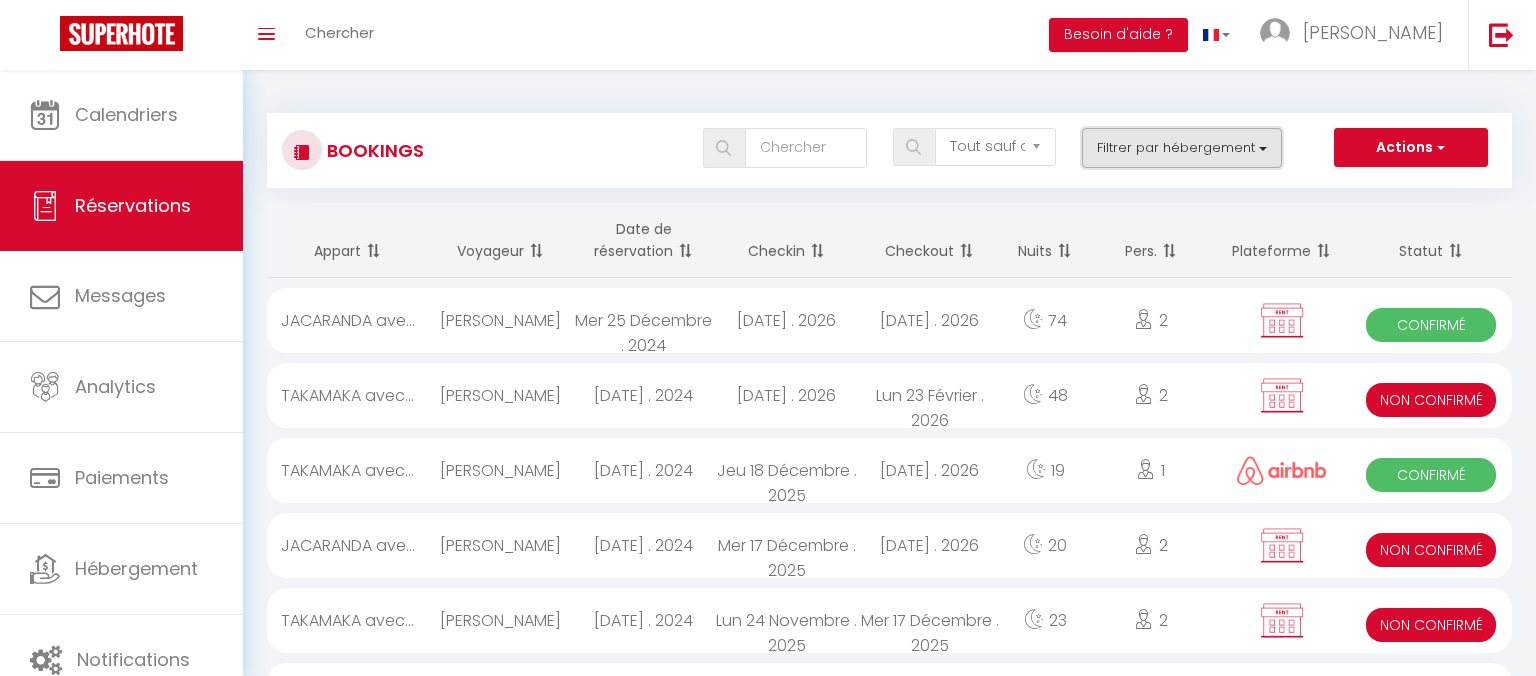 click on "Filtrer par hébergement" at bounding box center (1182, 148) 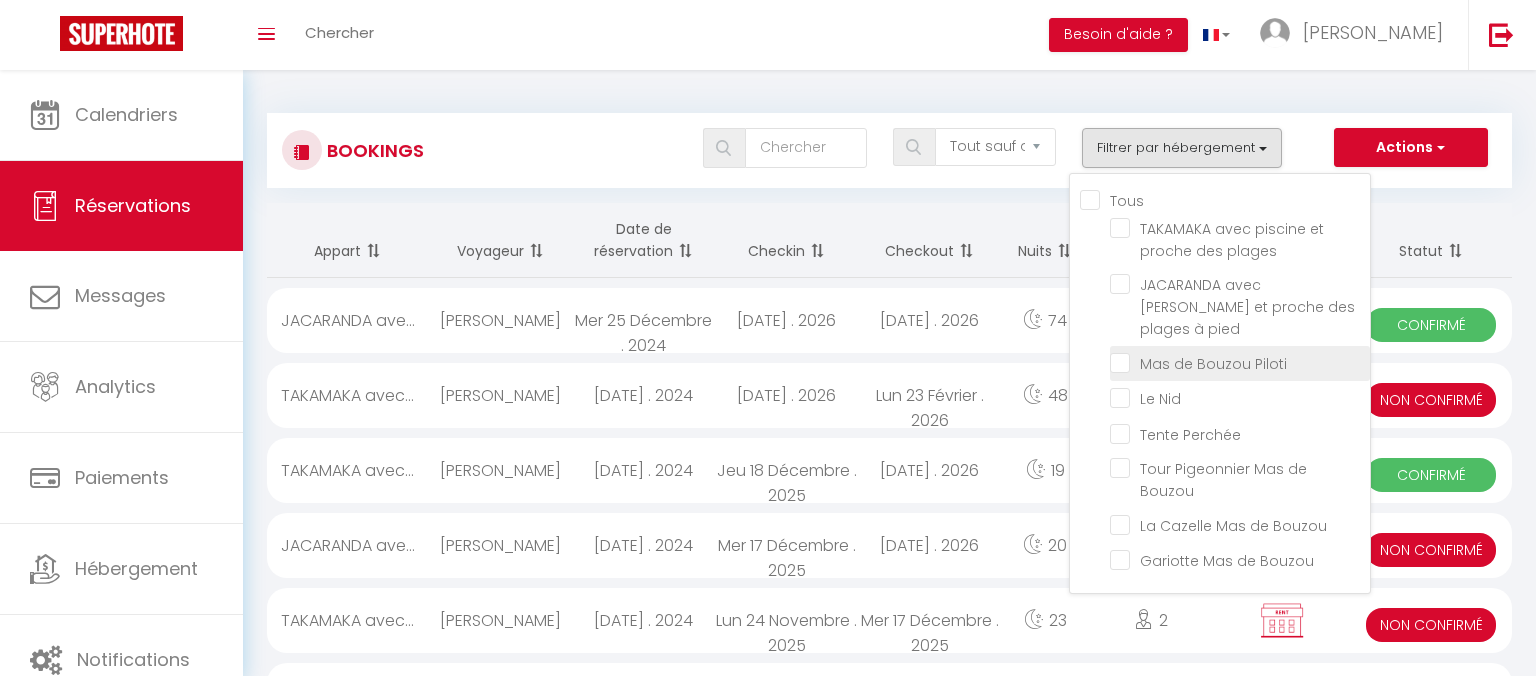 click on "Mas de Bouzou Piloti" at bounding box center (1240, 362) 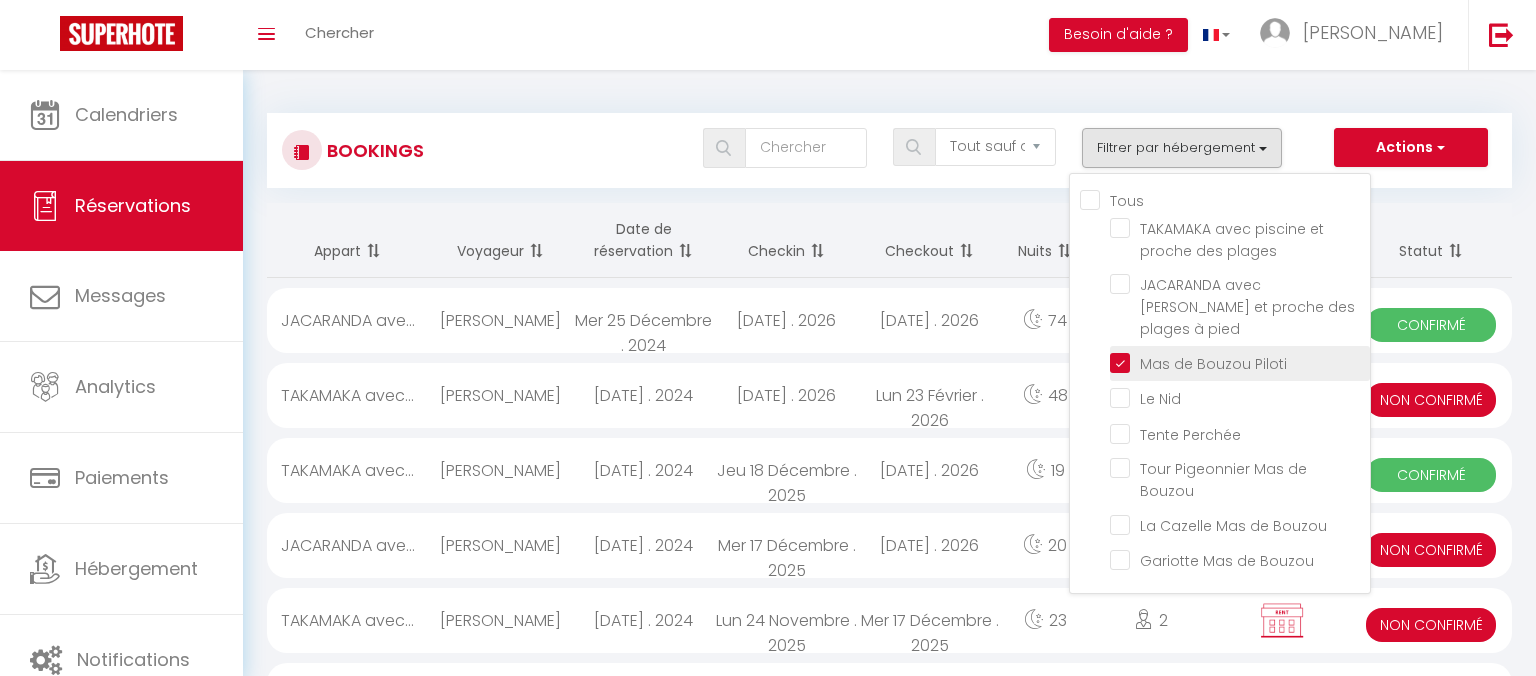 checkbox on "false" 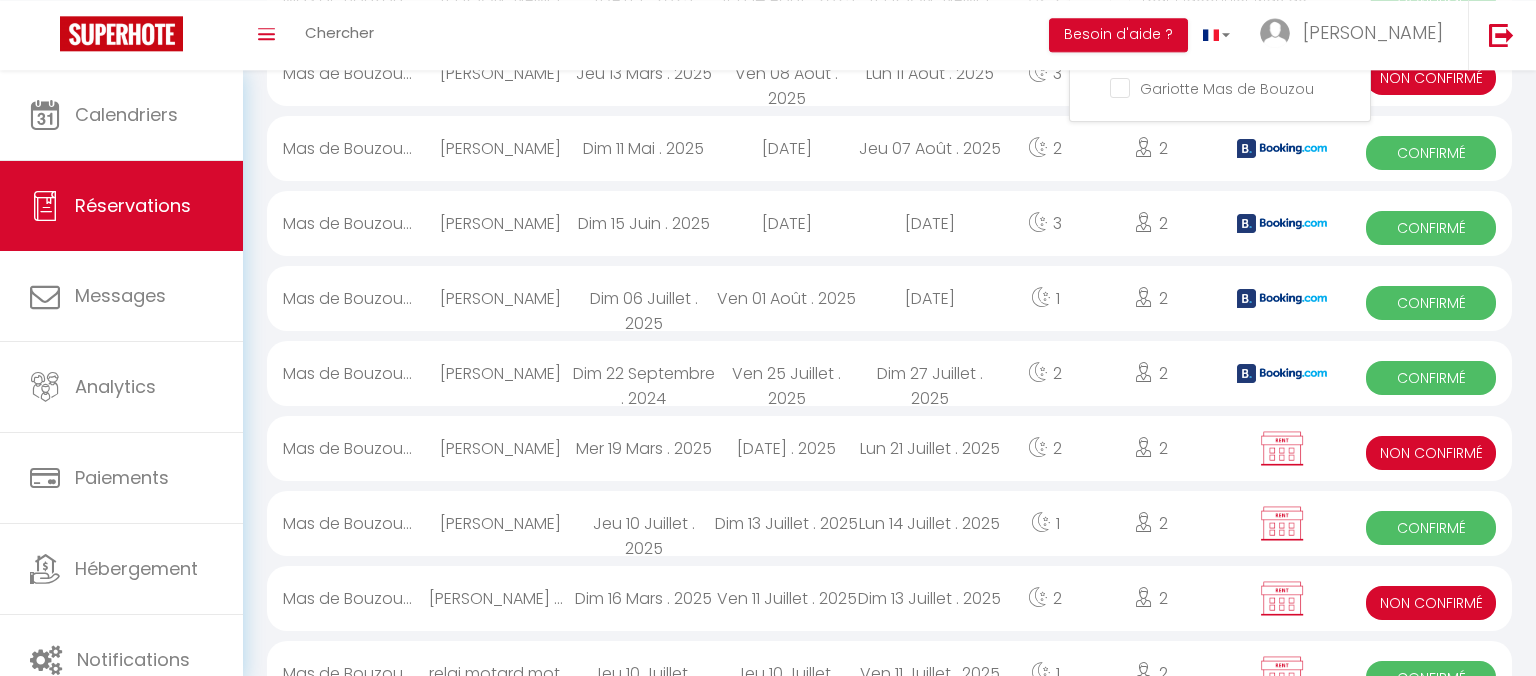scroll, scrollTop: 496, scrollLeft: 0, axis: vertical 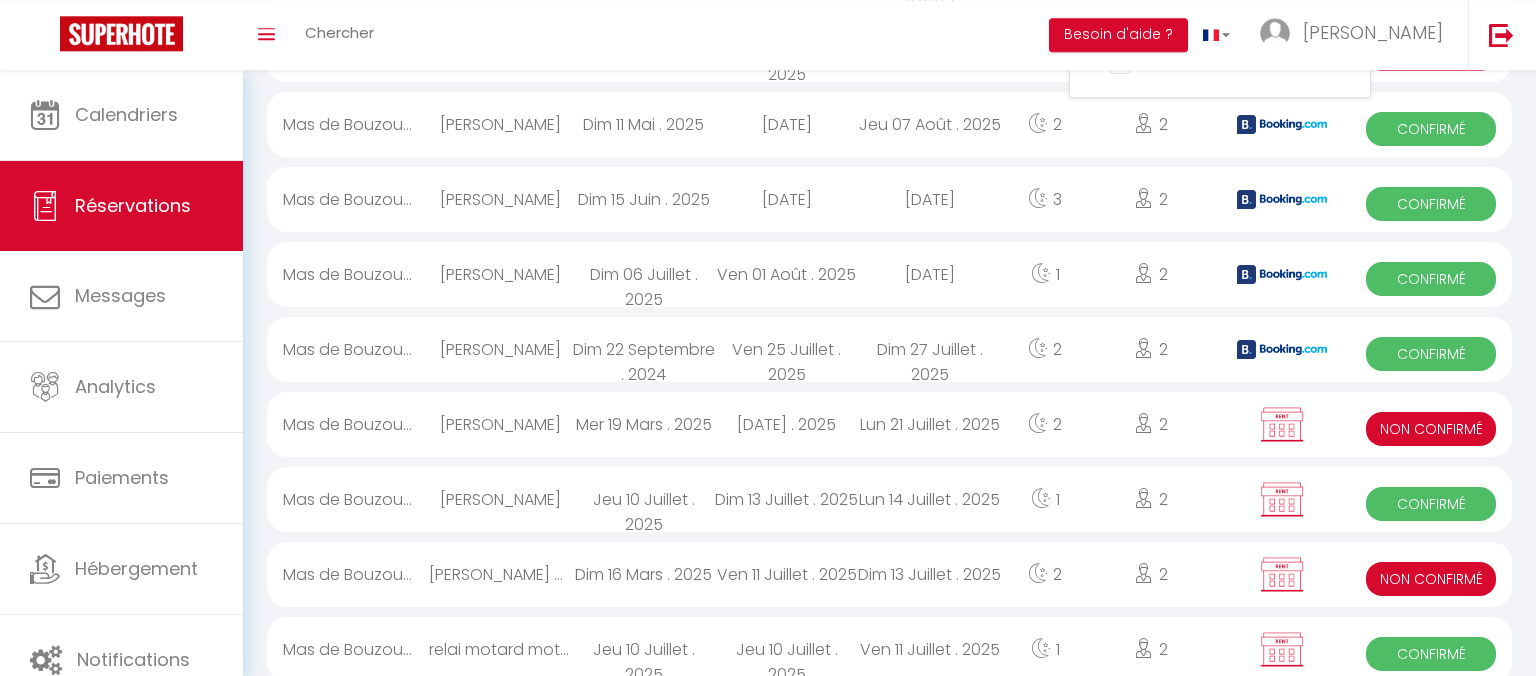 click on "2" at bounding box center [1151, 499] 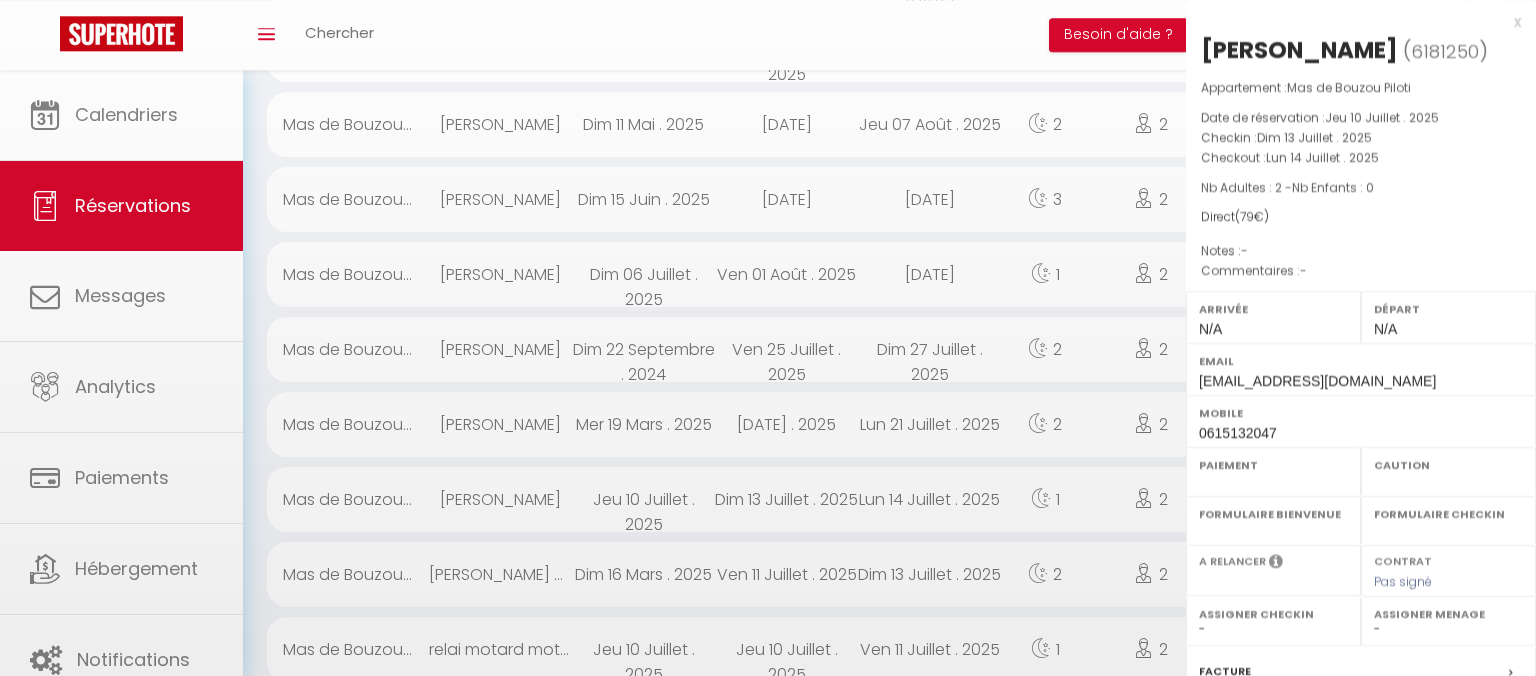 select on "OK" 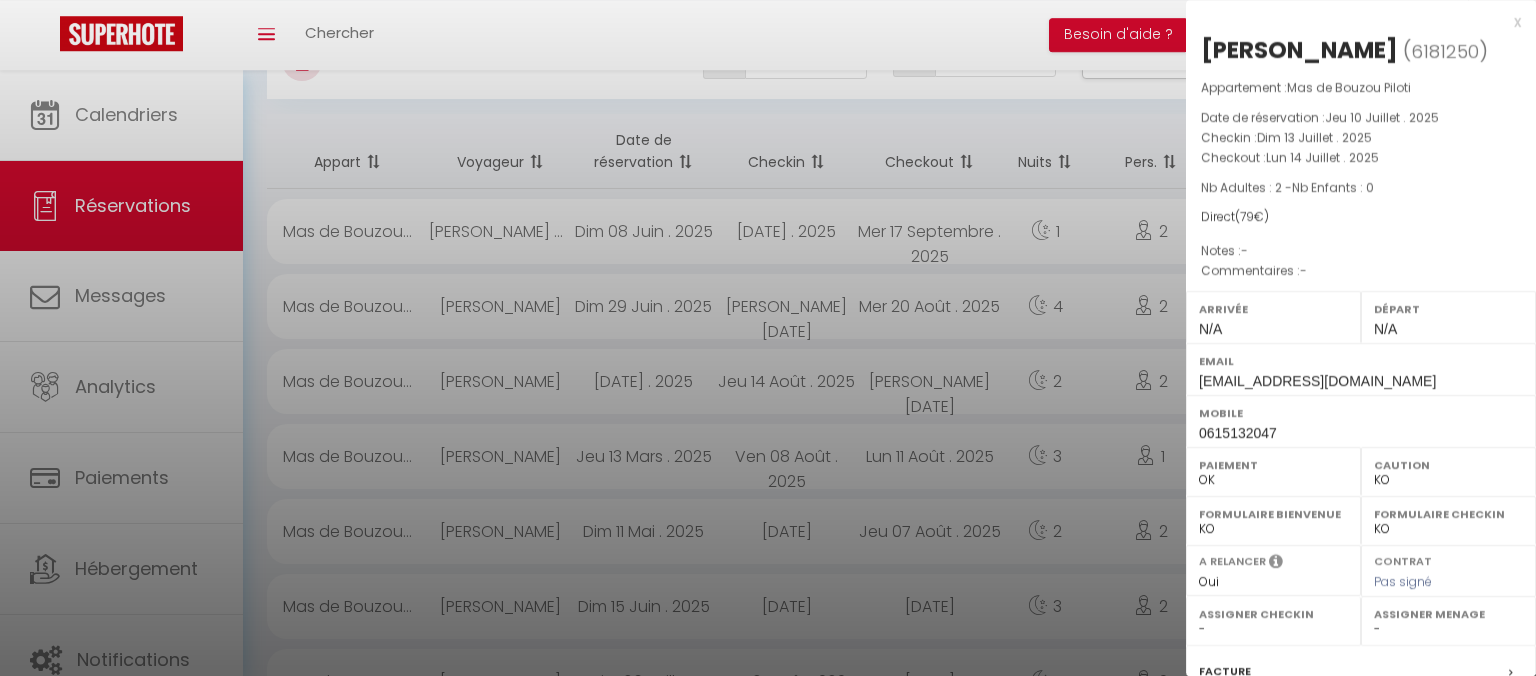 scroll, scrollTop: 0, scrollLeft: 0, axis: both 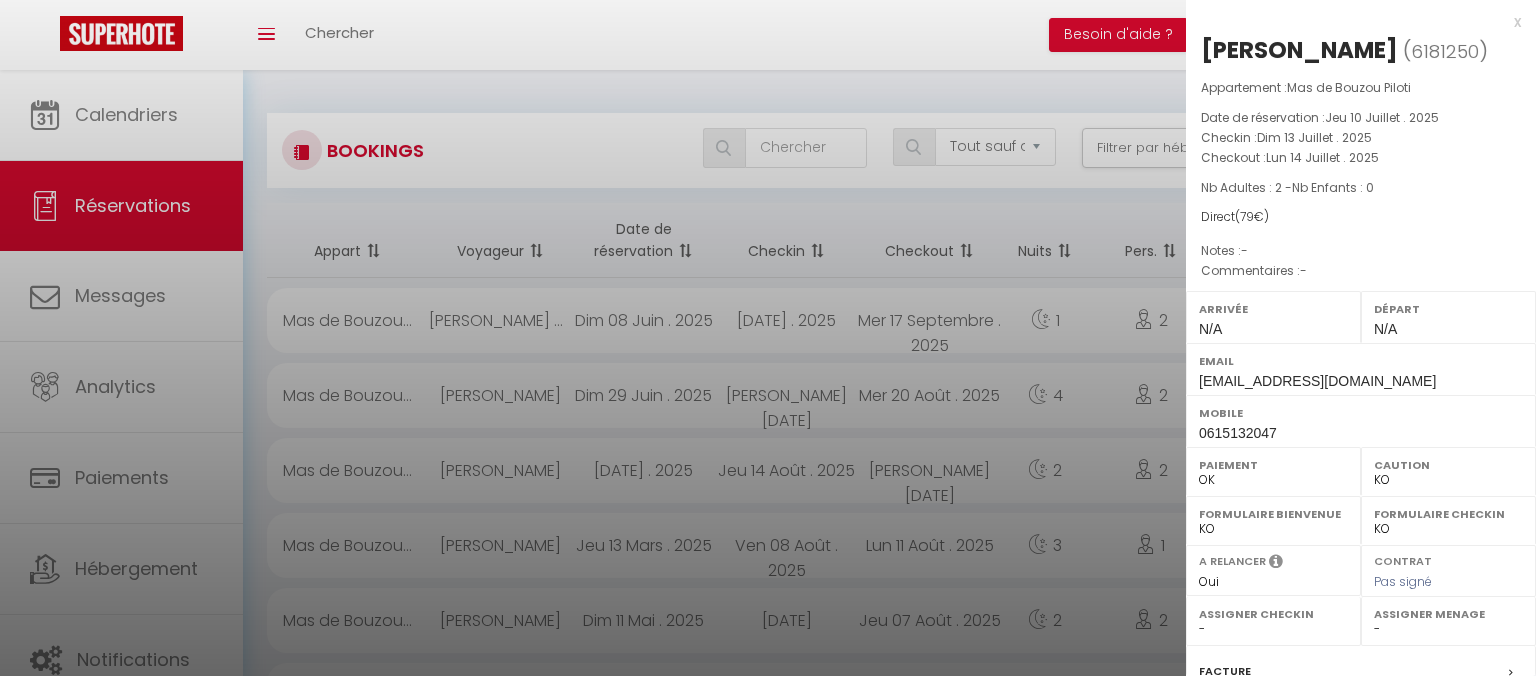 click at bounding box center [768, 338] 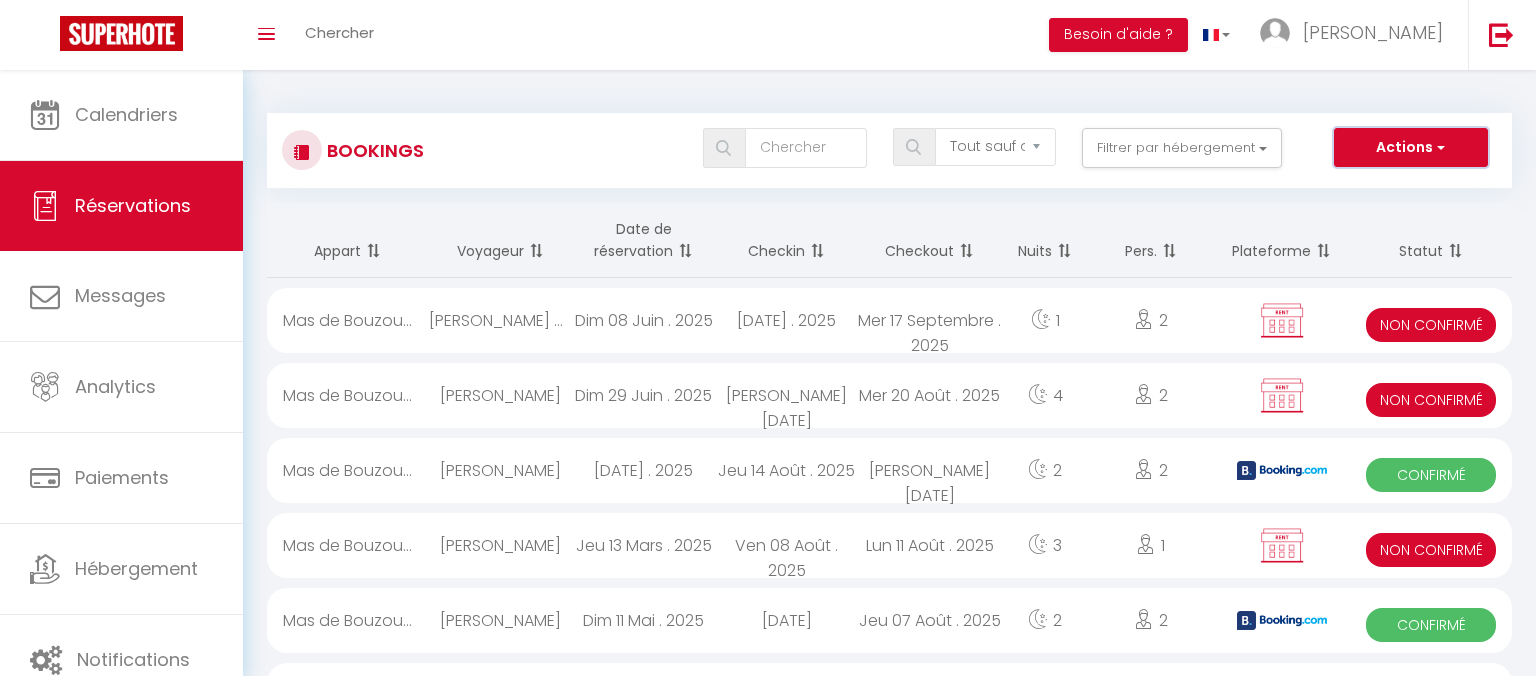 click at bounding box center (1439, 147) 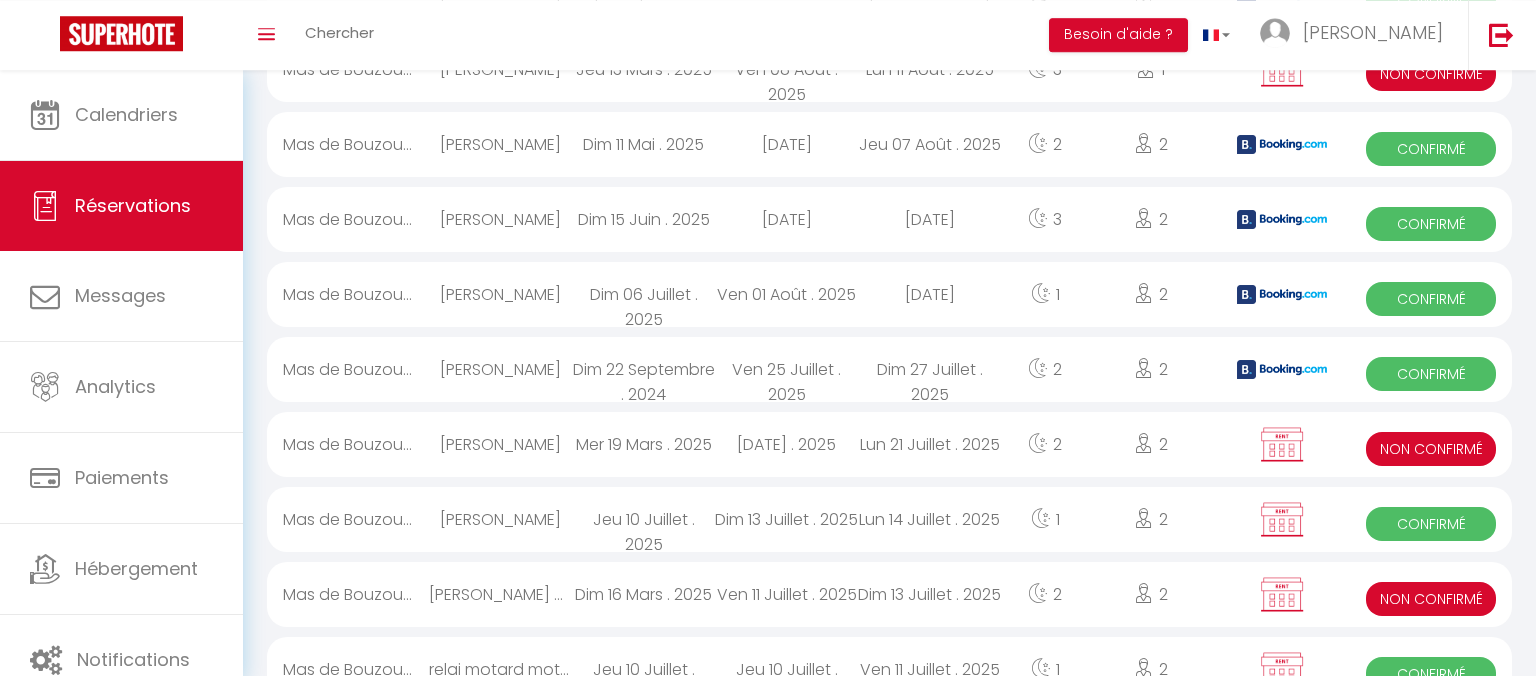 scroll, scrollTop: 498, scrollLeft: 0, axis: vertical 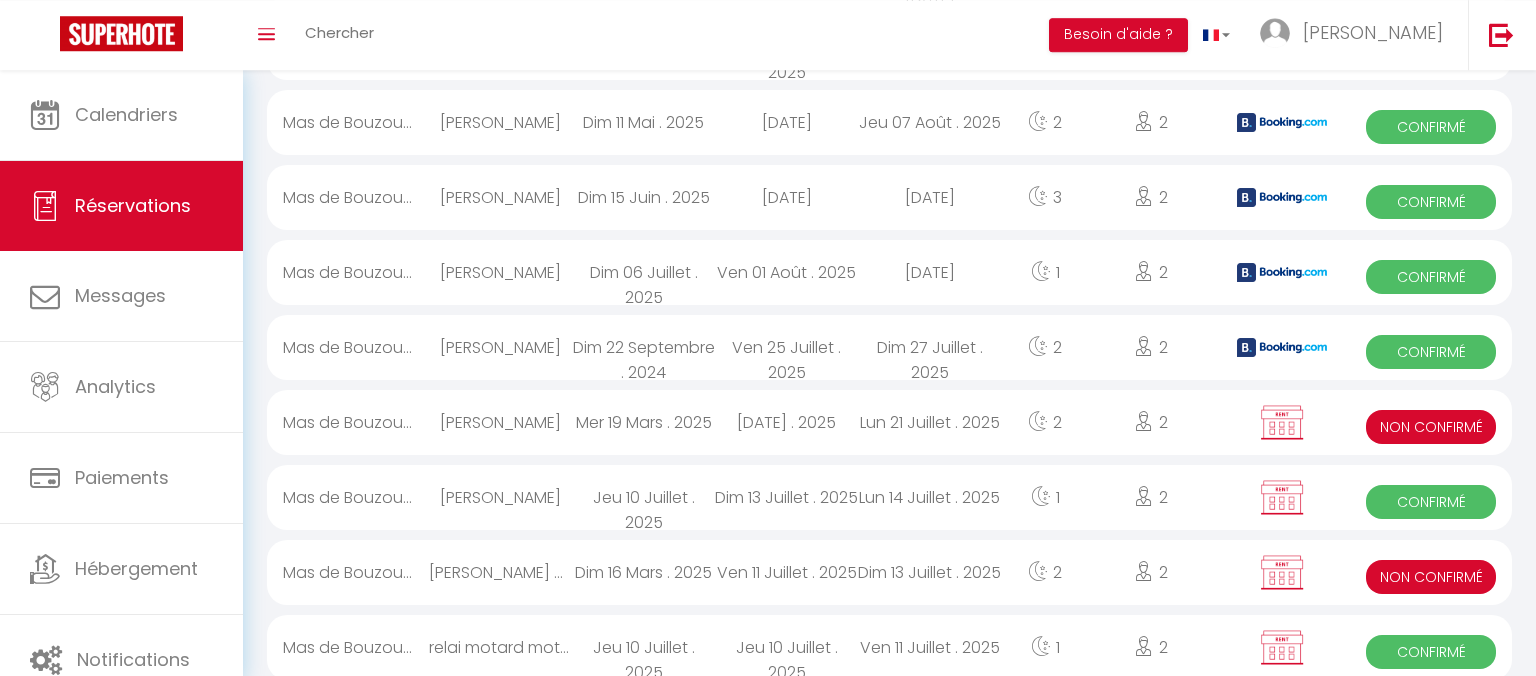 click on "Mas de Bouzou..." at bounding box center (348, 497) 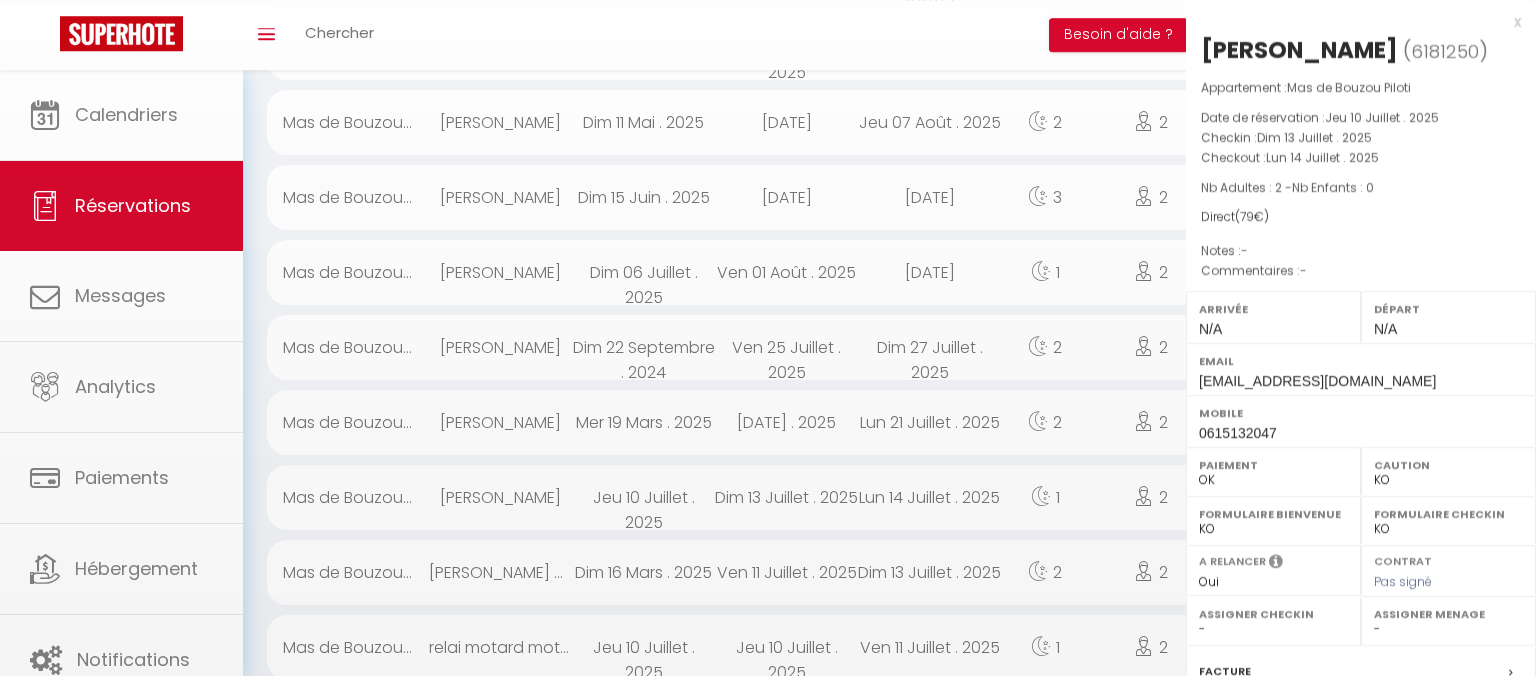 click at bounding box center (768, 338) 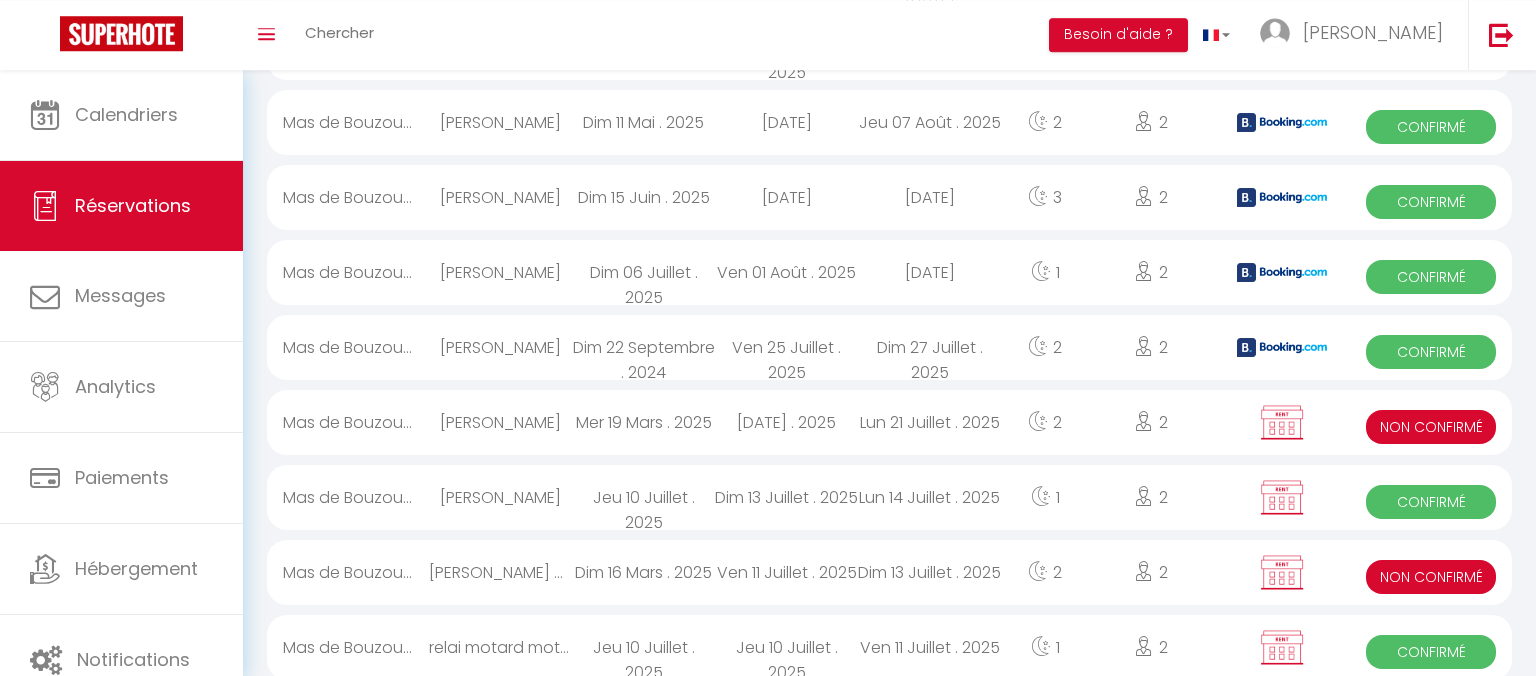 click on "Coaching SuperHote ce soir à 18h00, pour participer:  [URL][DOMAIN_NAME][SECURITY_DATA]   ×     Toggle navigation       Toggle Search     Toggle menubar     Chercher   BUTTON
Besoin d'aide ?
[PERSON_NAME]        Équipe     Résultat de la recherche   Aucun résultat     Calendriers     Réservations     Messages     Analytics      Paiements     Hébergement     Notifications                 Résultat de la recherche   Id   Appart   Voyageur    Checkin   Checkout   Nuits   Pers.   Plateforme   Statut     Résultat de la recherche   Aucun résultat         Bookings         Tous les statuts   Annulé   Confirmé   Non Confirmé   Tout sauf annulé   No Show   Request
Filtrer par hébergement
Tous
TAKAMAKA avec piscine et proche des plages
Le Nid" at bounding box center (768, 1595) 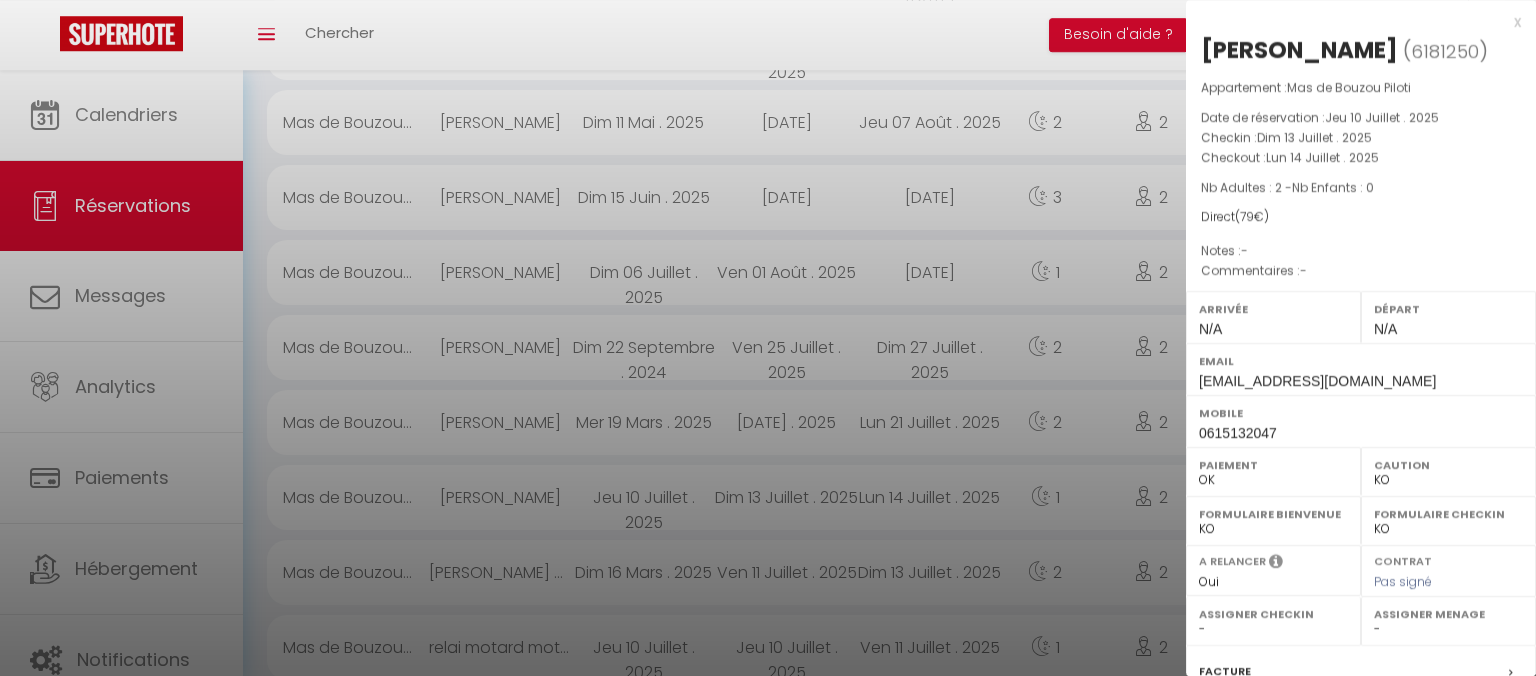 click on "Nb Adultes : 2
-
Nb Enfants : 0" at bounding box center [1361, 188] 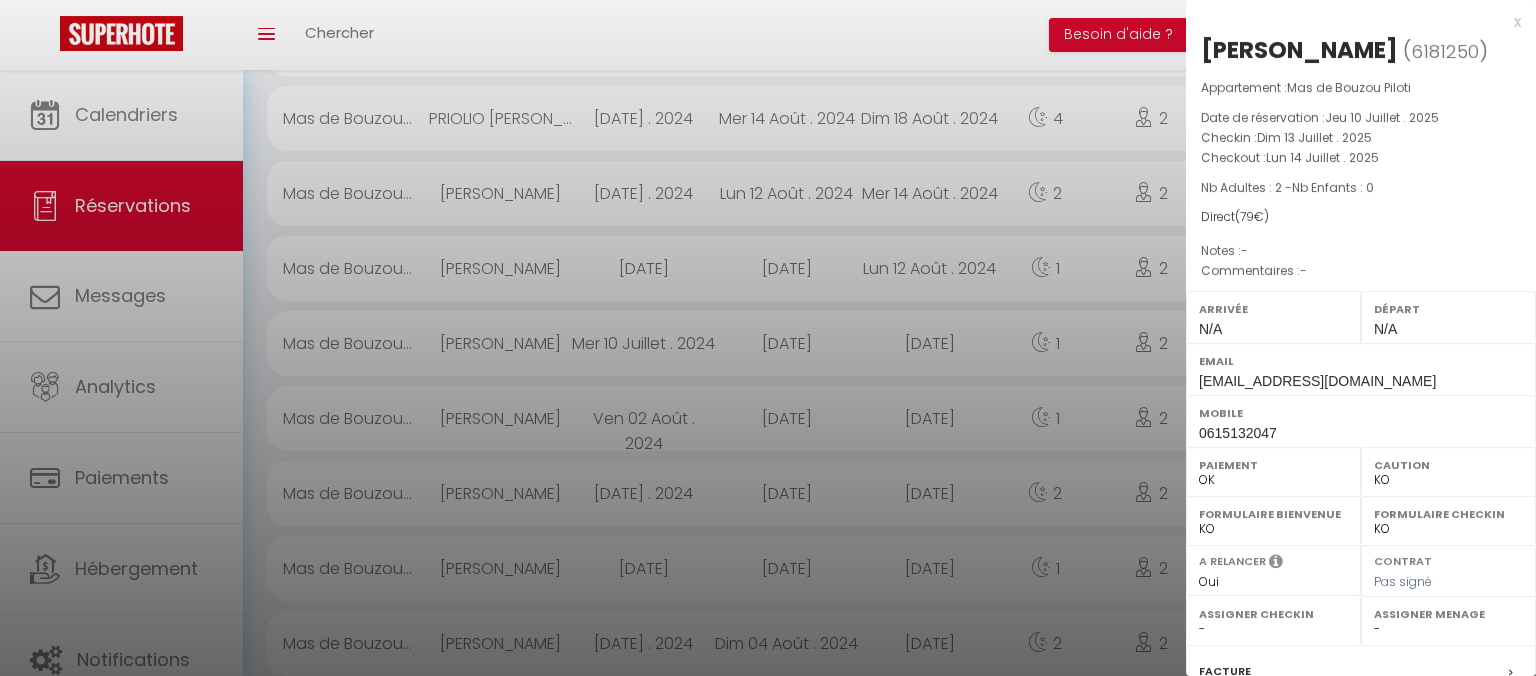 scroll, scrollTop: 3217, scrollLeft: 0, axis: vertical 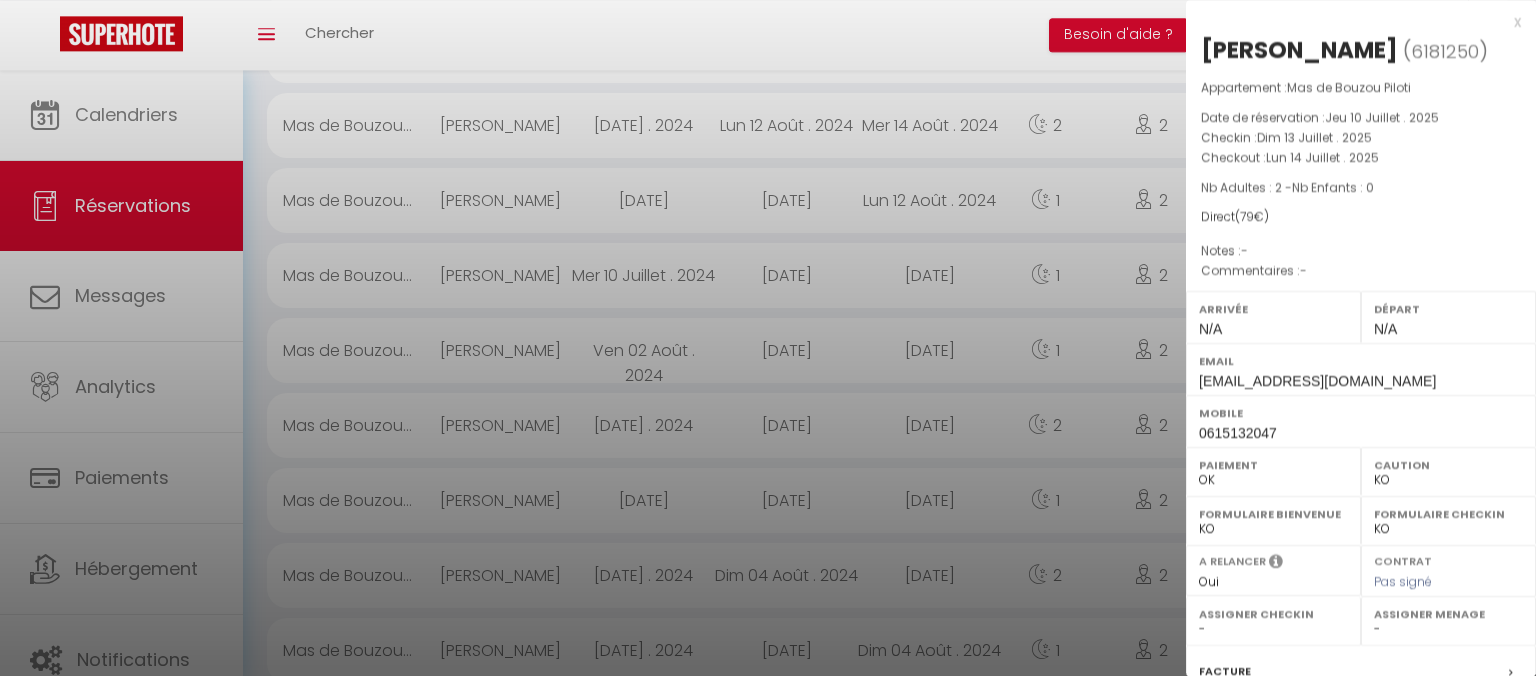 click at bounding box center [1511, 673] 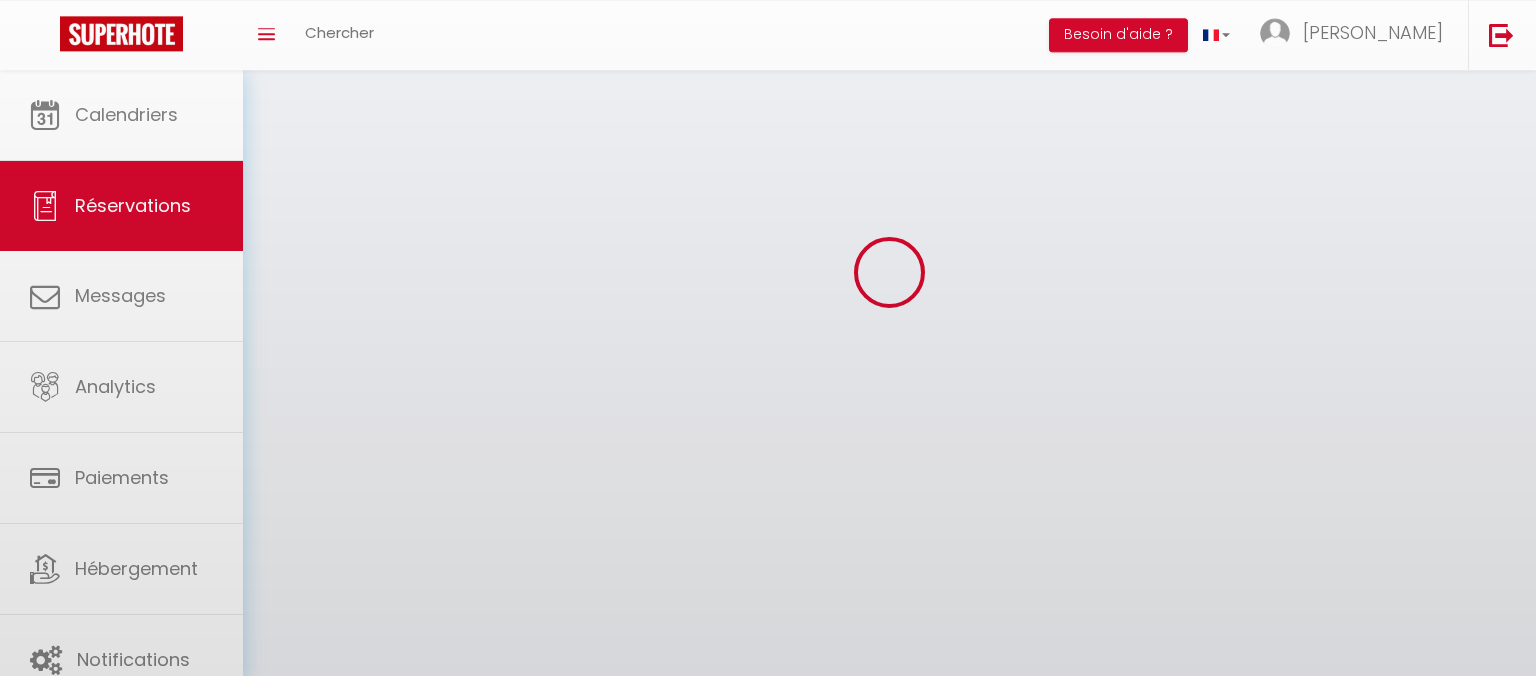 scroll, scrollTop: 0, scrollLeft: 0, axis: both 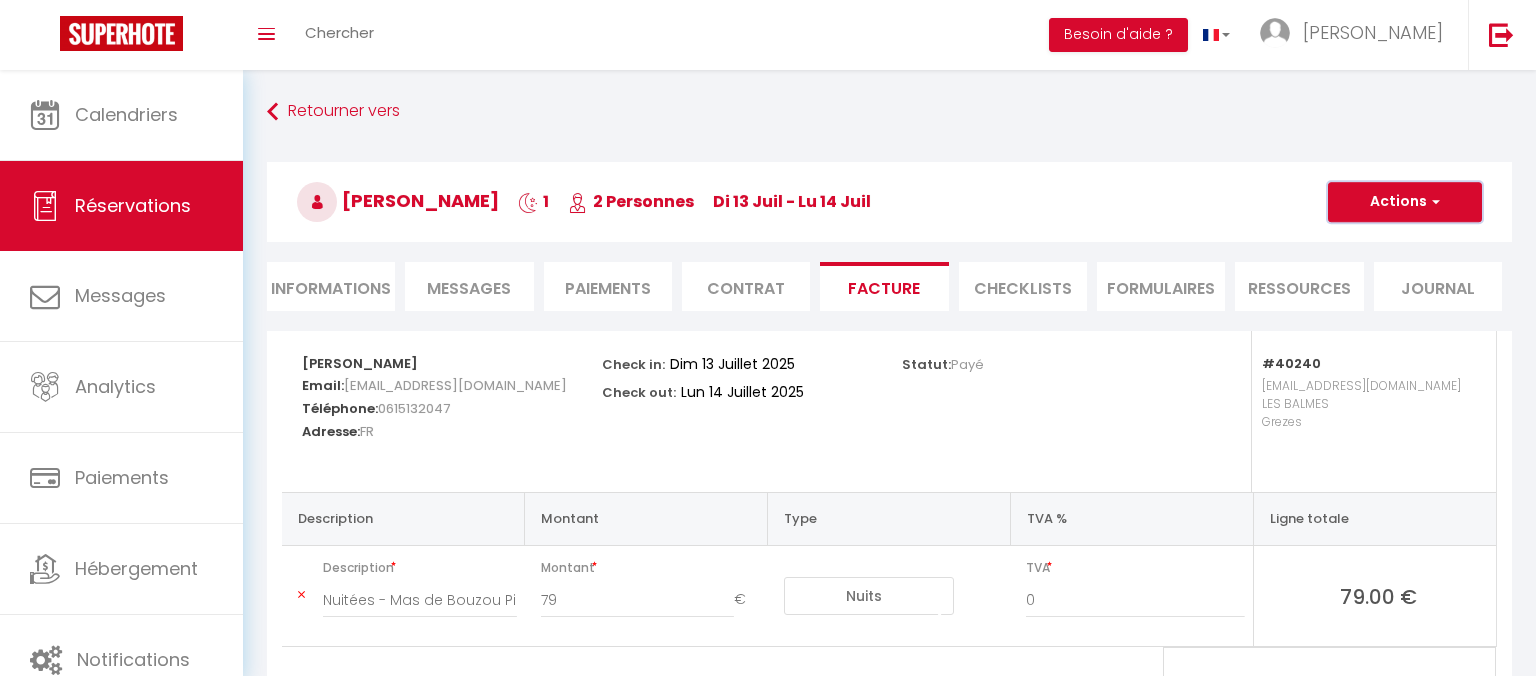 click on "Actions" at bounding box center [1405, 202] 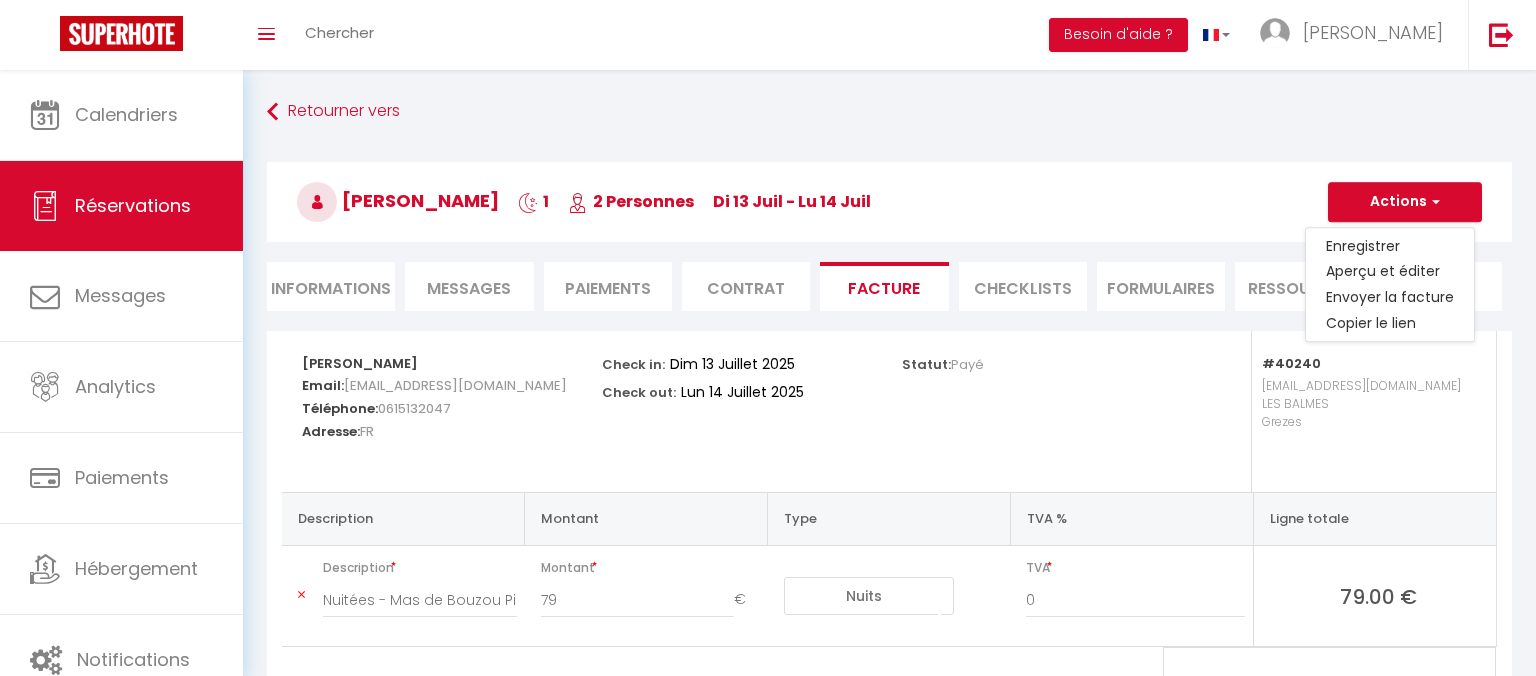 click on "[PERSON_NAME]   1    2 Personnes
[DATE] - [DATE]
Actions
Enregistrer   Dupliquer   Supprimer
Actions
Enregistrer   [PERSON_NAME] et éditer   Envoyer la facture   Copier le lien
Actions
Voir le contrat   Envoyer le contrat   Copier le lien
Actions
Encaisser un paiement     Encaisser une caution     Créer nouveau lien paiement     Créer nouveau lien caution     Envoyer un paiement global
Actions" at bounding box center (889, 198) 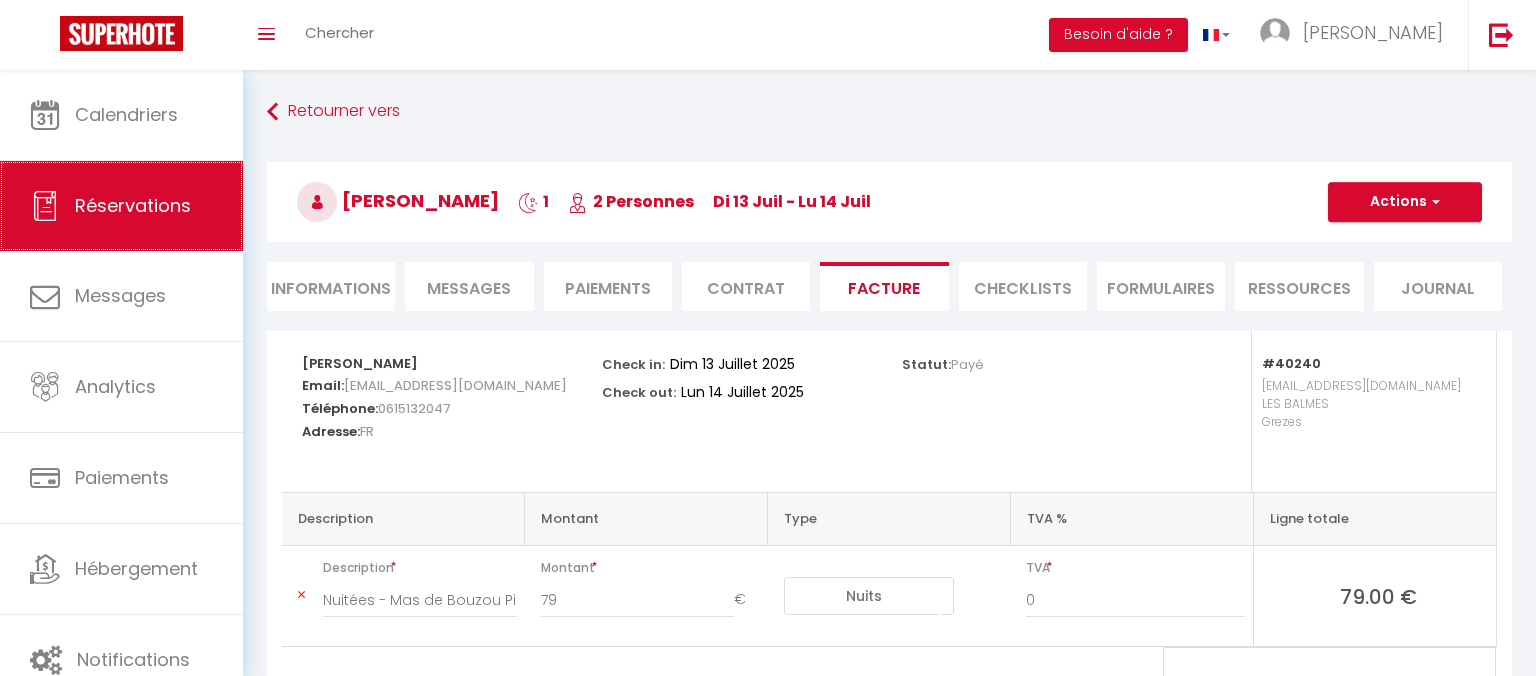 click on "Réservations" at bounding box center [133, 205] 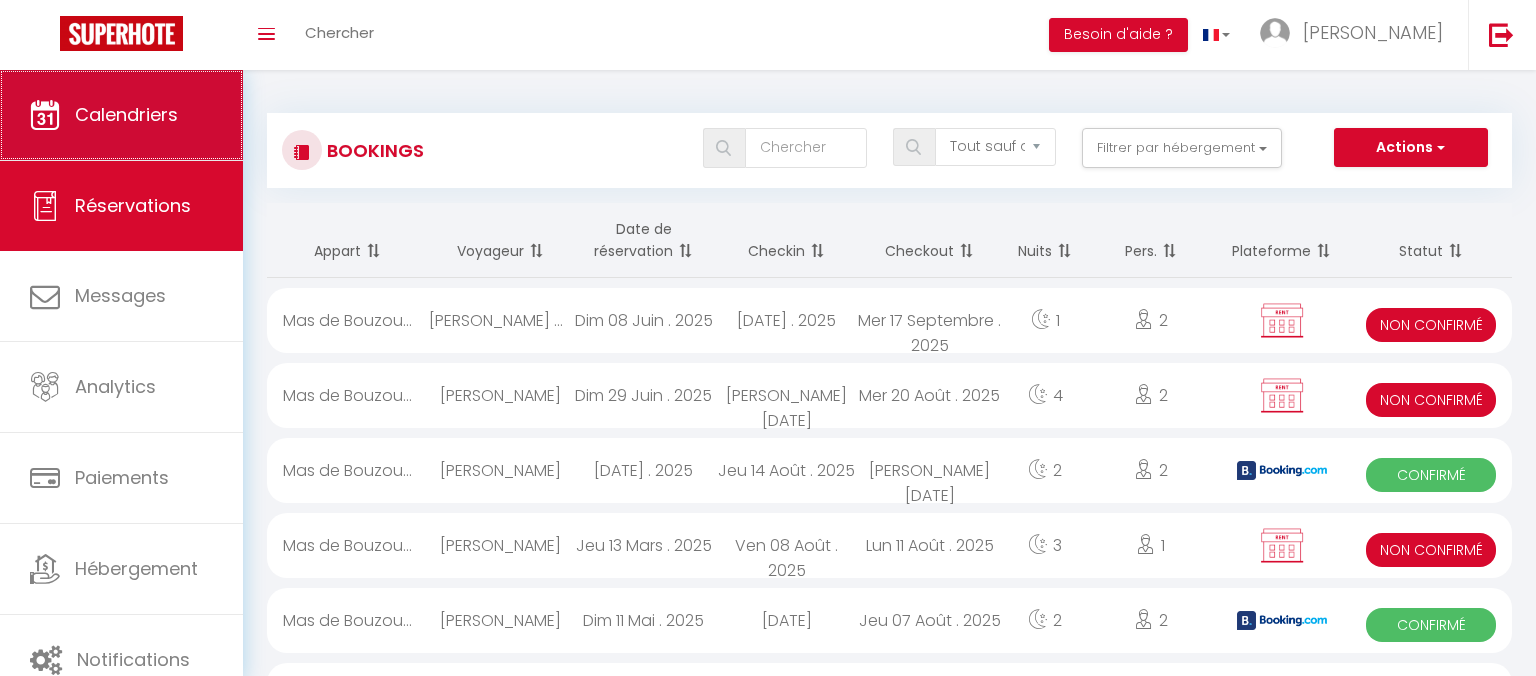click on "Calendriers" at bounding box center (126, 114) 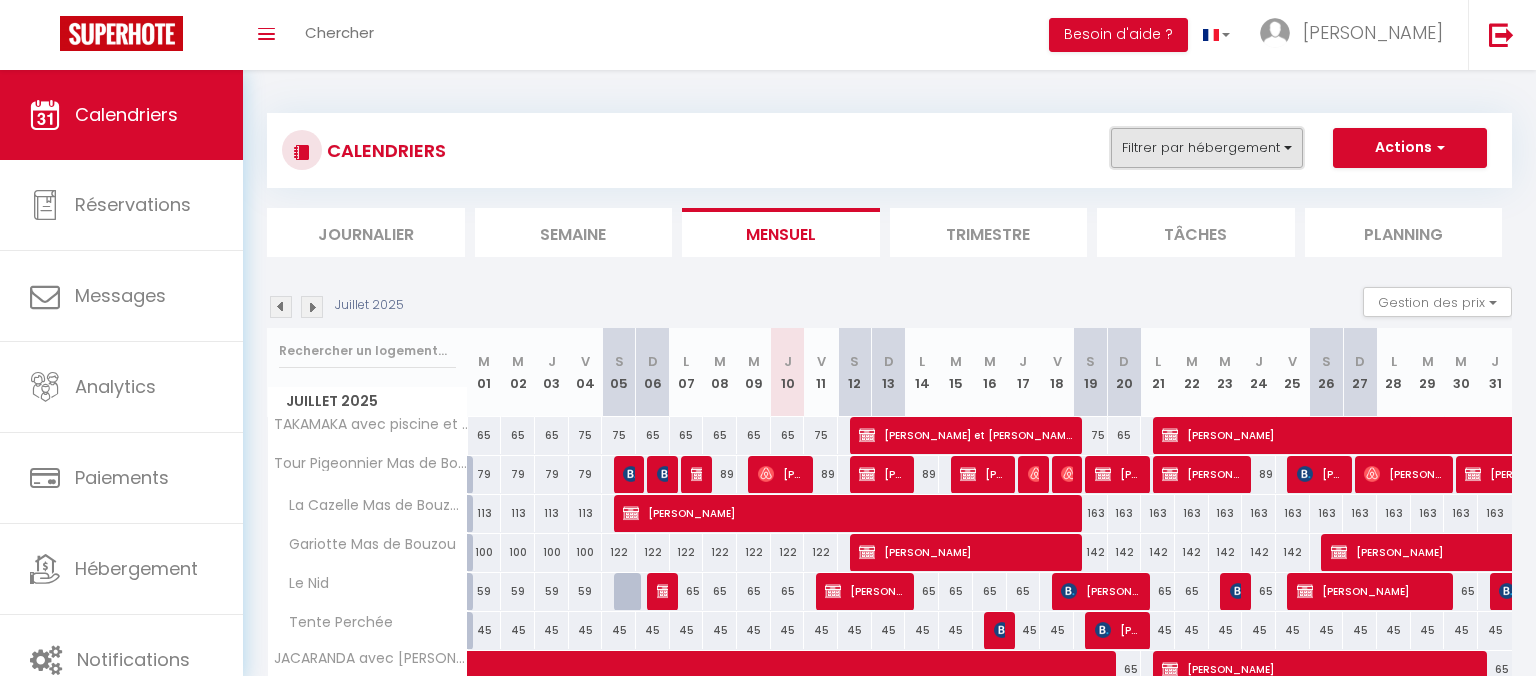 click on "Filtrer par hébergement" at bounding box center (1207, 148) 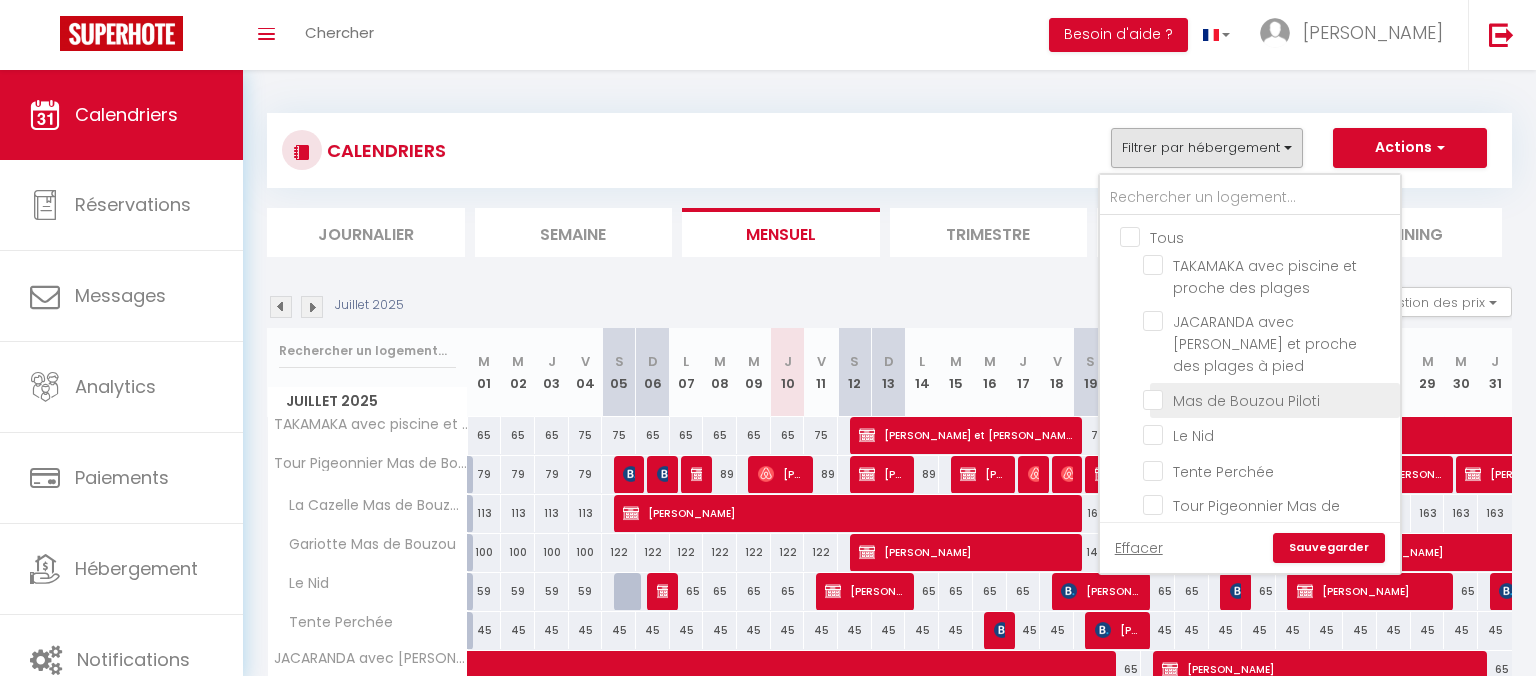 click on "Mas de Bouzou Piloti" at bounding box center (1268, 399) 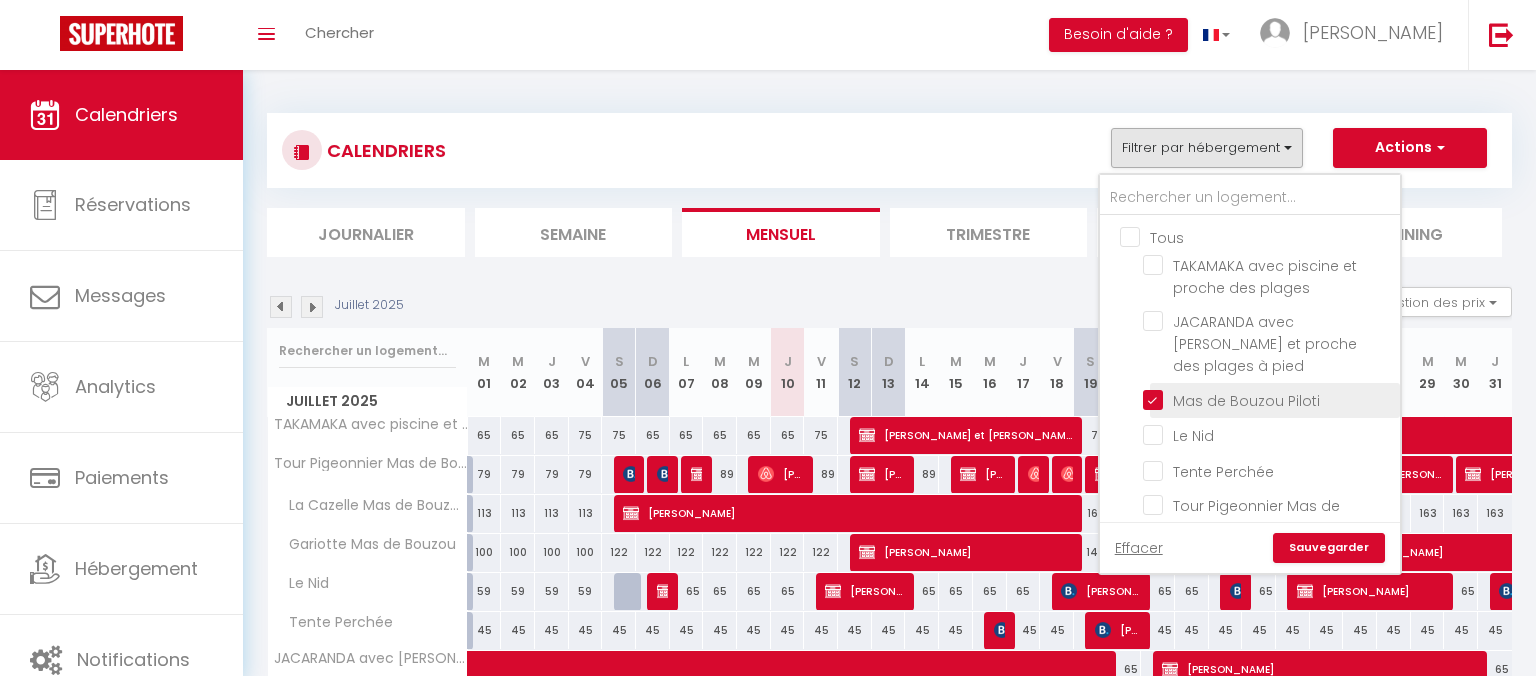 checkbox on "false" 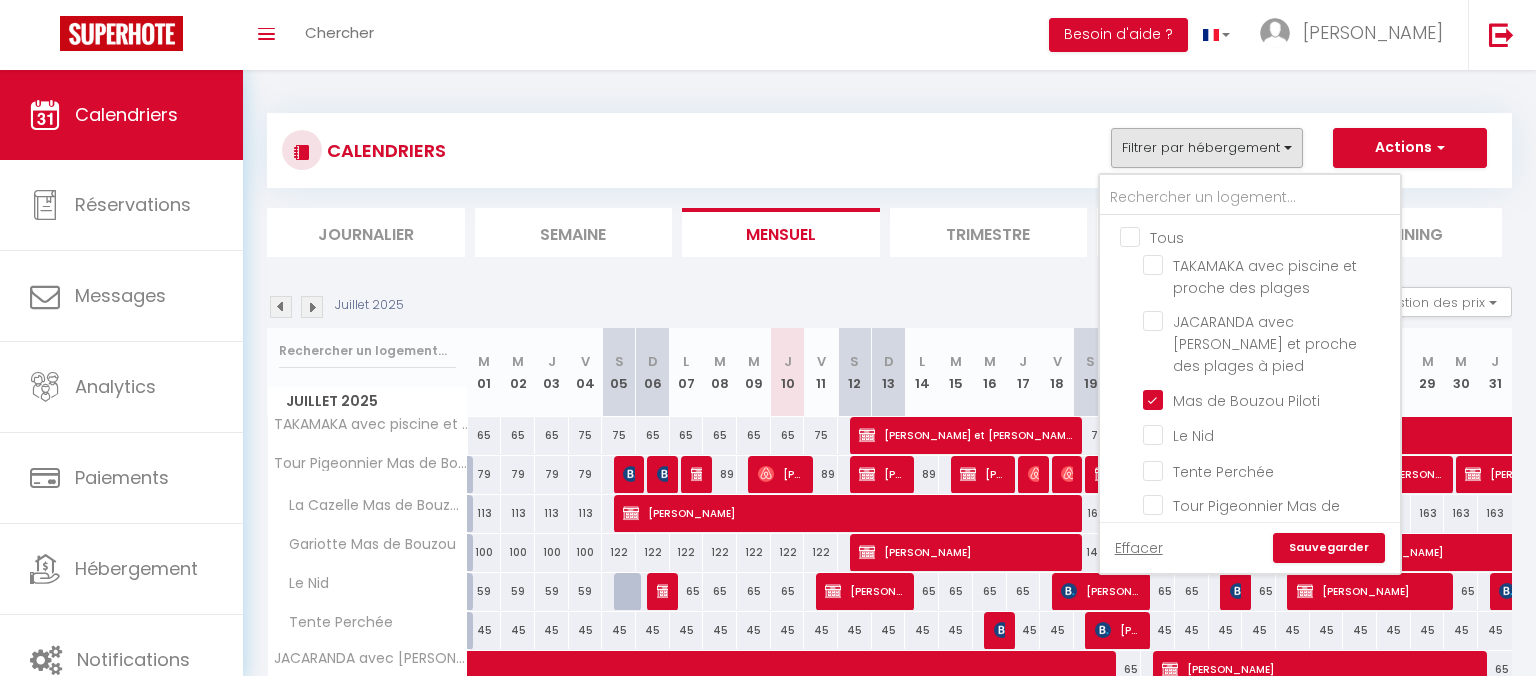 click on "Sauvegarder" at bounding box center [1329, 548] 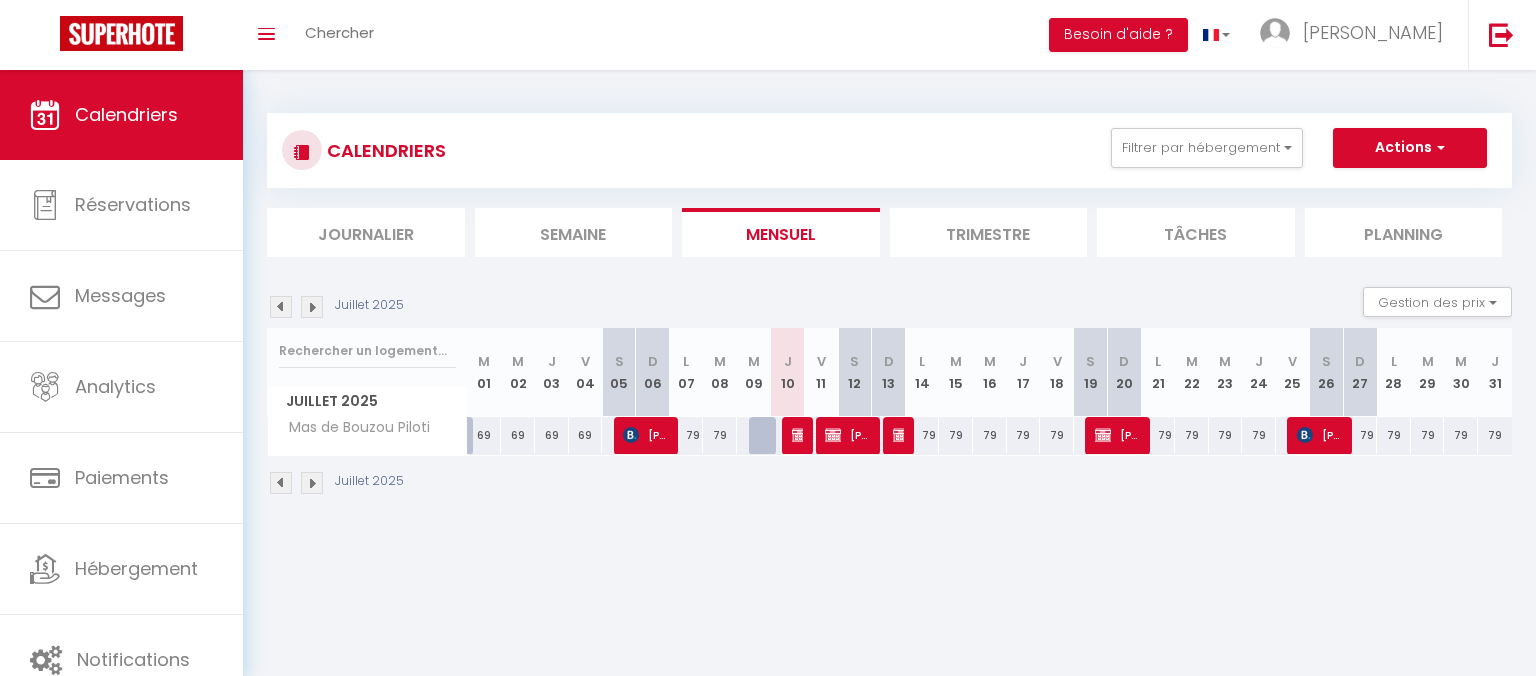 click at bounding box center [901, 435] 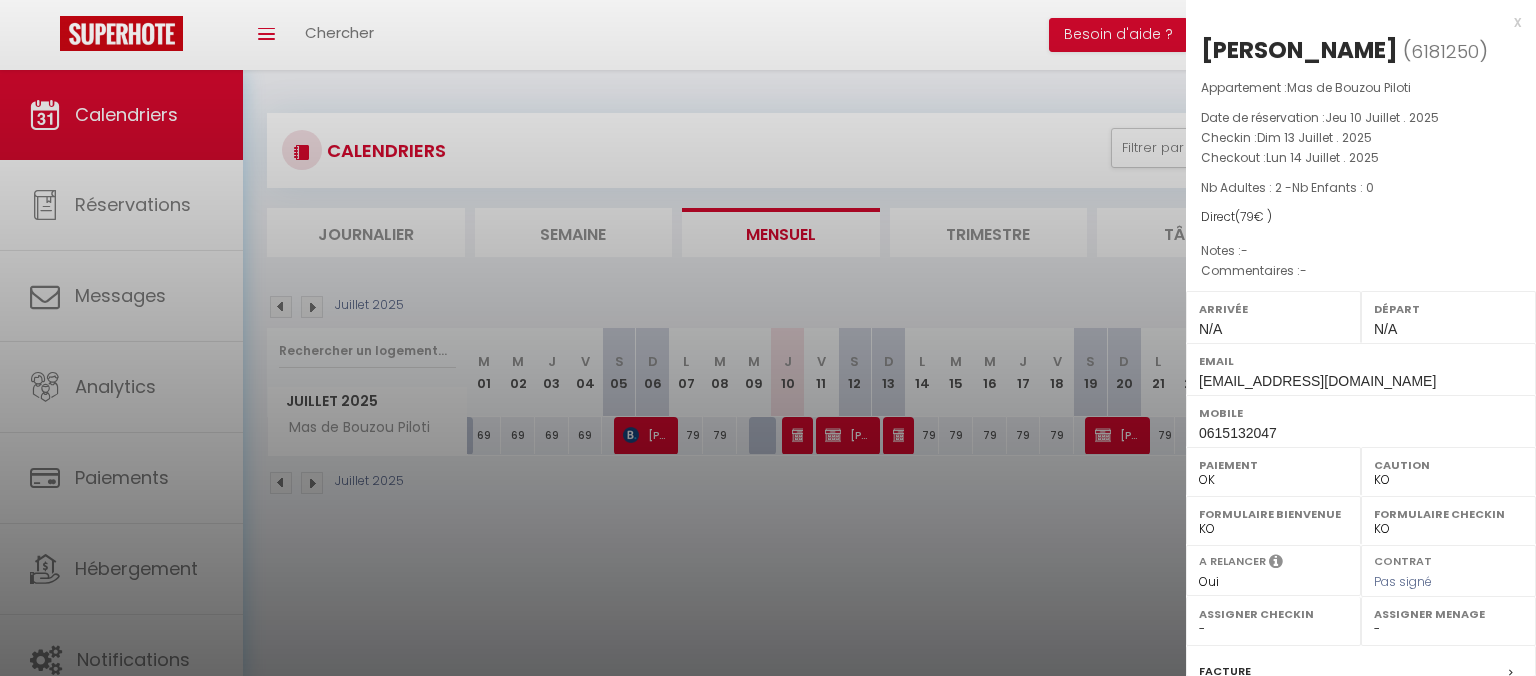 click at bounding box center [768, 338] 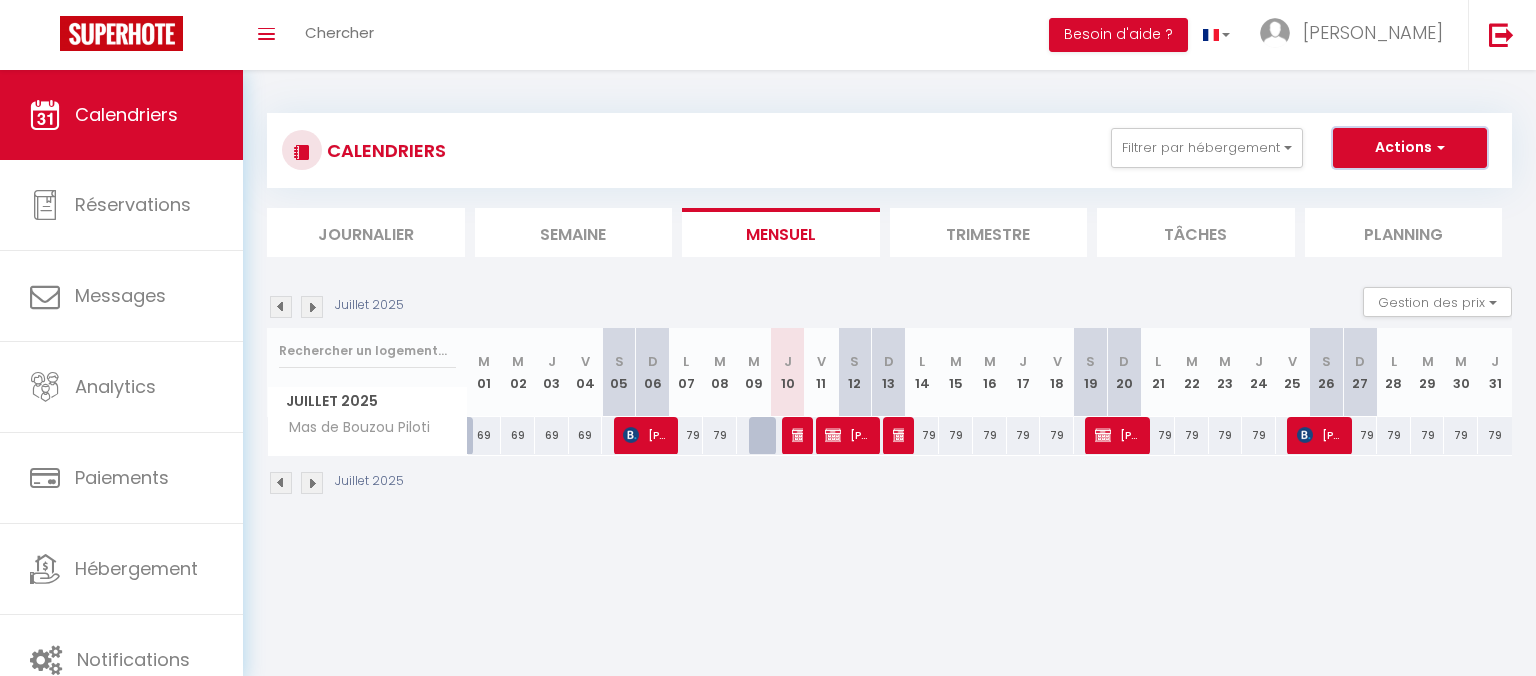 click on "Actions" at bounding box center (1410, 148) 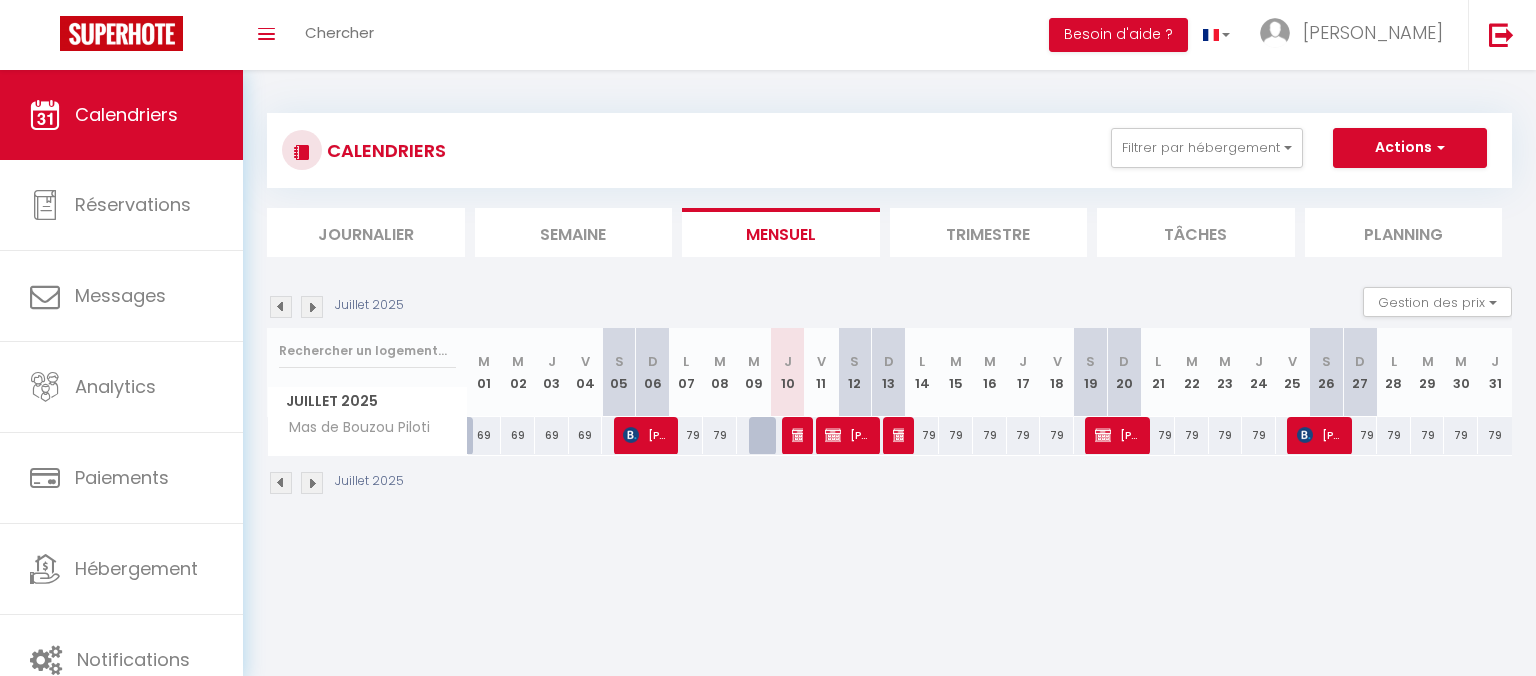 click at bounding box center (901, 435) 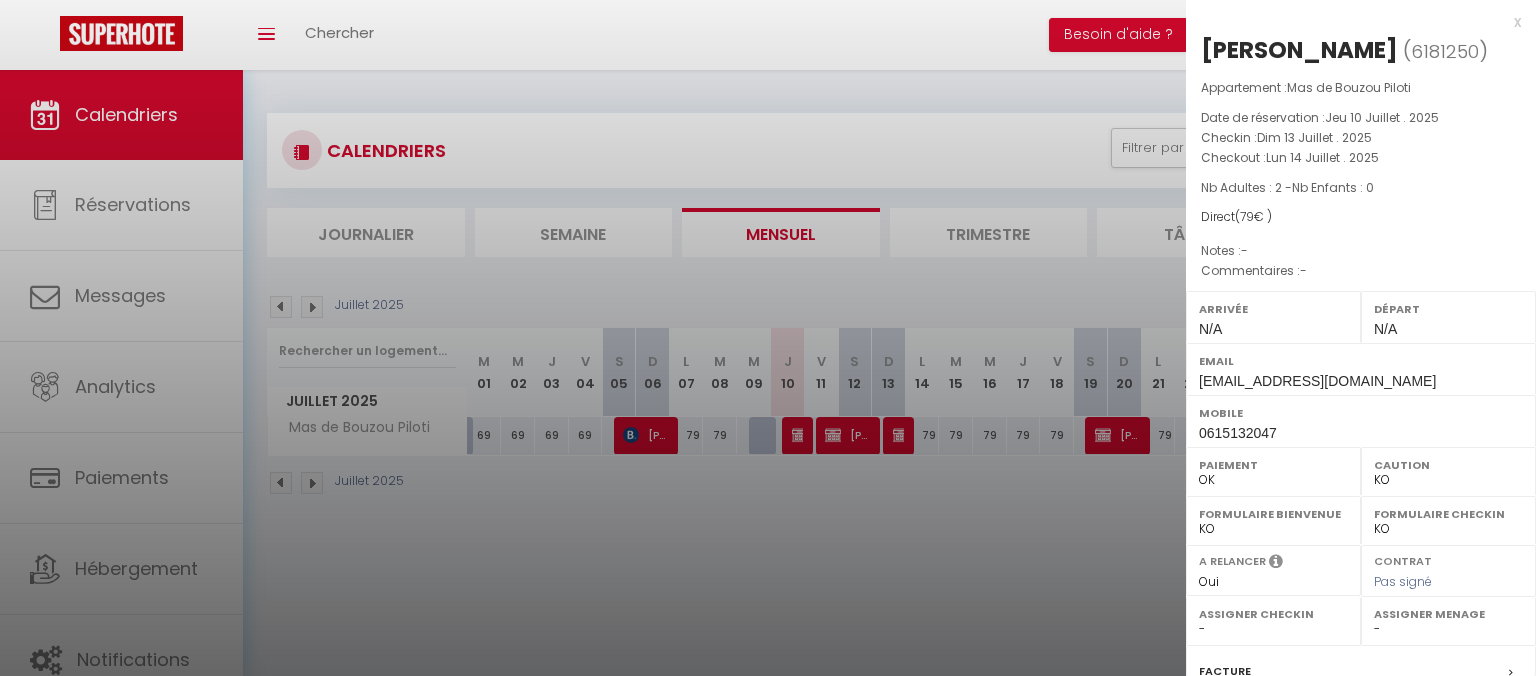 click at bounding box center [768, 338] 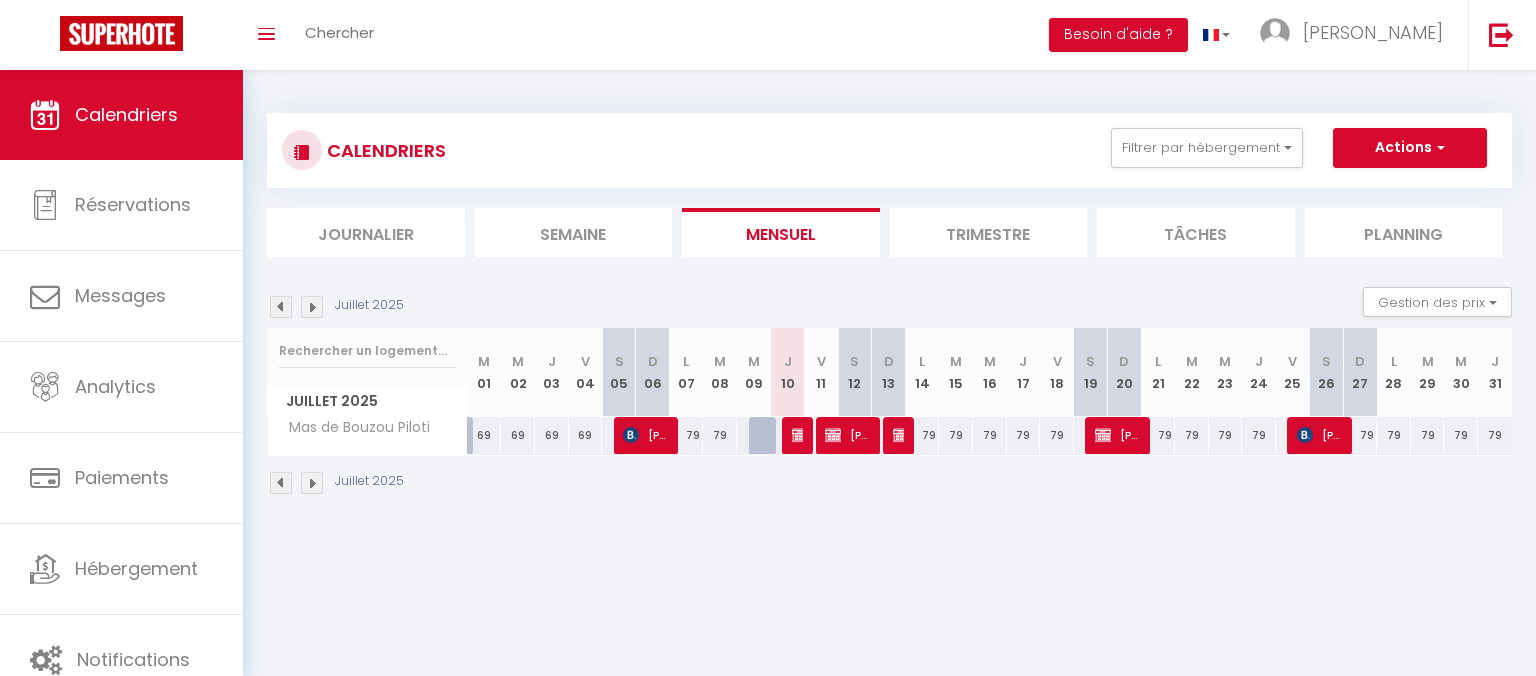 click at bounding box center (901, 435) 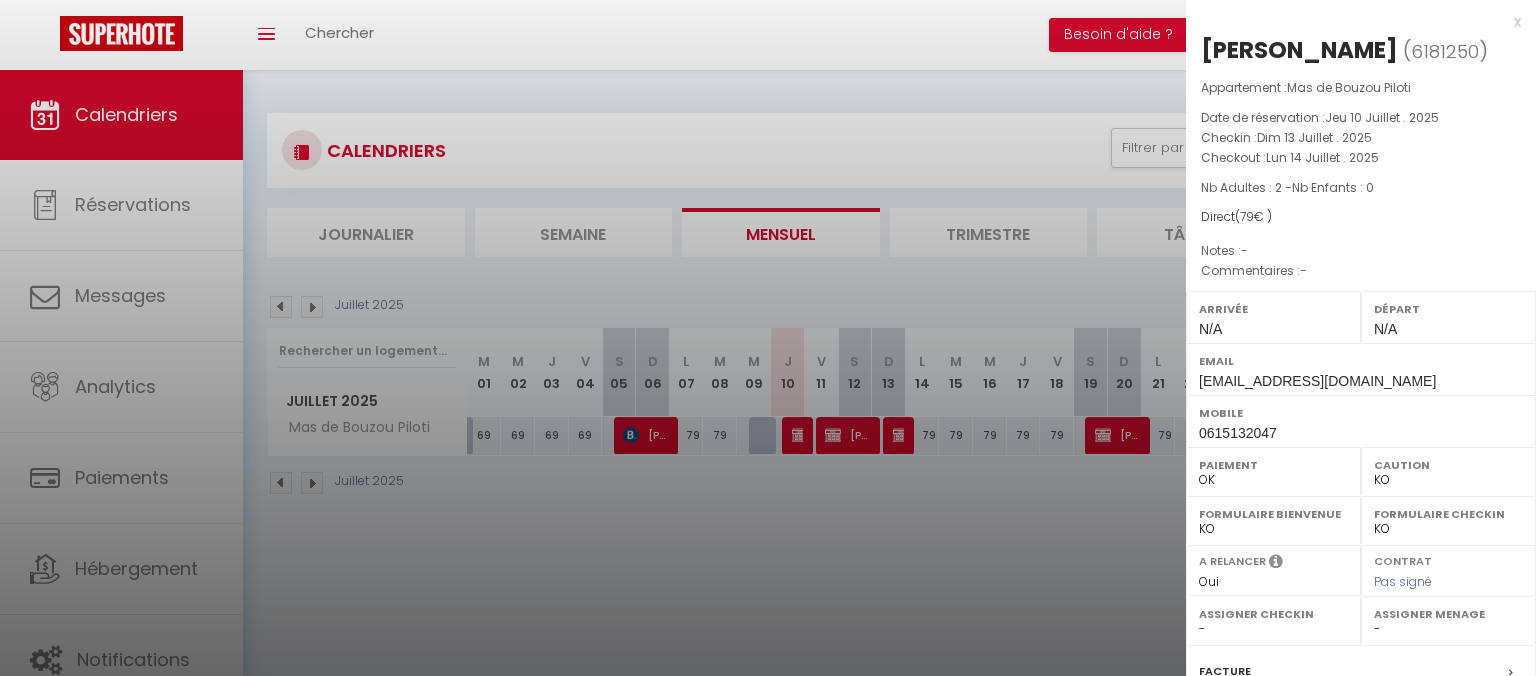 scroll, scrollTop: 70, scrollLeft: 0, axis: vertical 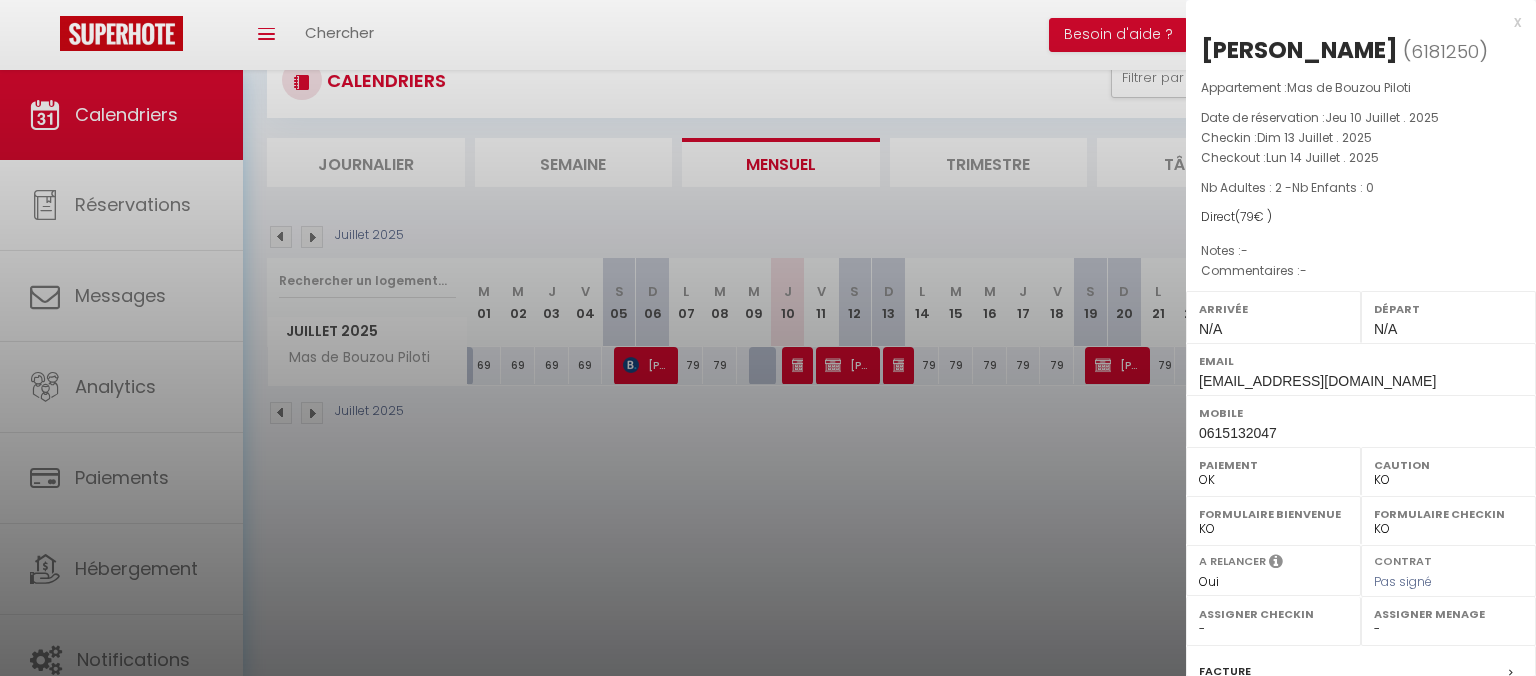 click at bounding box center [768, 338] 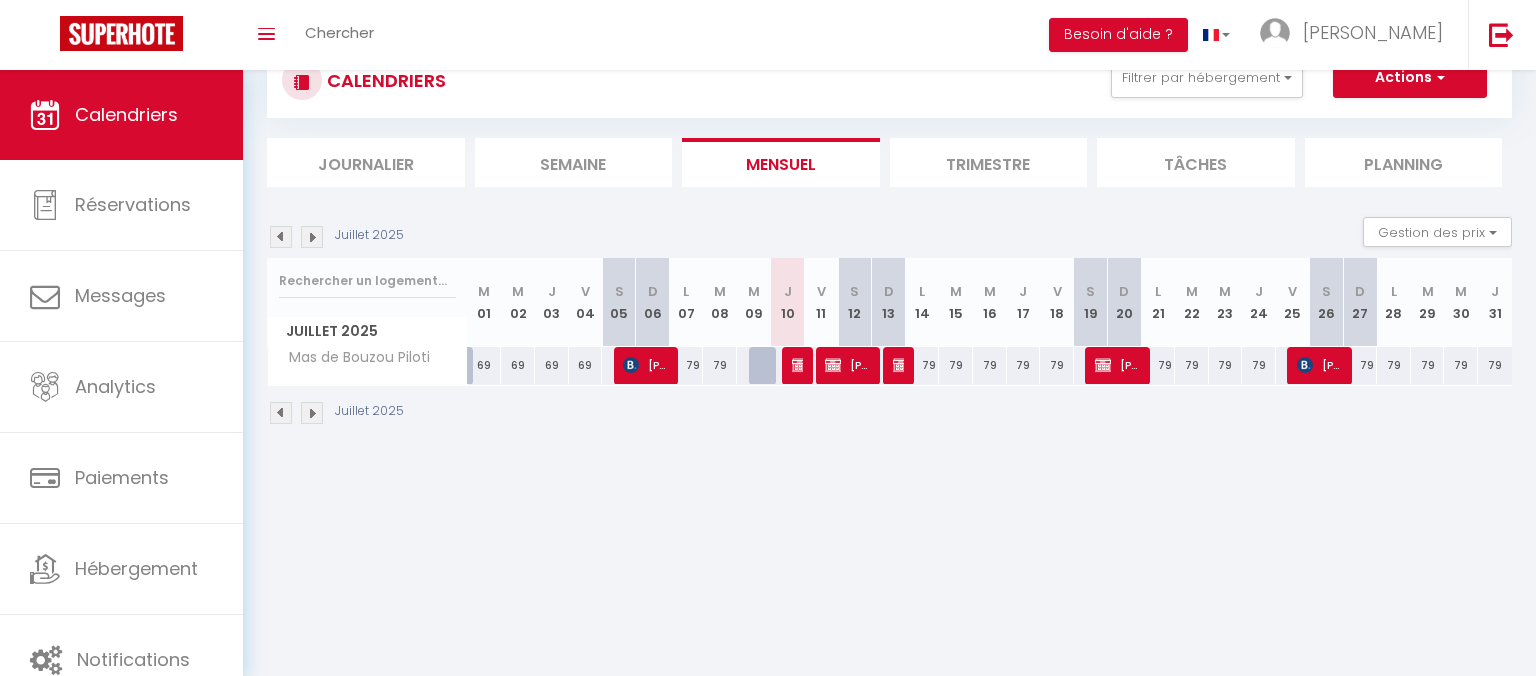 click at bounding box center [901, 365] 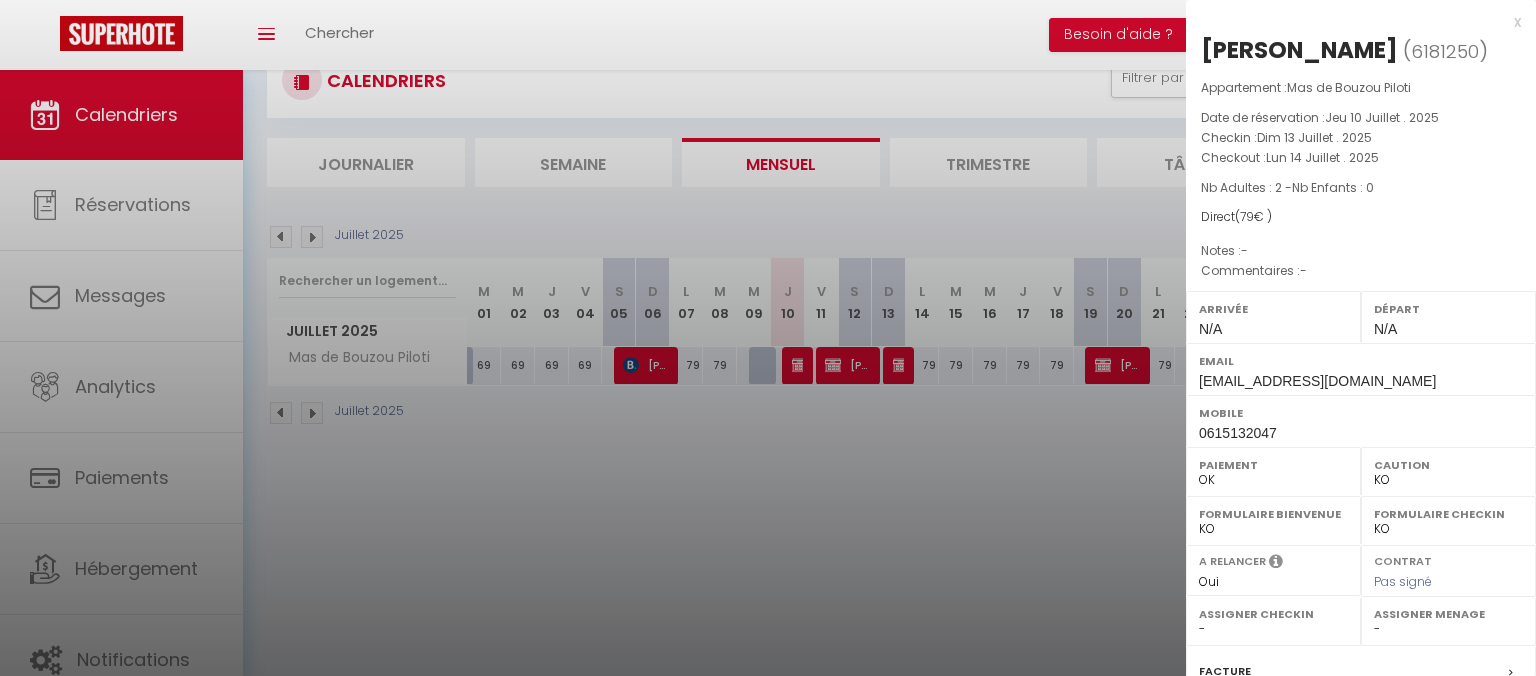 click at bounding box center [768, 338] 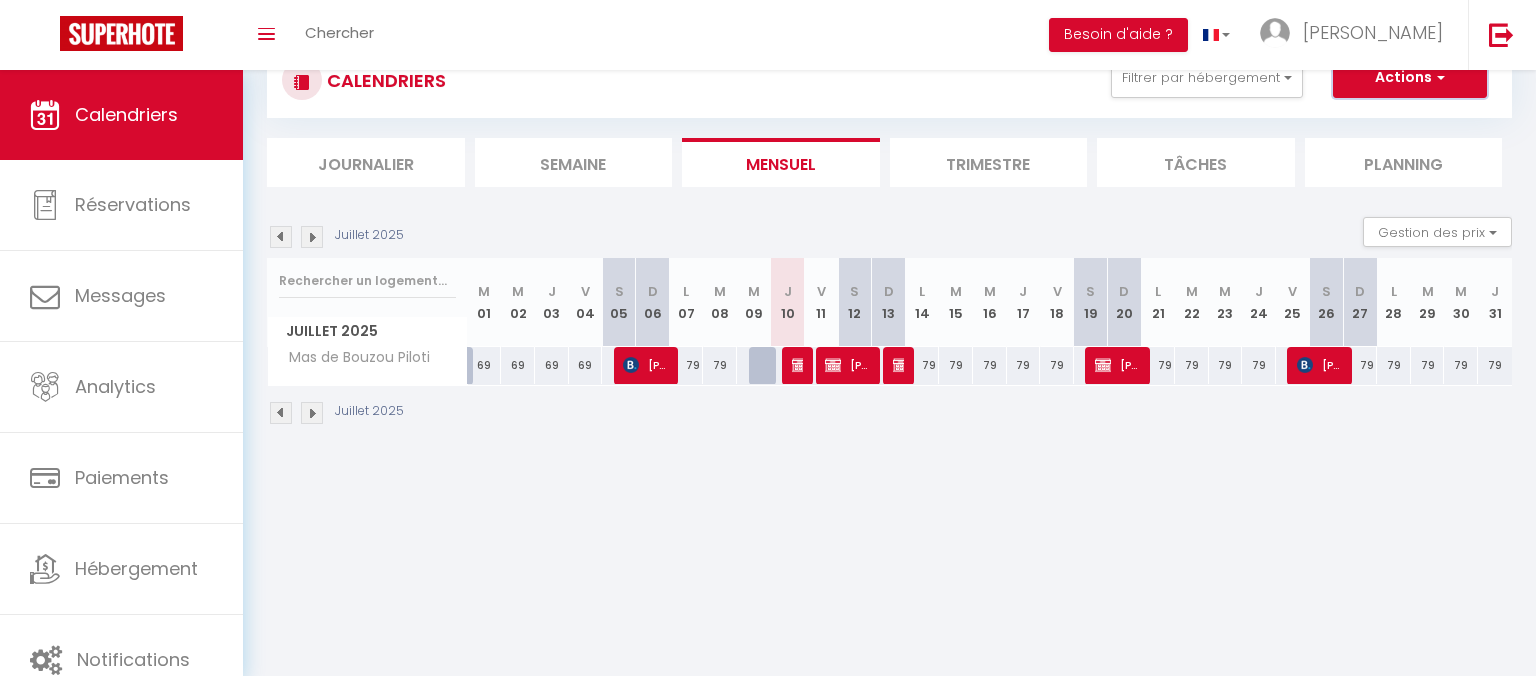 click on "Actions" at bounding box center [1410, 78] 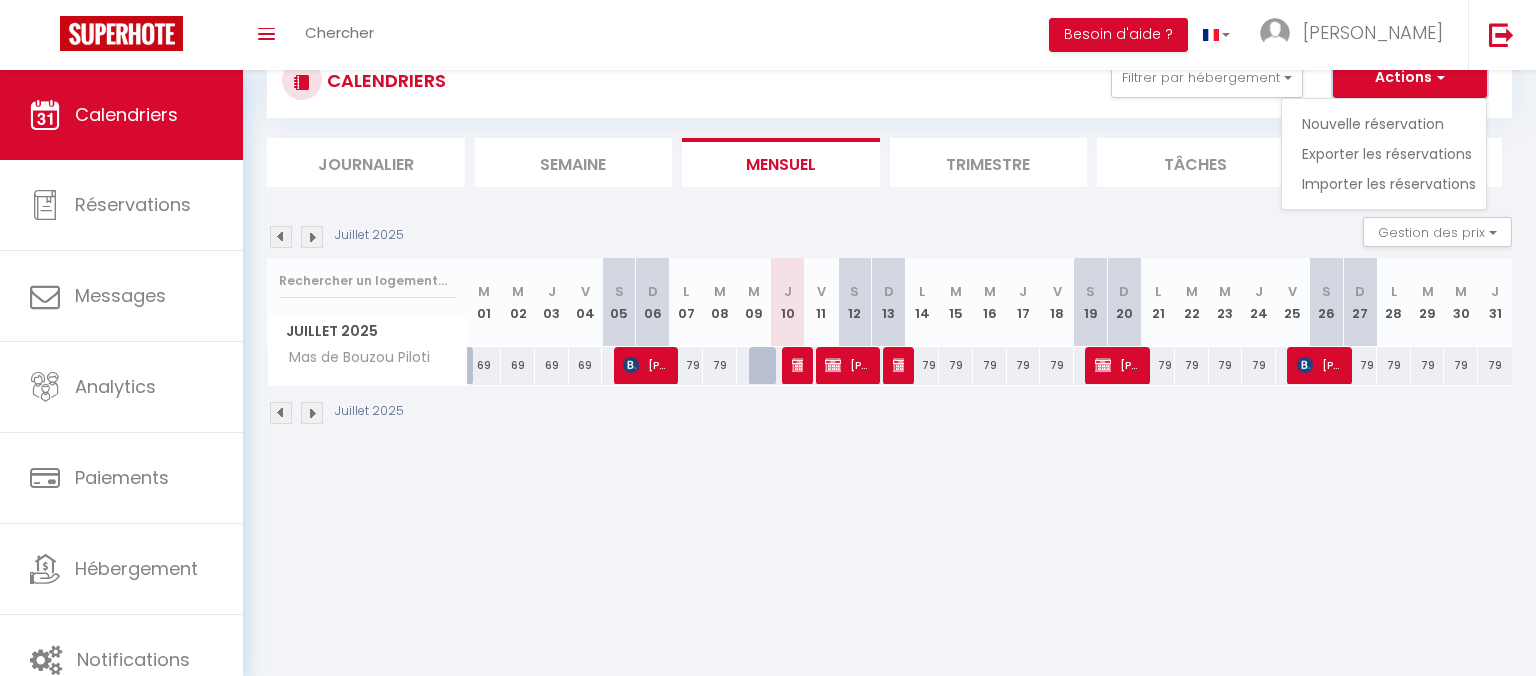scroll, scrollTop: 29, scrollLeft: 0, axis: vertical 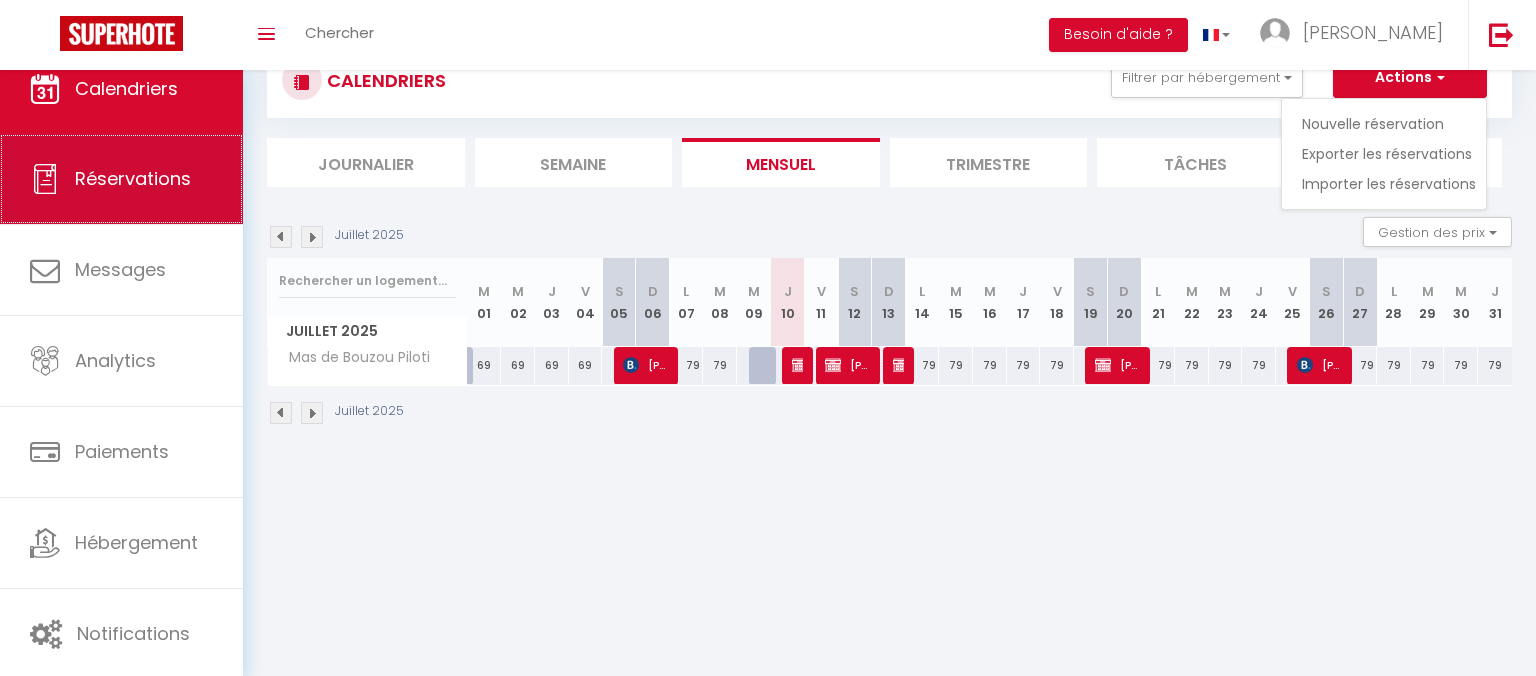 click on "Réservations" at bounding box center (121, 179) 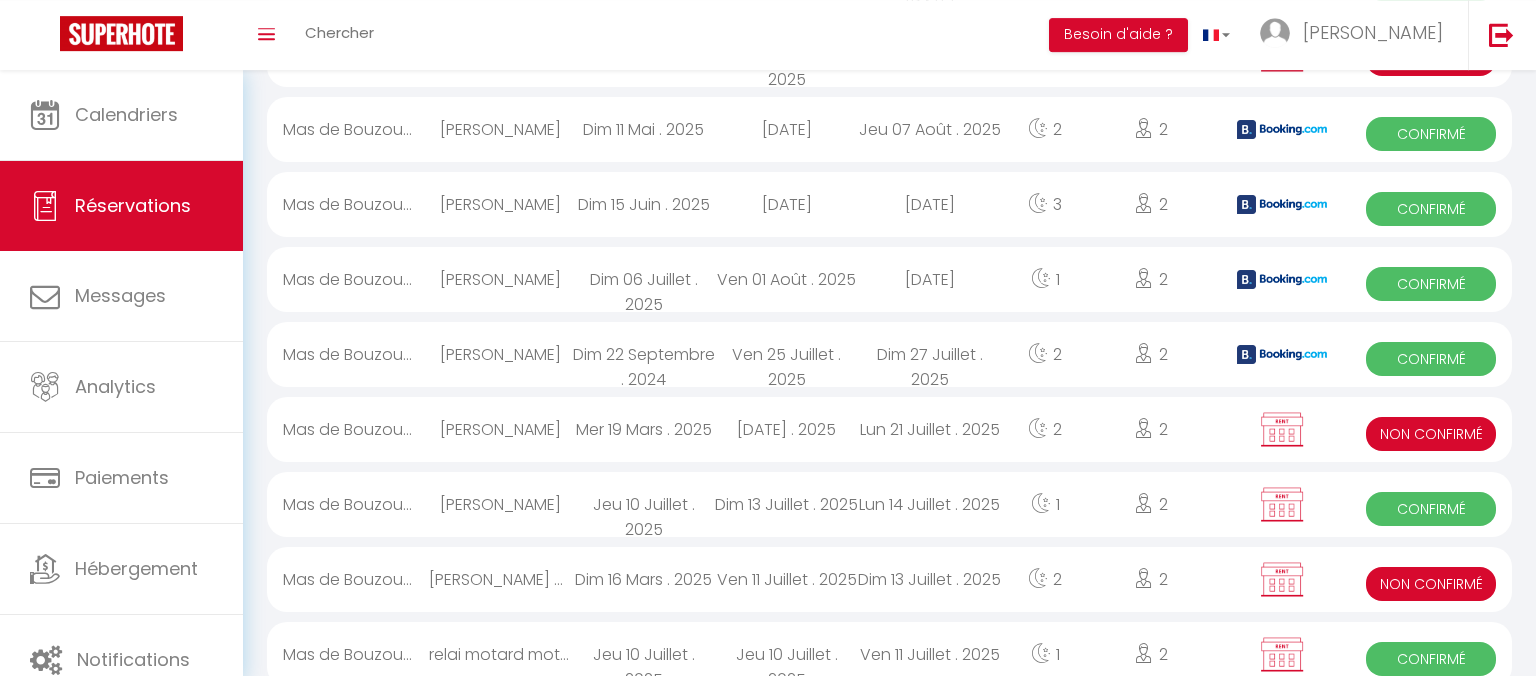 scroll, scrollTop: 506, scrollLeft: 0, axis: vertical 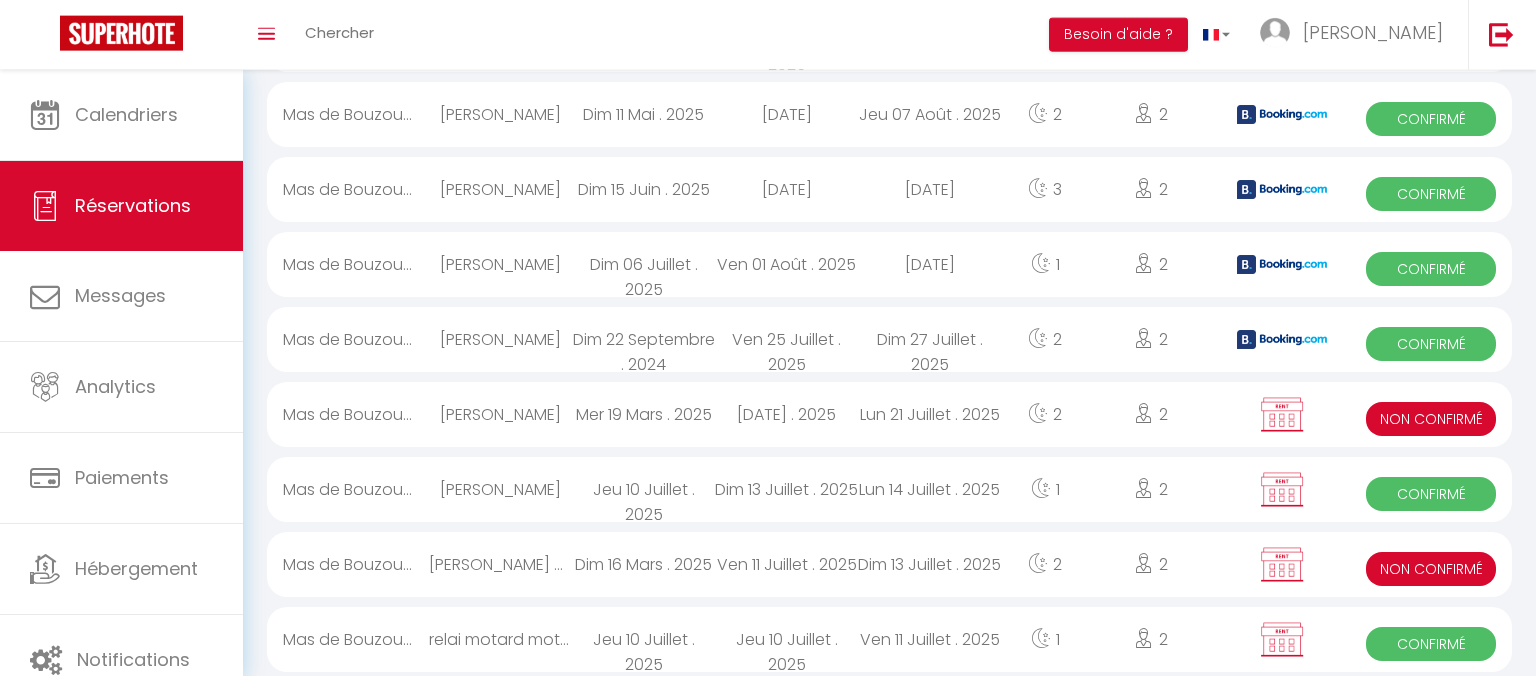 click on "Confirmé" at bounding box center [1430, 494] 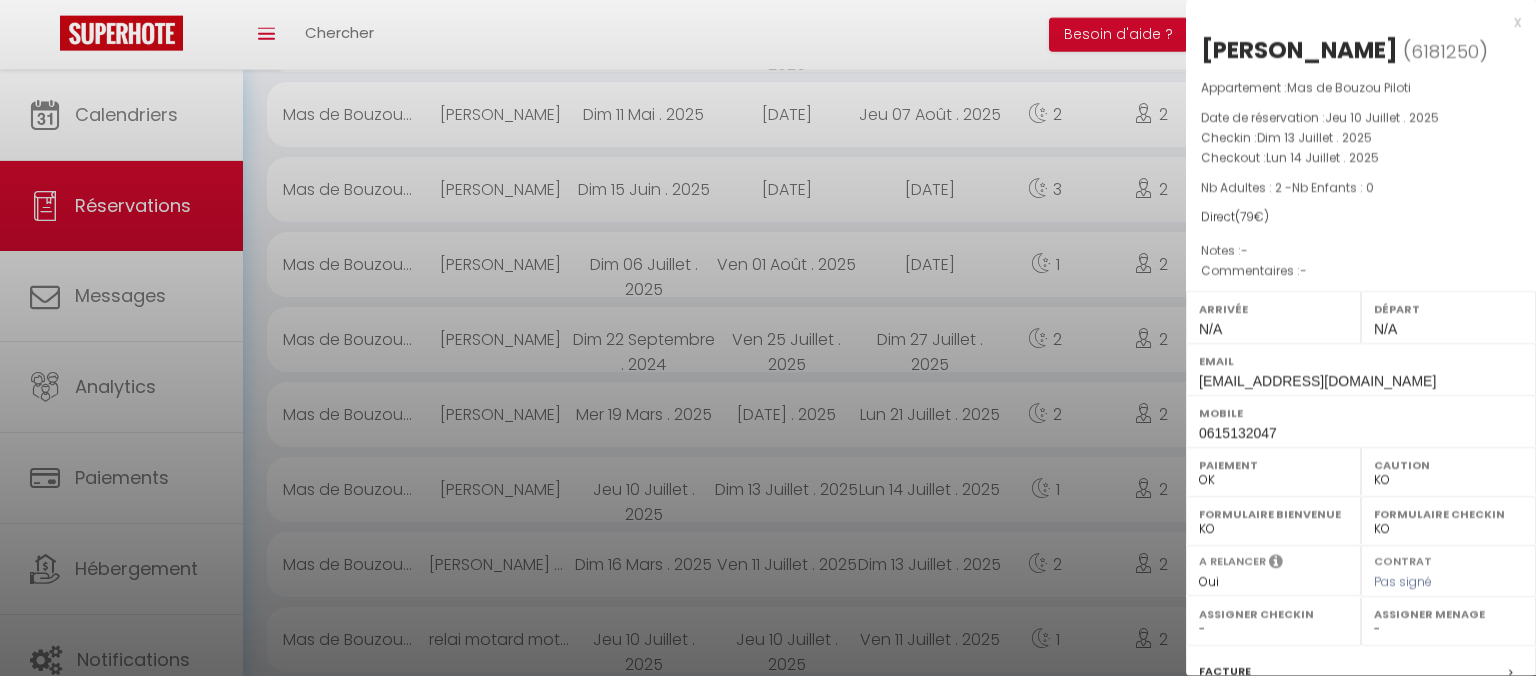 drag, startPoint x: 1426, startPoint y: 359, endPoint x: 1444, endPoint y: 438, distance: 81.02469 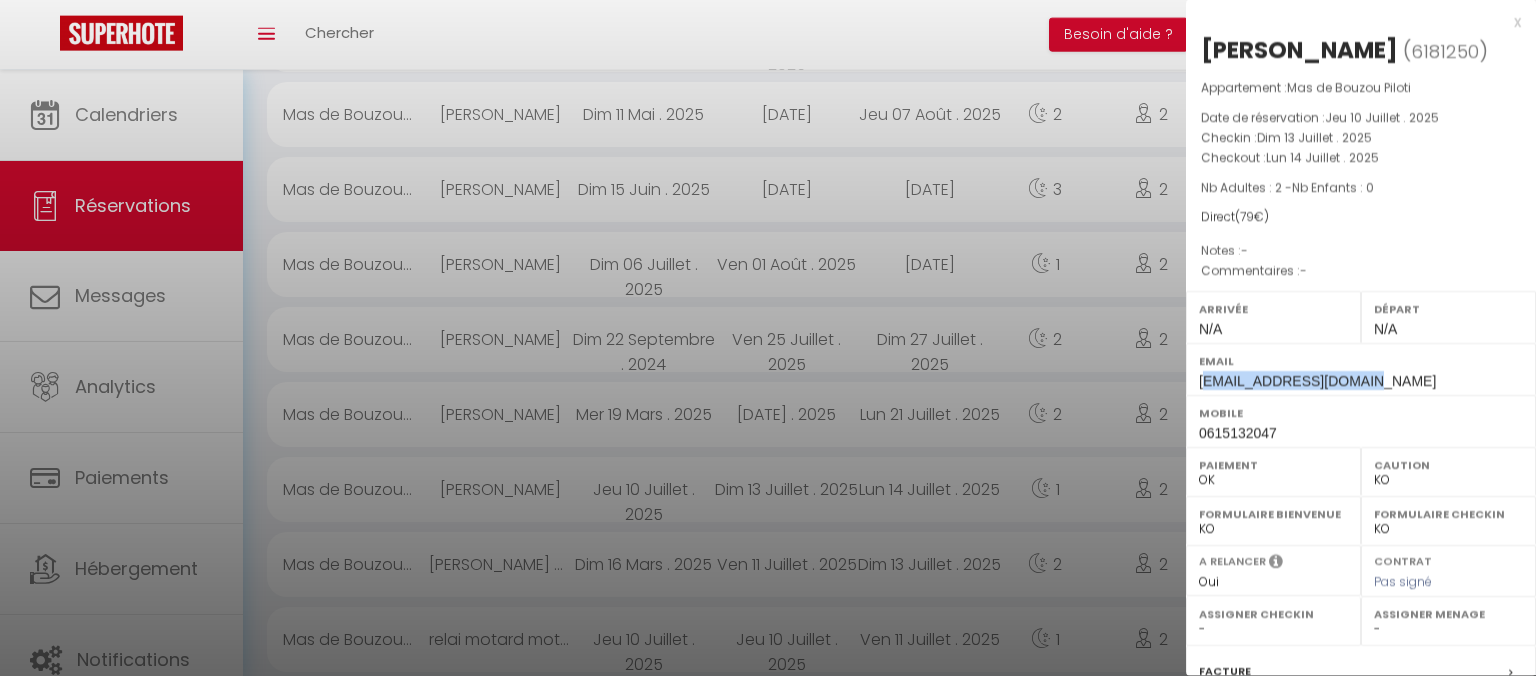 drag, startPoint x: 1353, startPoint y: 373, endPoint x: 1199, endPoint y: 377, distance: 154.05194 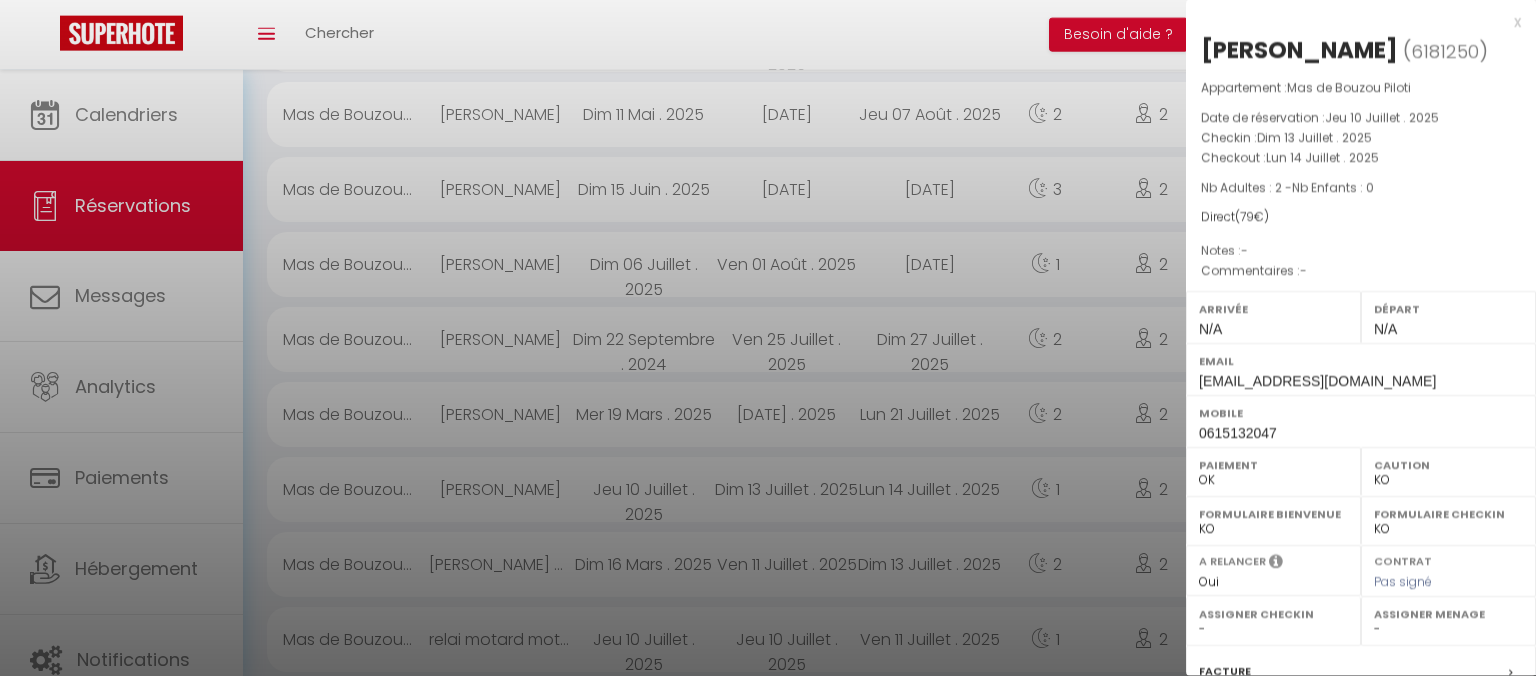 click on "Mobile" at bounding box center [1361, 413] 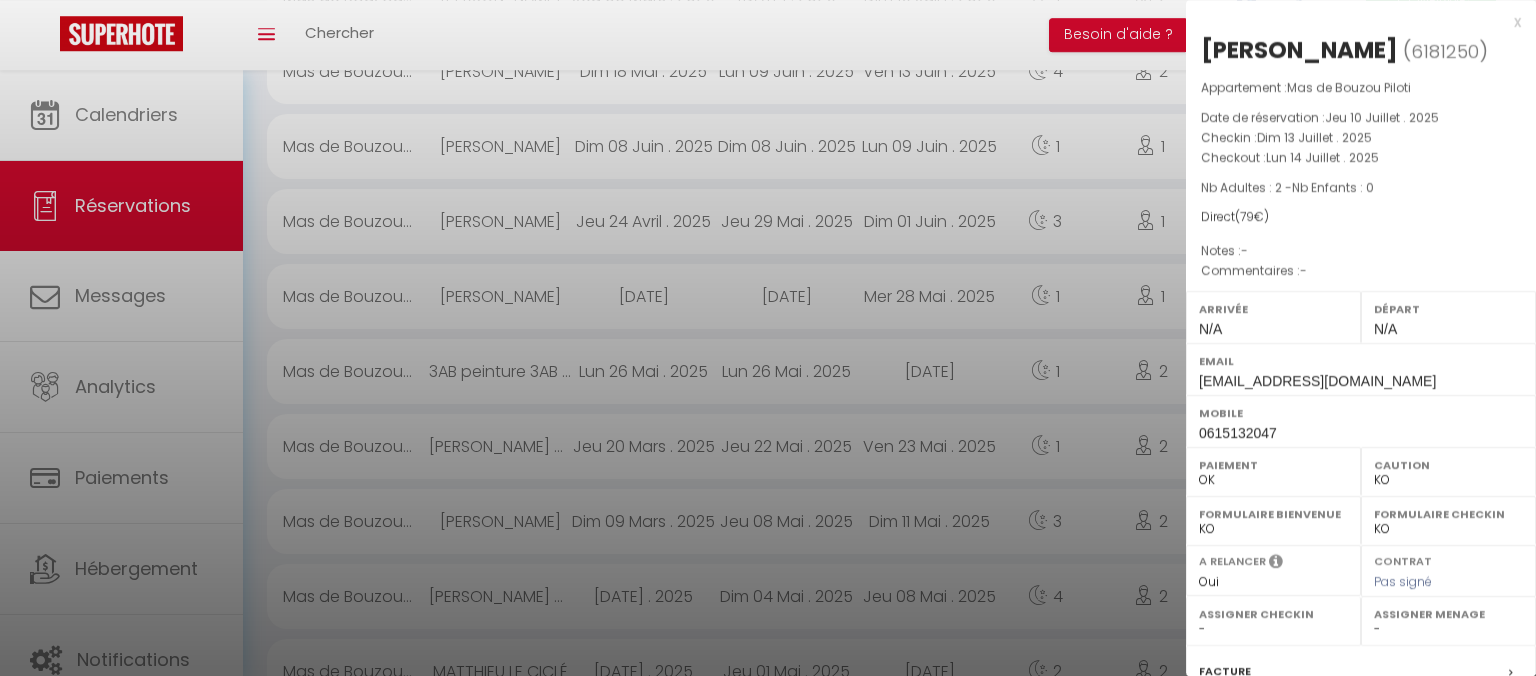 scroll, scrollTop: 1529, scrollLeft: 0, axis: vertical 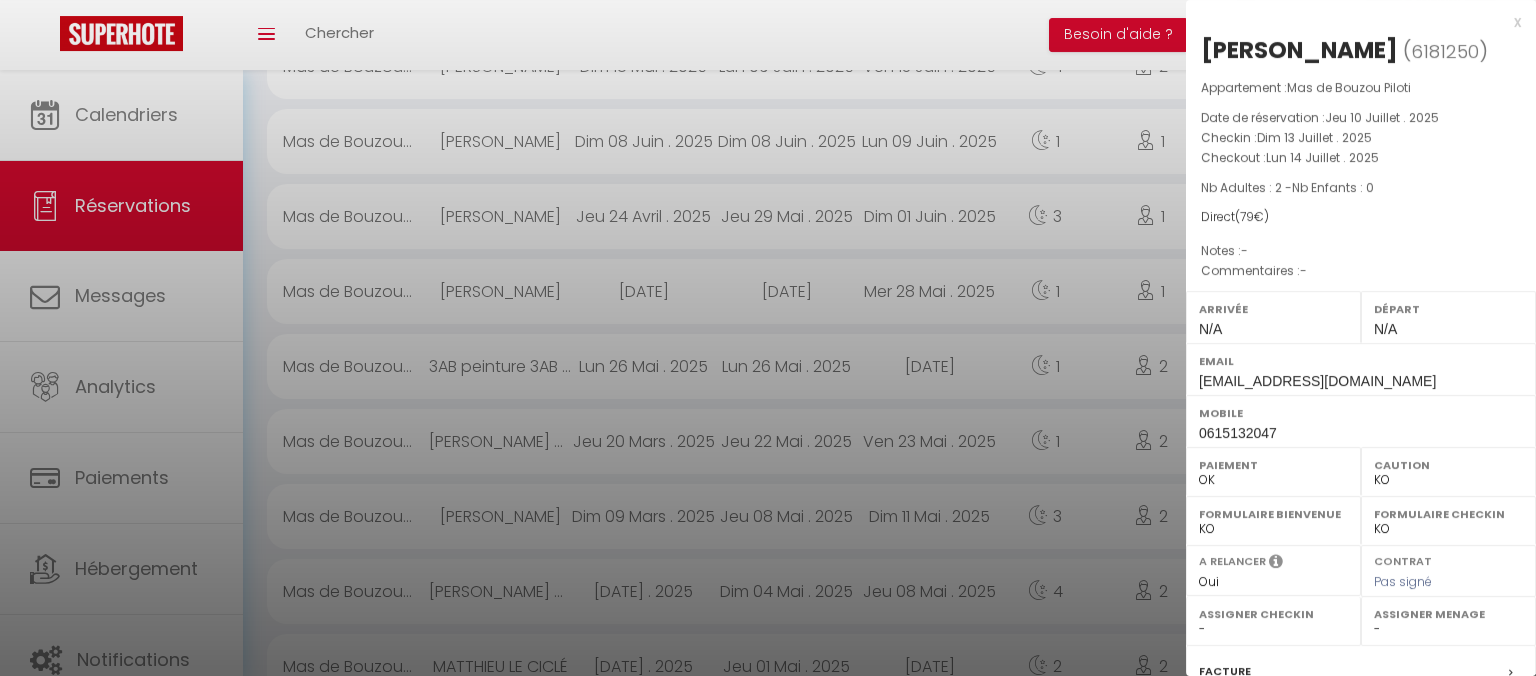 click on "Mobile" at bounding box center (1361, 413) 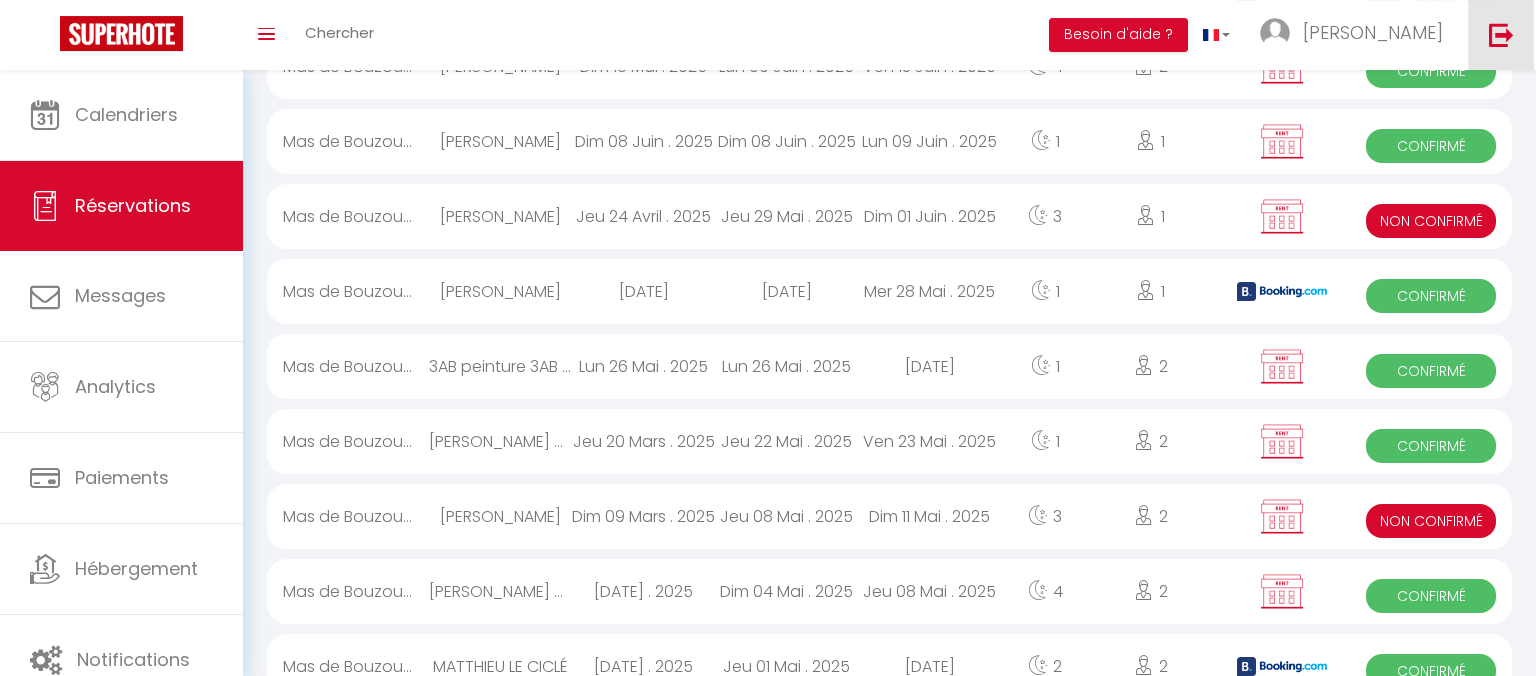 click at bounding box center (1501, 34) 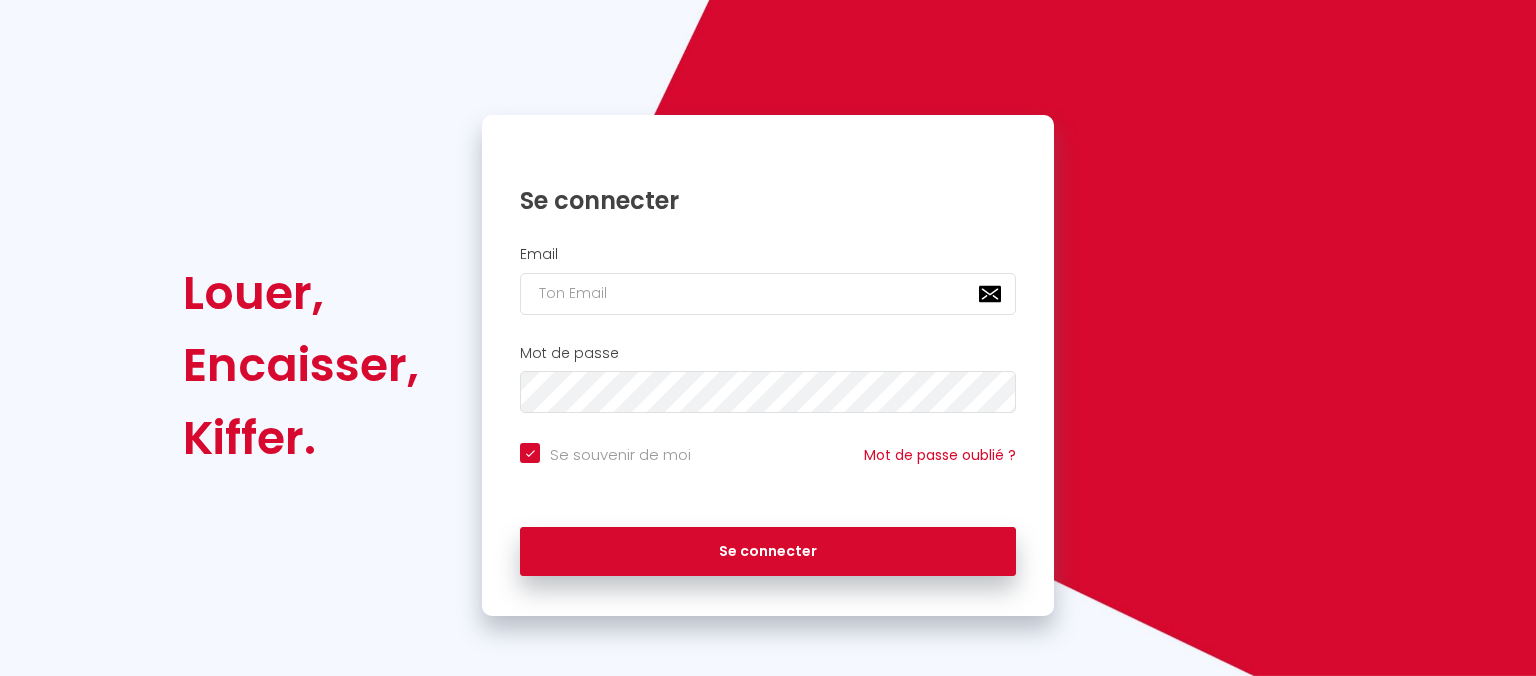 scroll, scrollTop: 43, scrollLeft: 0, axis: vertical 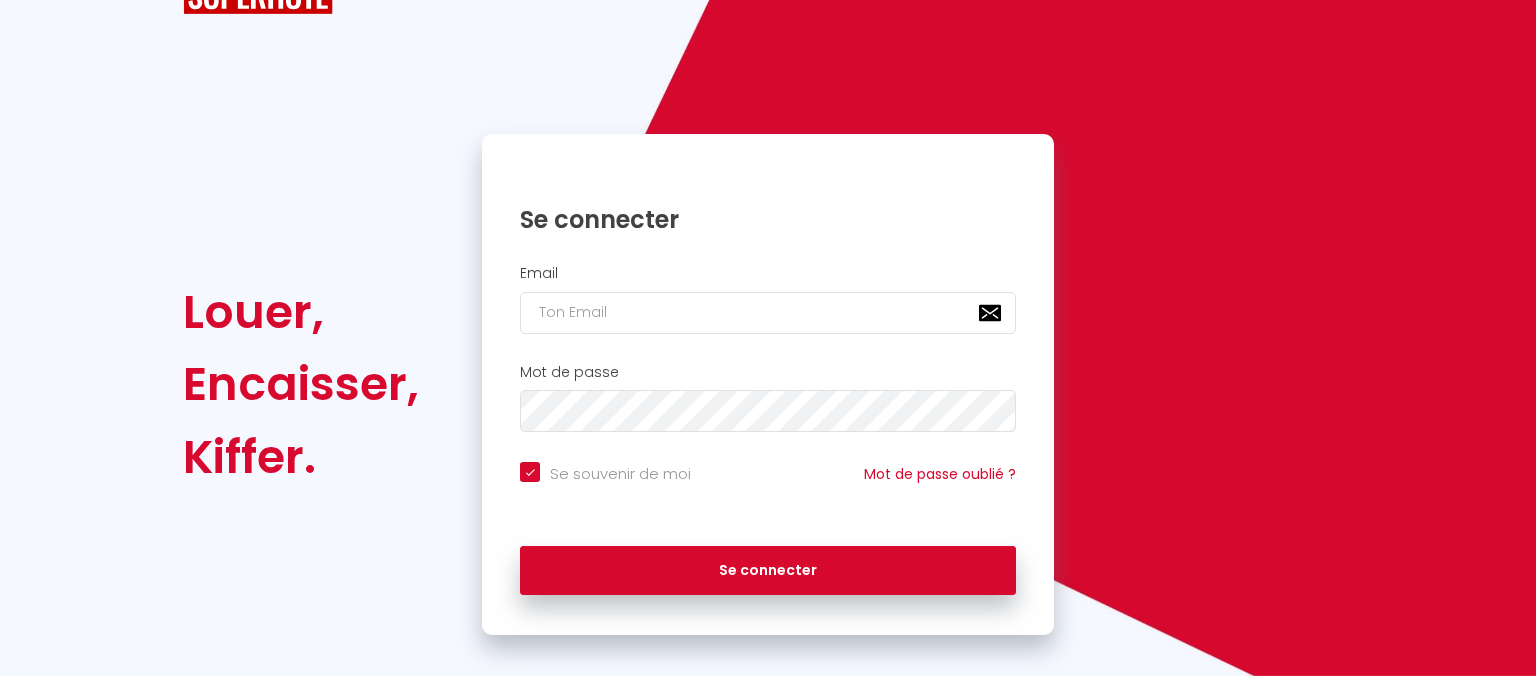 checkbox on "true" 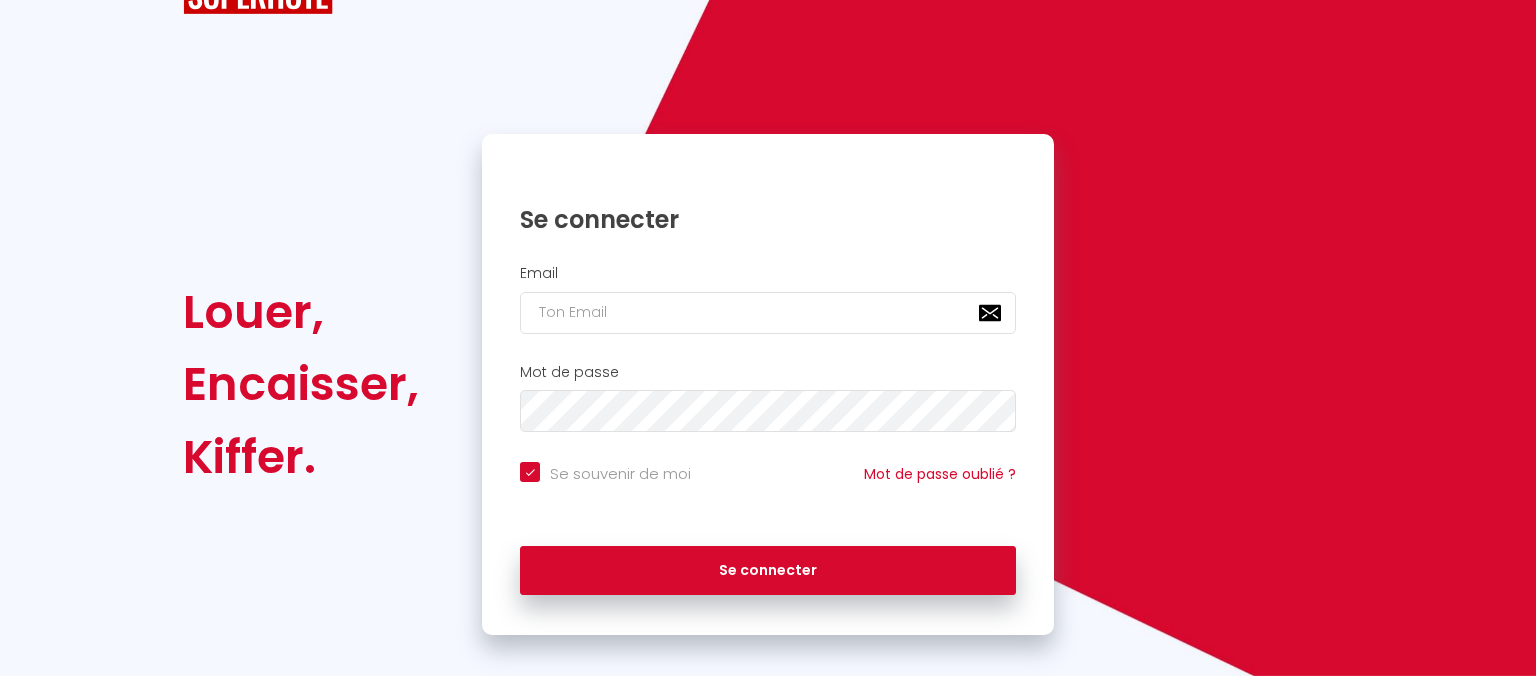 scroll, scrollTop: 61, scrollLeft: 0, axis: vertical 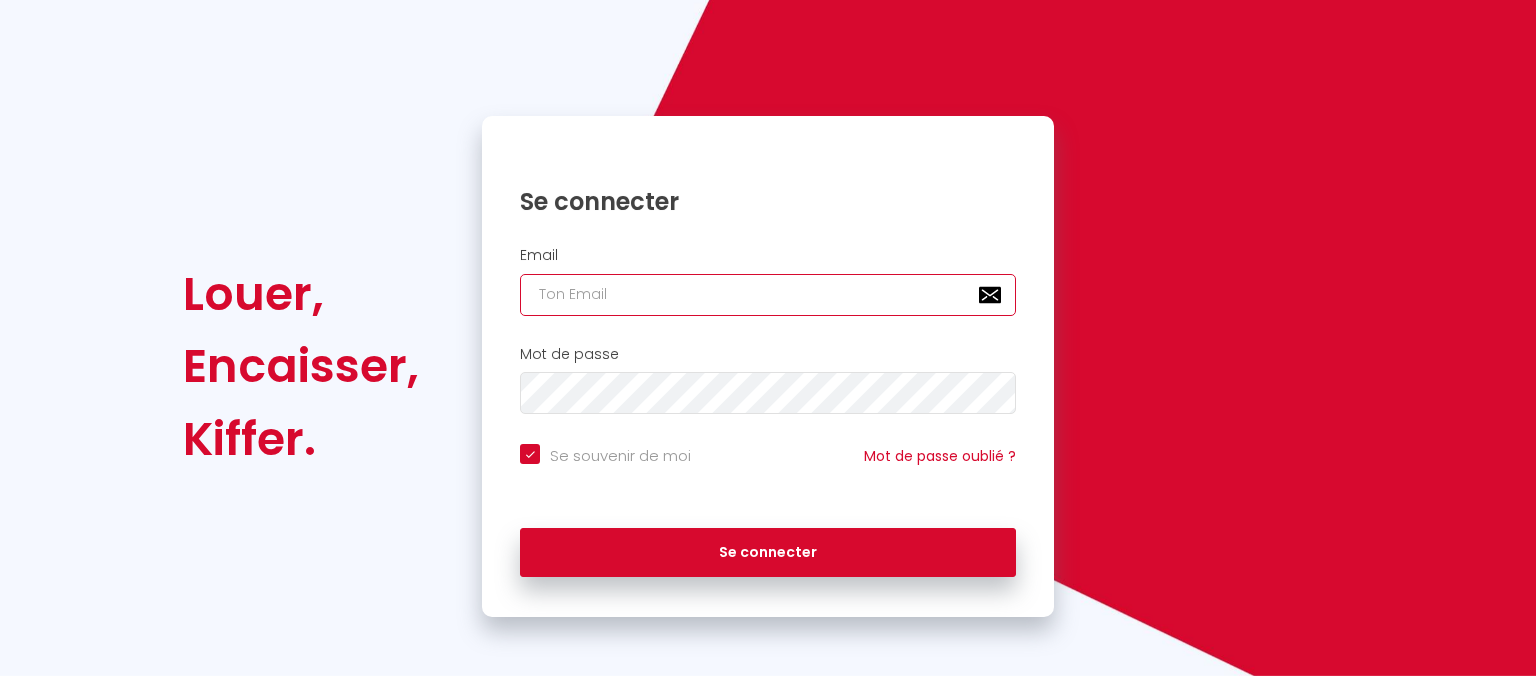 click at bounding box center [768, 295] 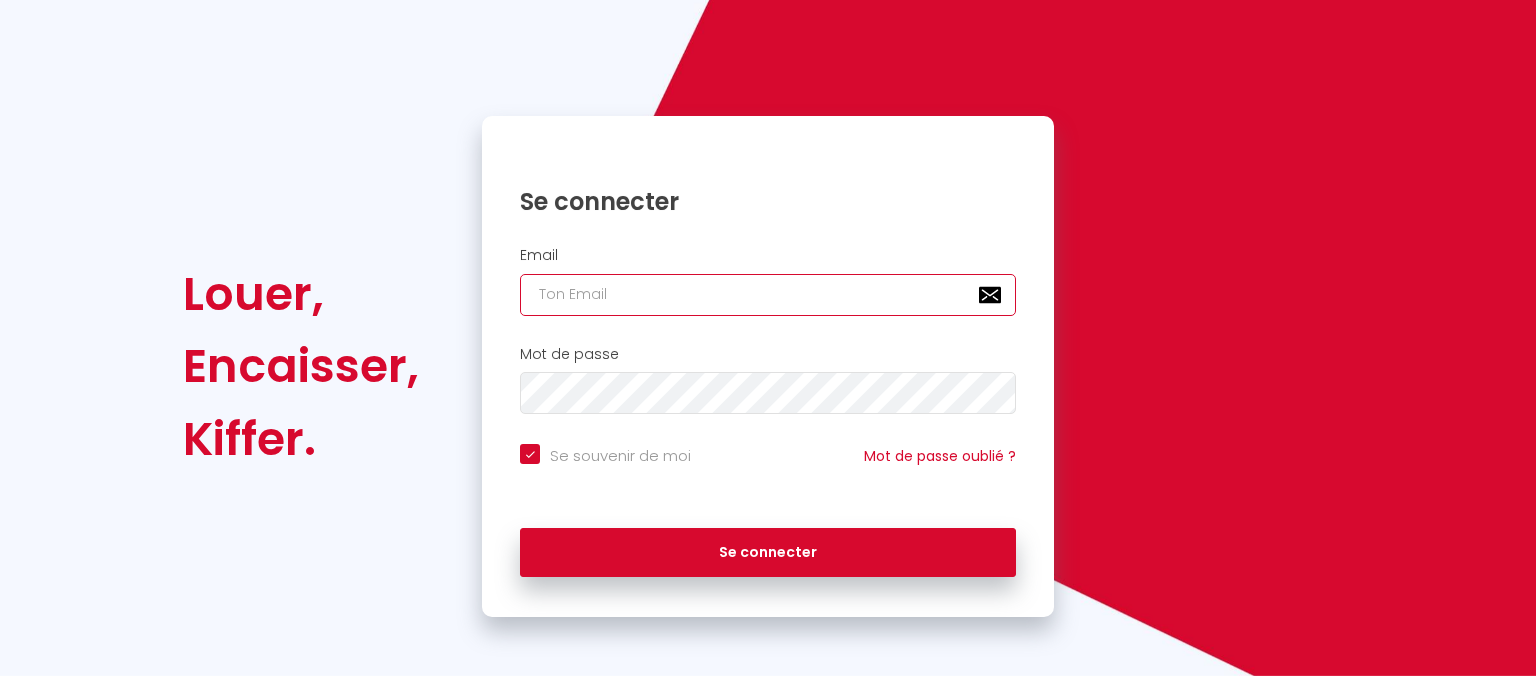 type on "[EMAIL_ADDRESS][DOMAIN_NAME]" 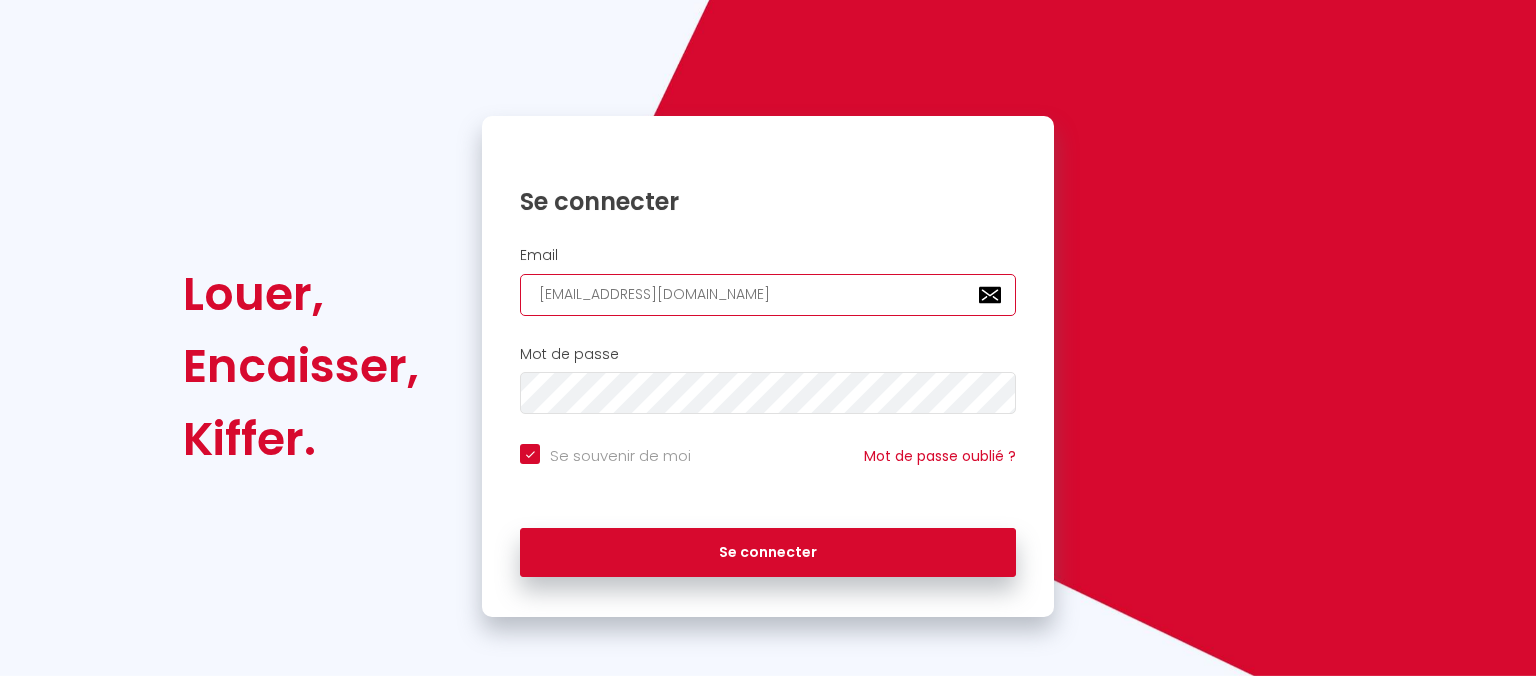 checkbox on "true" 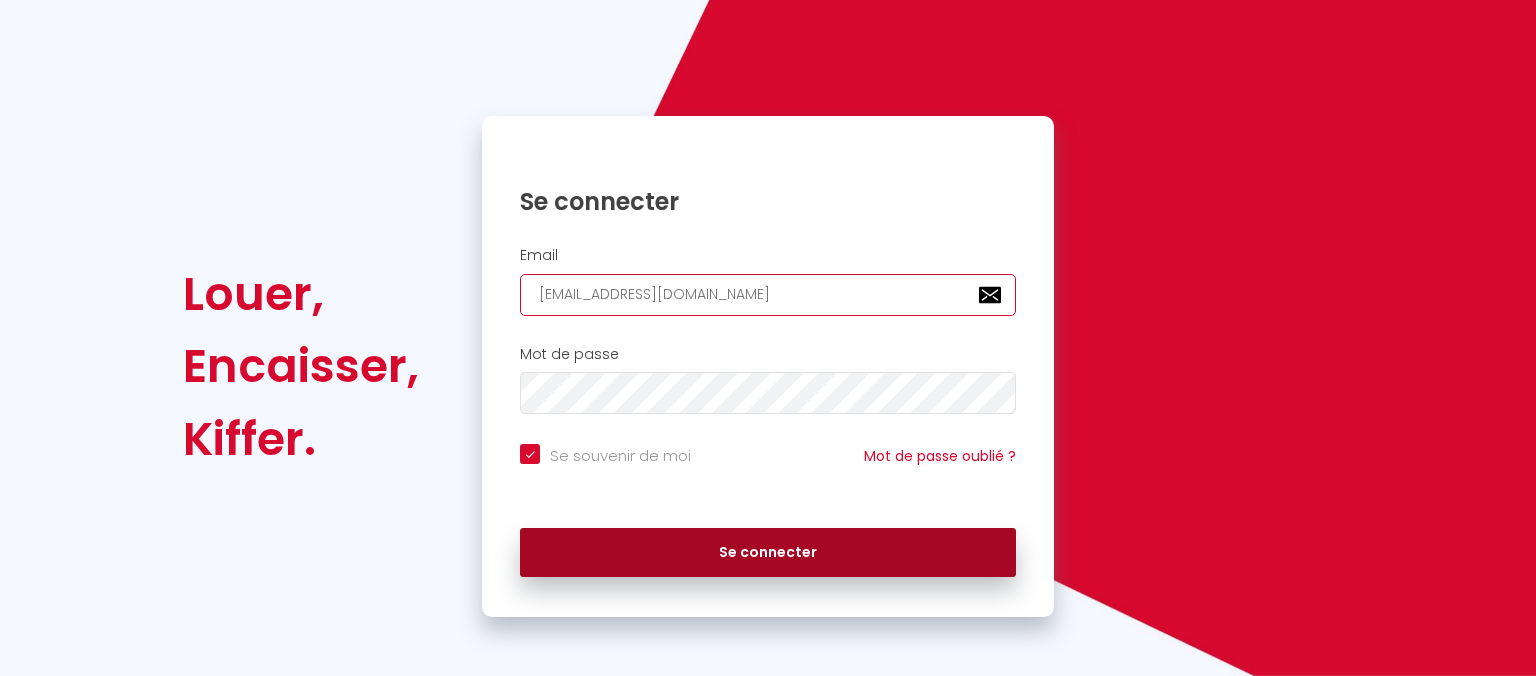 type on "[EMAIL_ADDRESS][DOMAIN_NAME]" 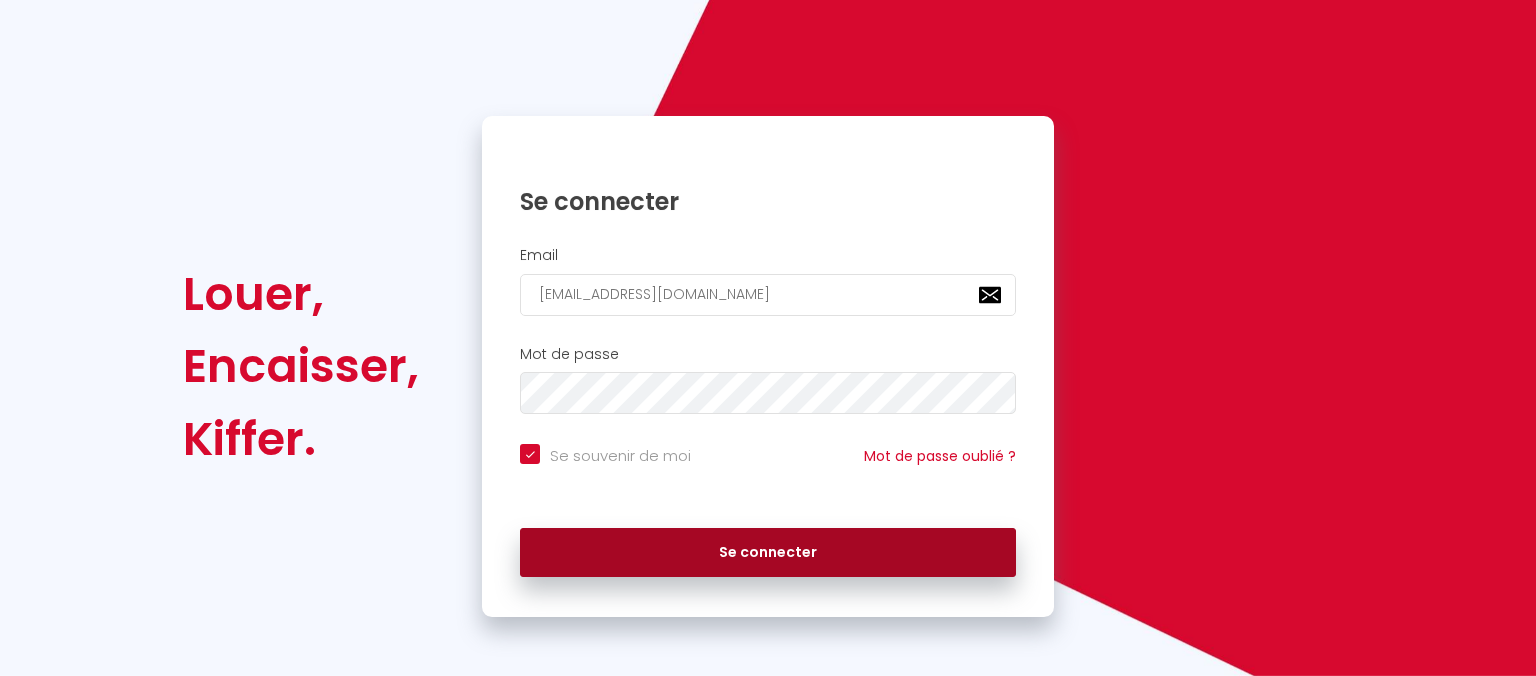 click on "Se connecter" at bounding box center [768, 553] 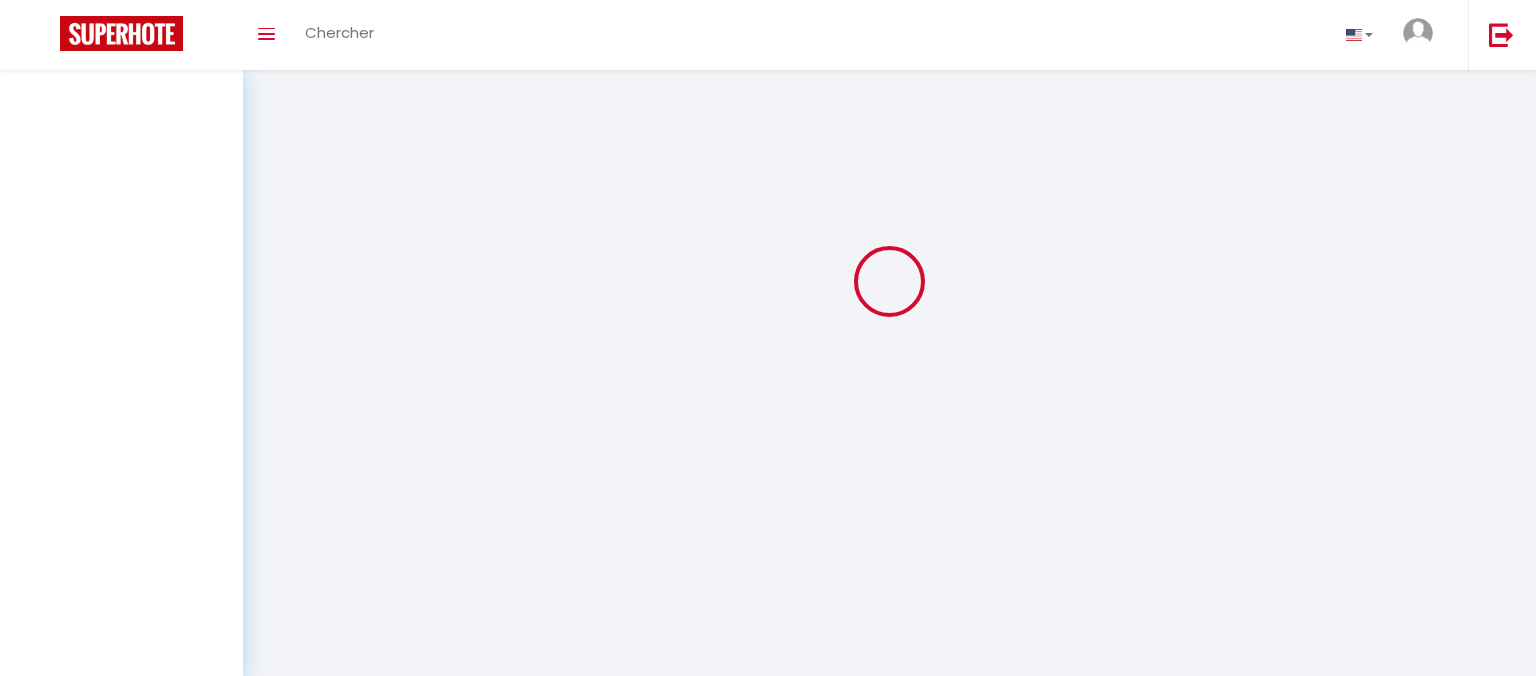 scroll, scrollTop: 0, scrollLeft: 0, axis: both 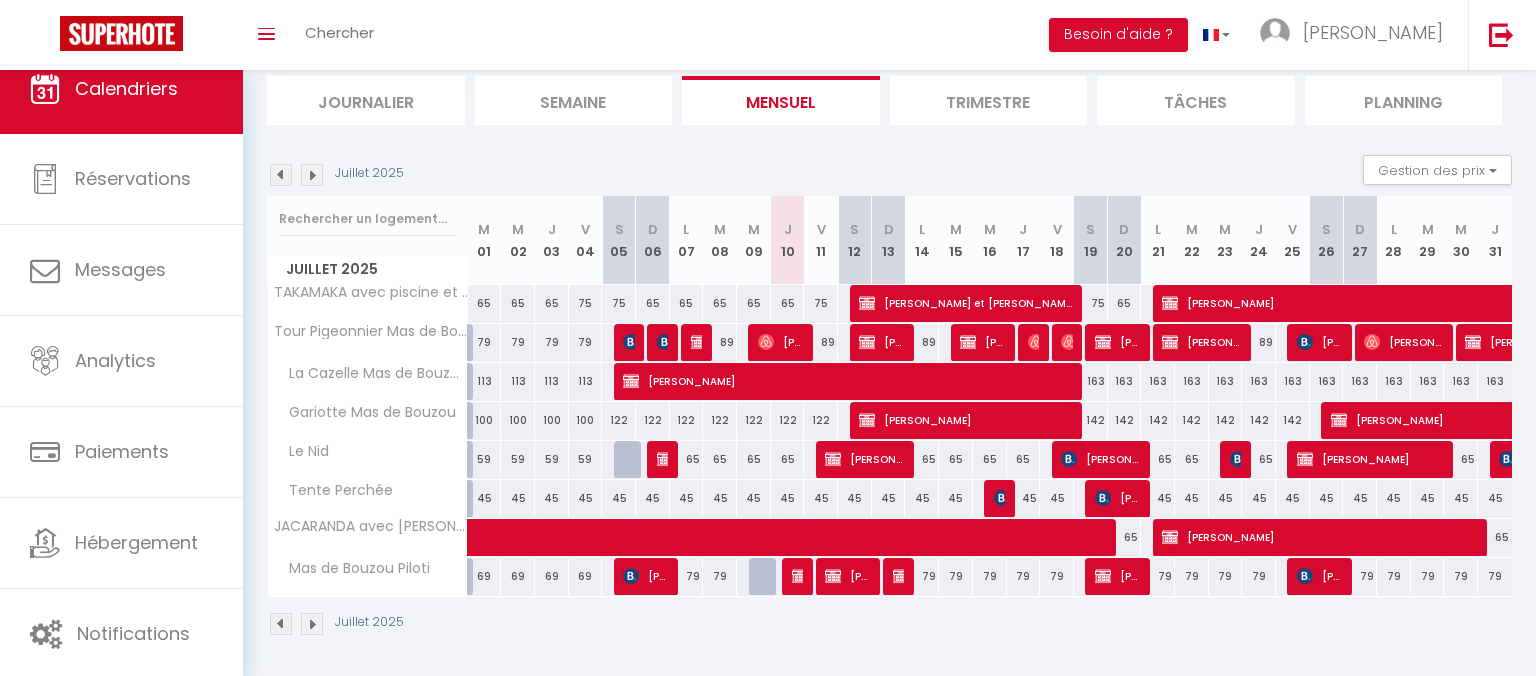 click at bounding box center (901, 576) 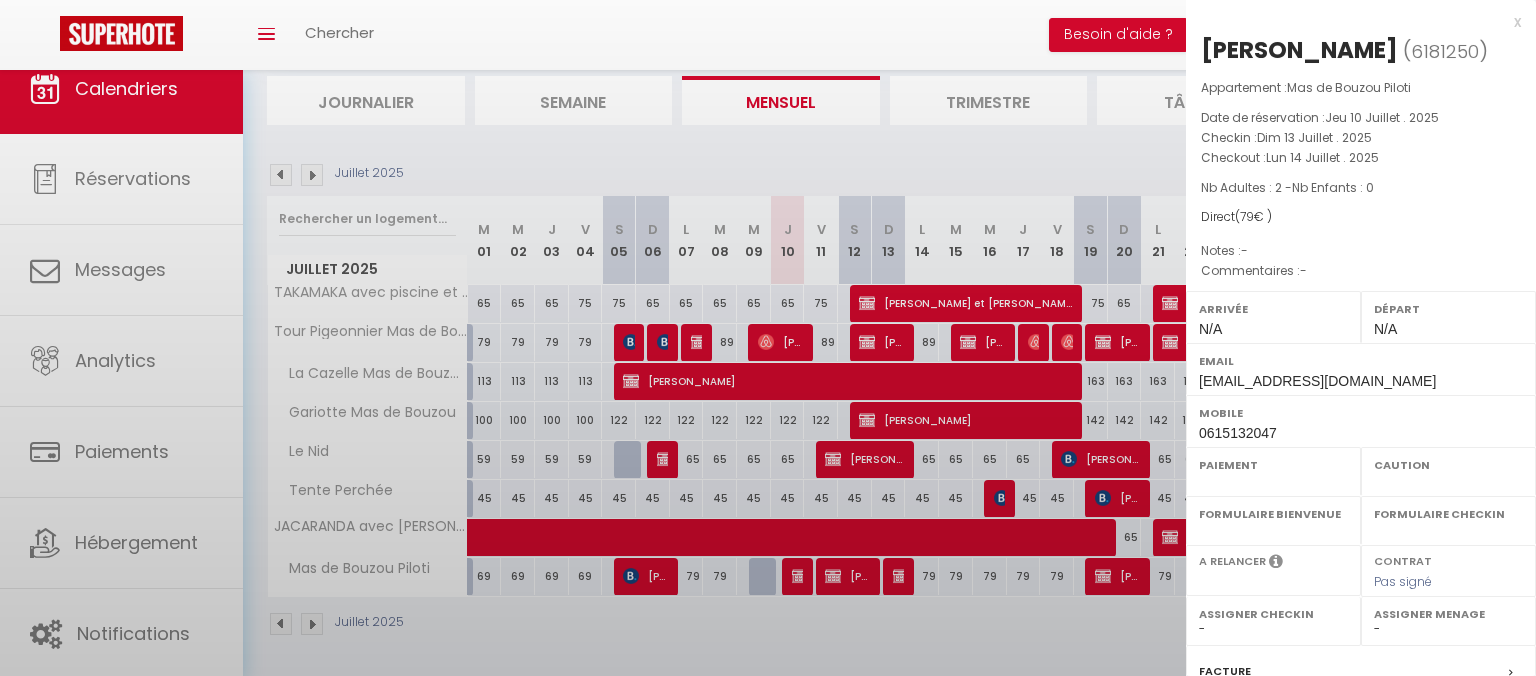 select on "OK" 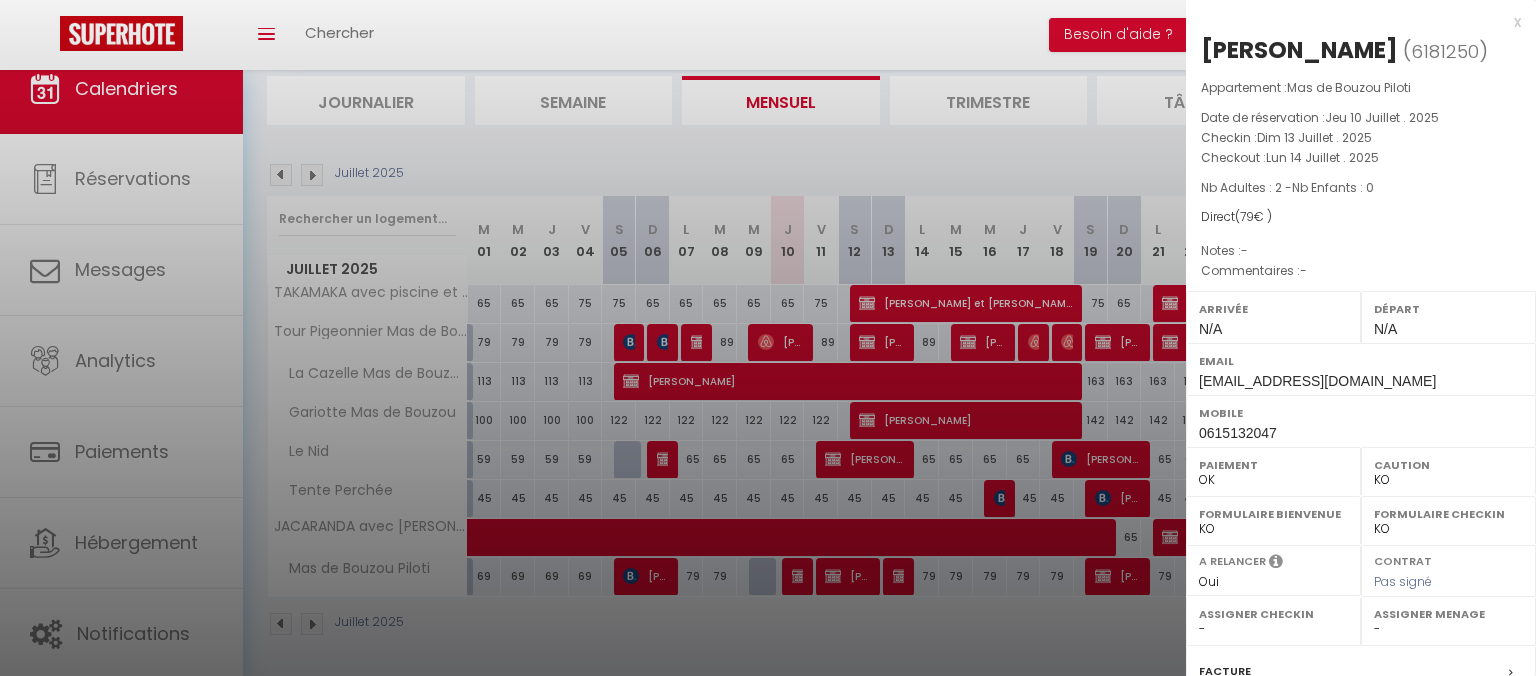 click on "Checkin :
[DATE] . 2025" at bounding box center (1361, 138) 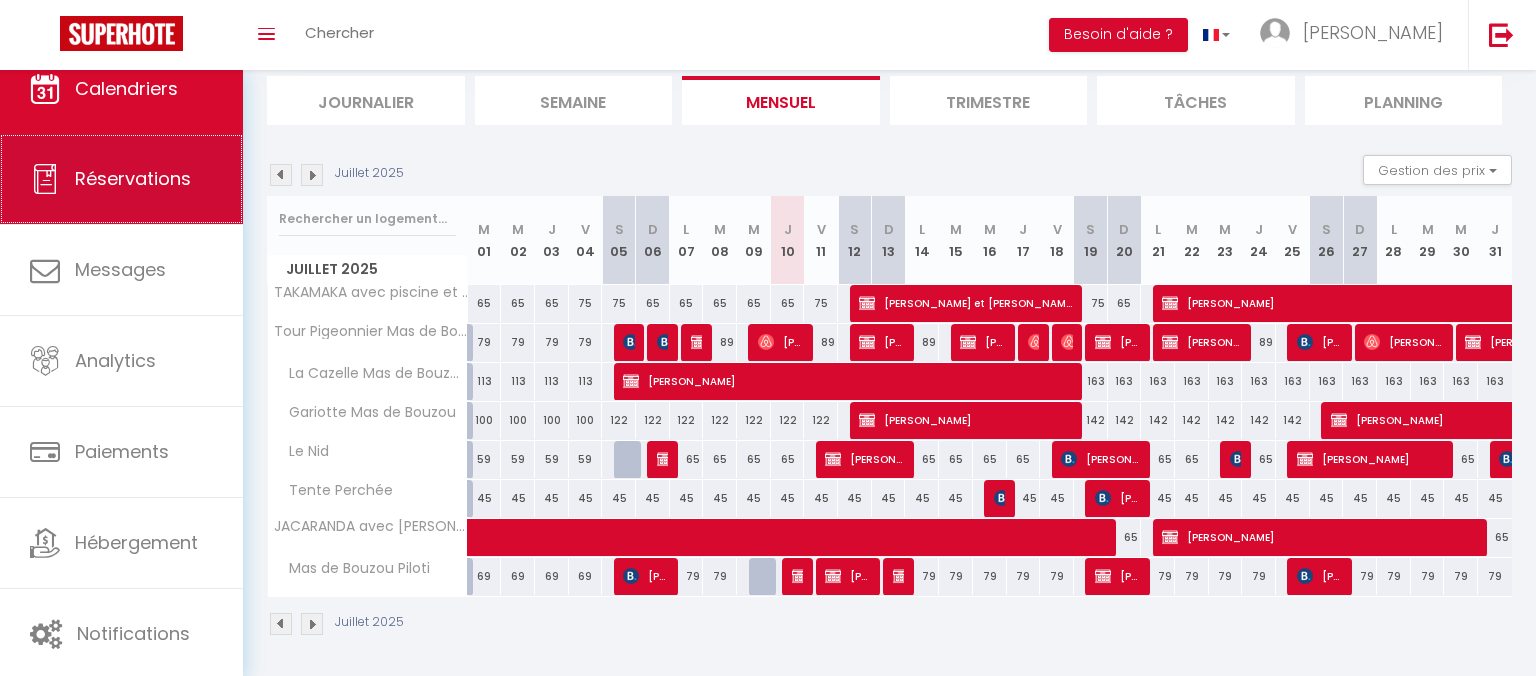 click on "Réservations" at bounding box center [121, 179] 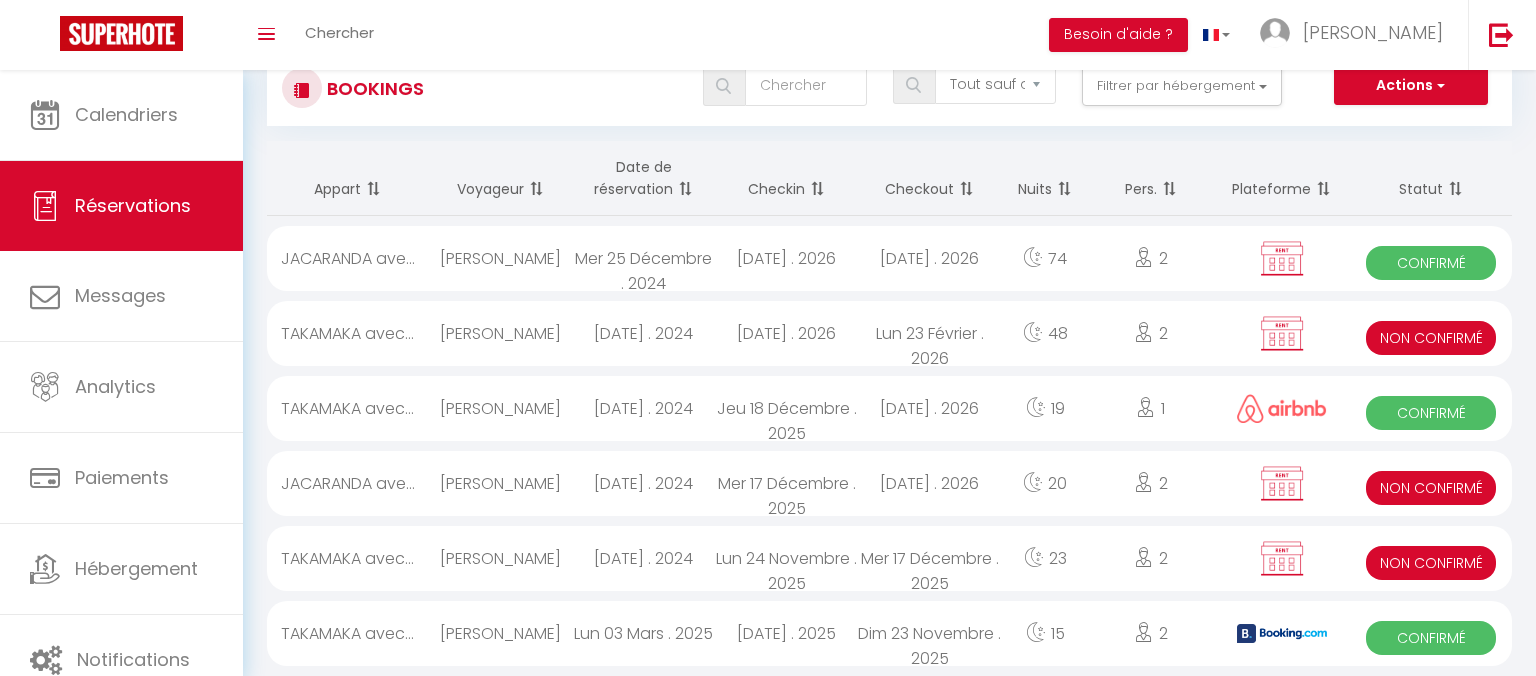 scroll, scrollTop: 171, scrollLeft: 0, axis: vertical 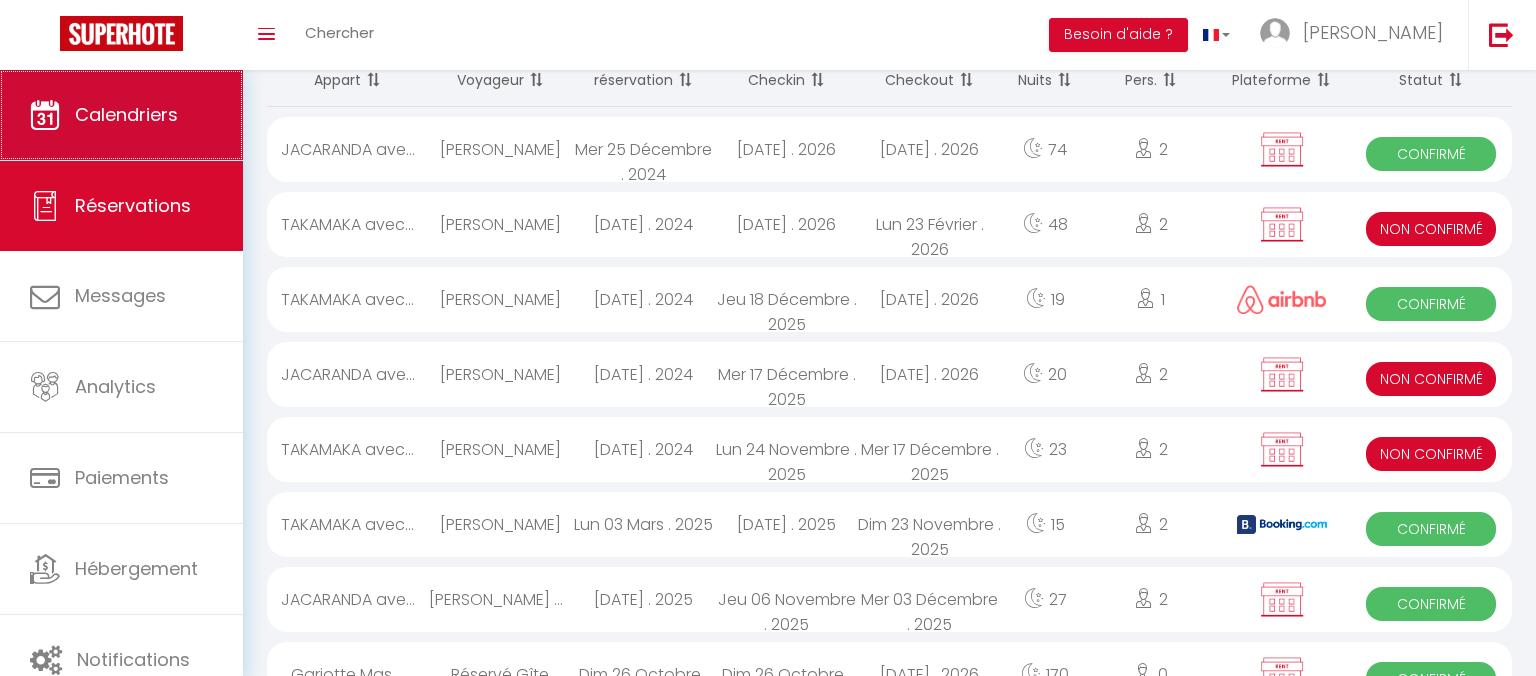 click on "Calendriers" at bounding box center (126, 114) 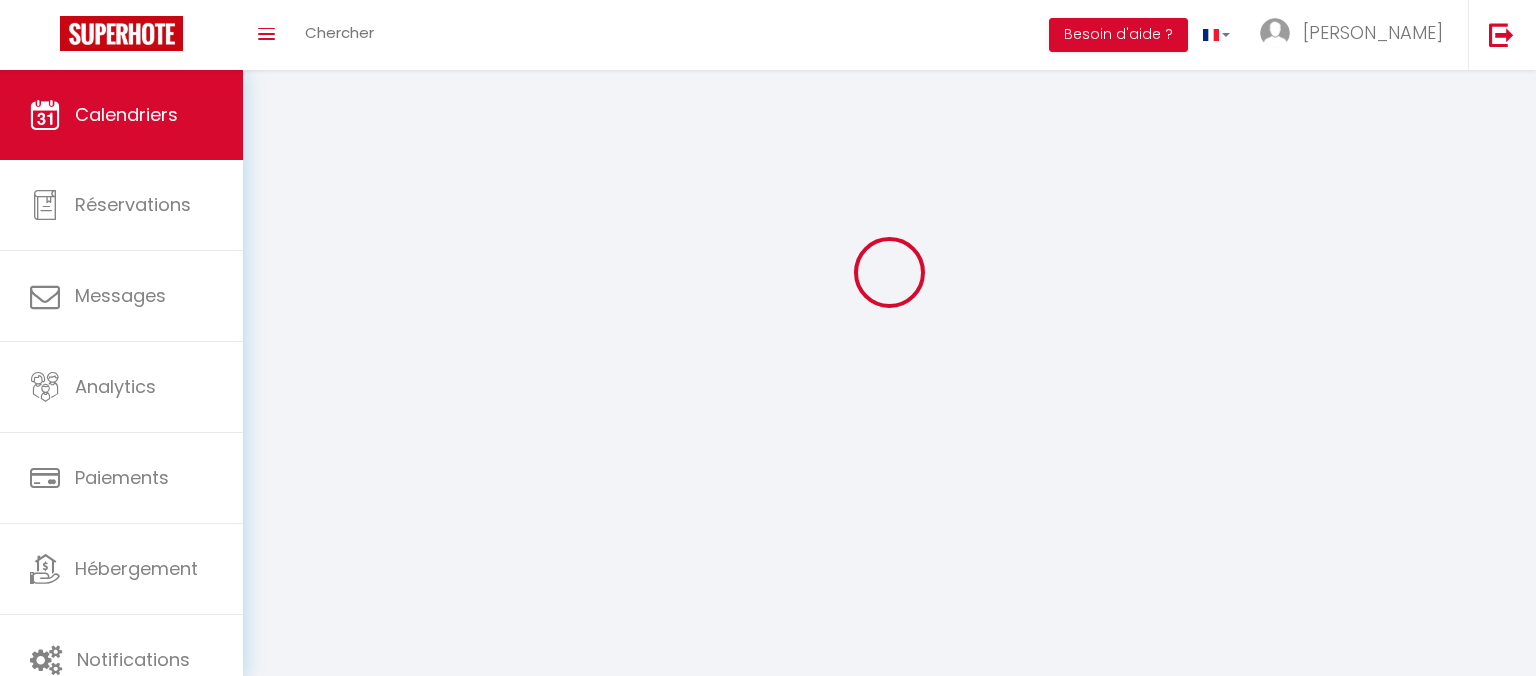 scroll, scrollTop: 0, scrollLeft: 0, axis: both 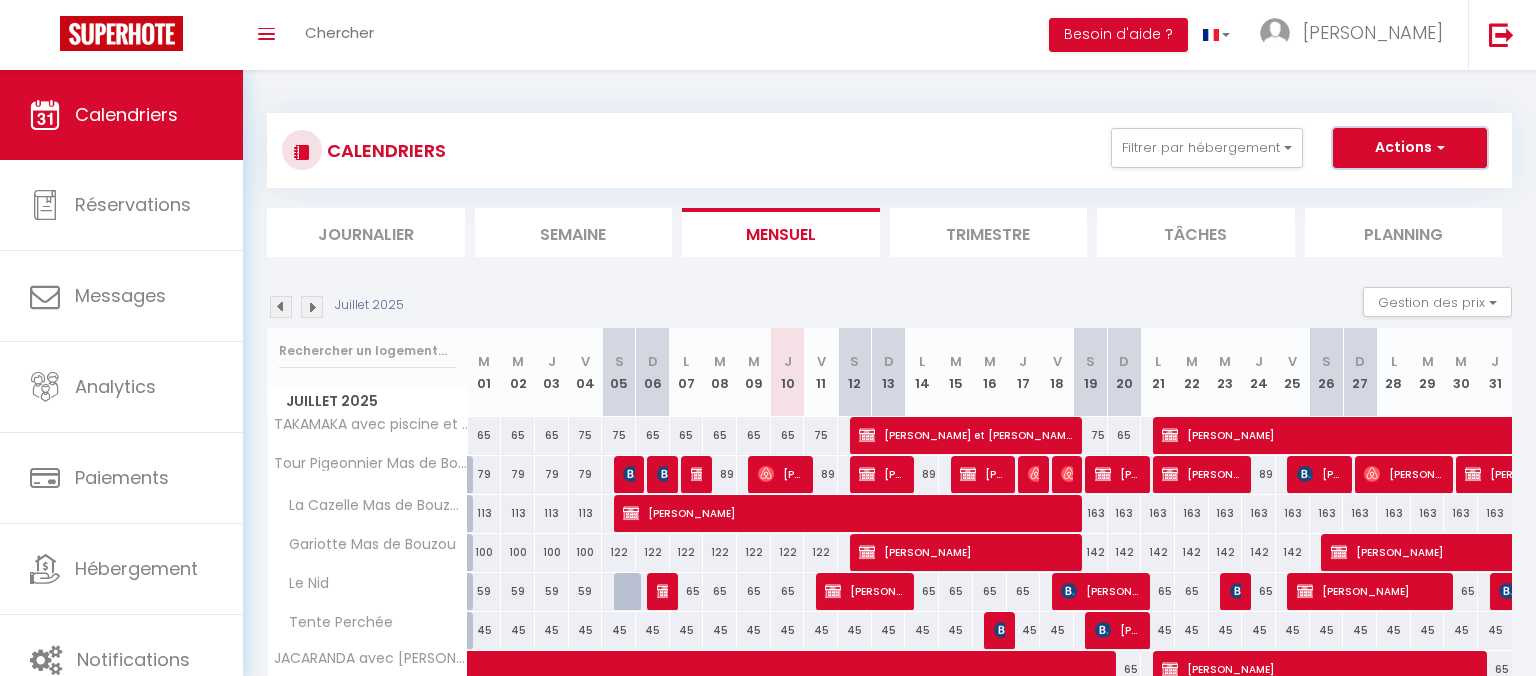 click on "Actions" at bounding box center (1410, 148) 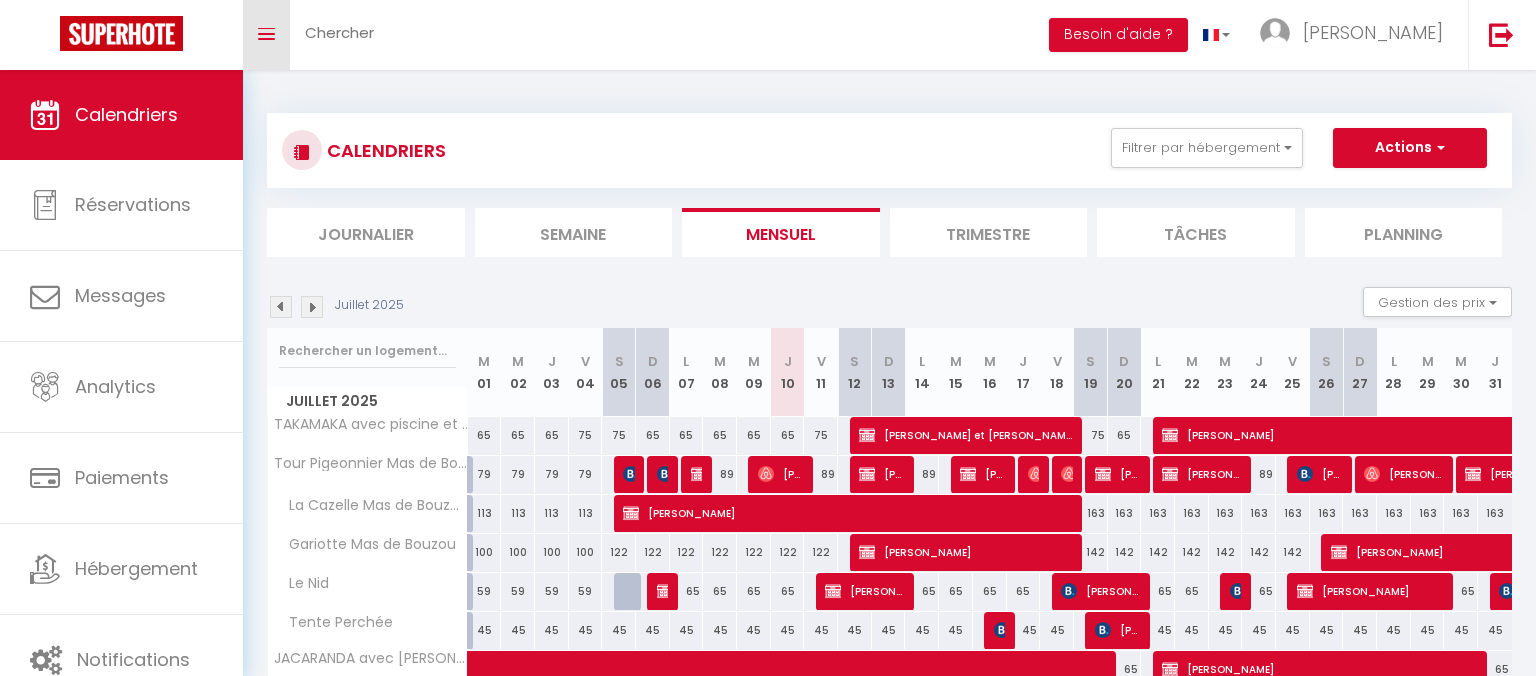 click on "Toggle menubar" at bounding box center [266, 34] 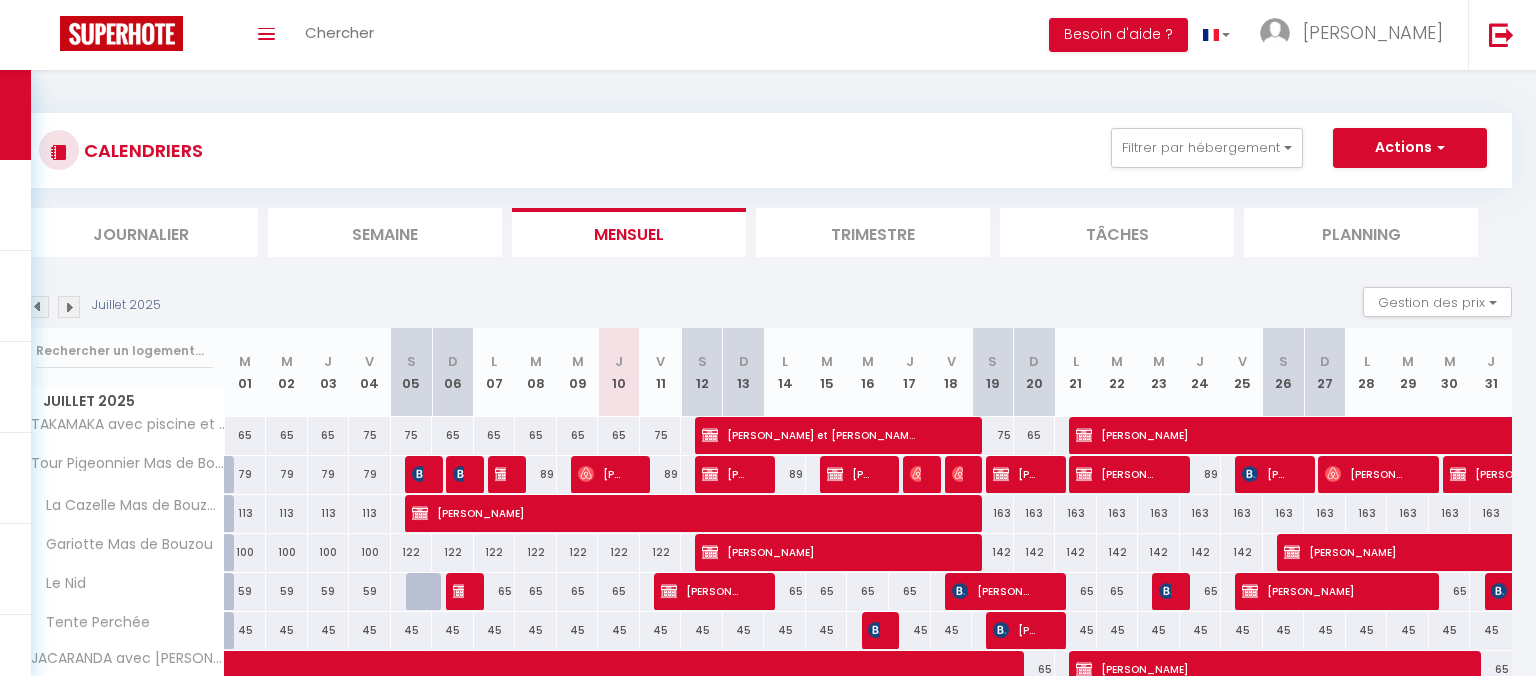 click at bounding box center [59, 152] 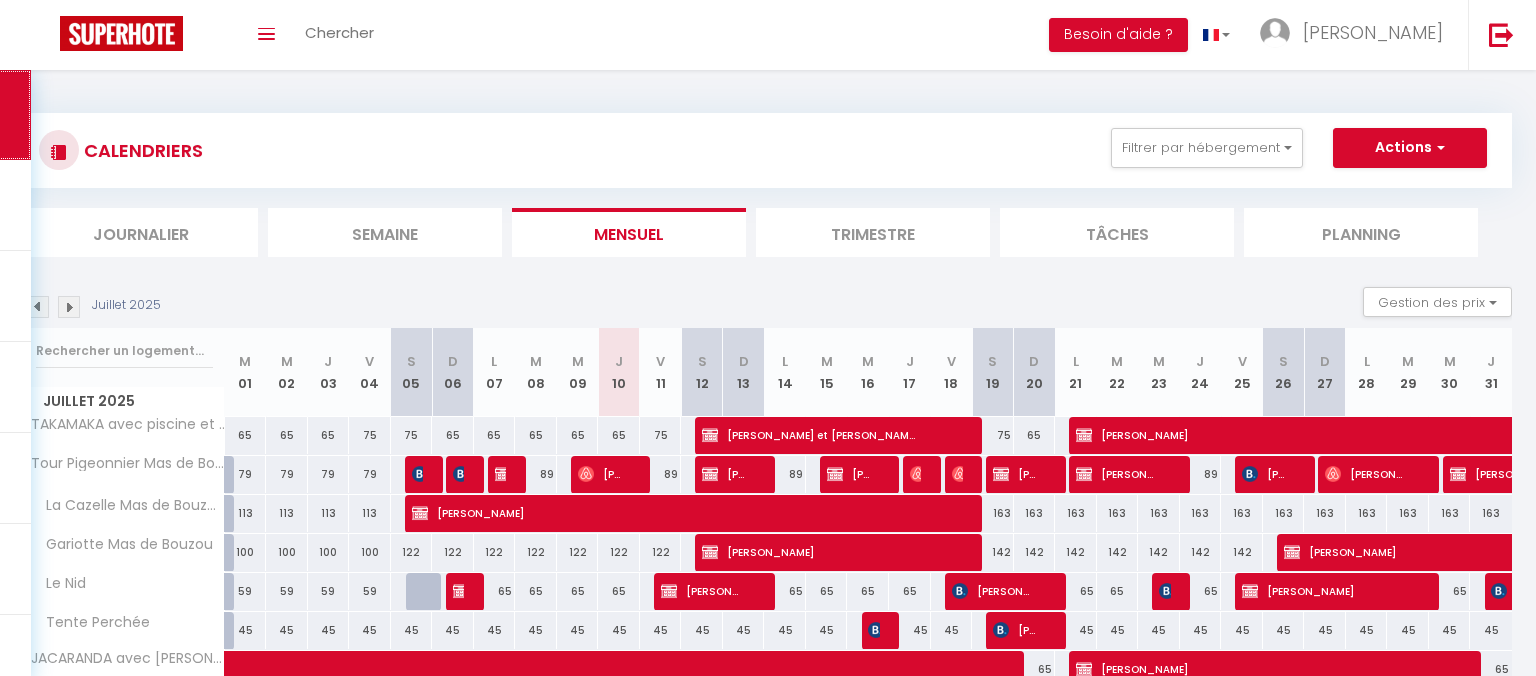 click on "Calendriers" at bounding box center (-91, 115) 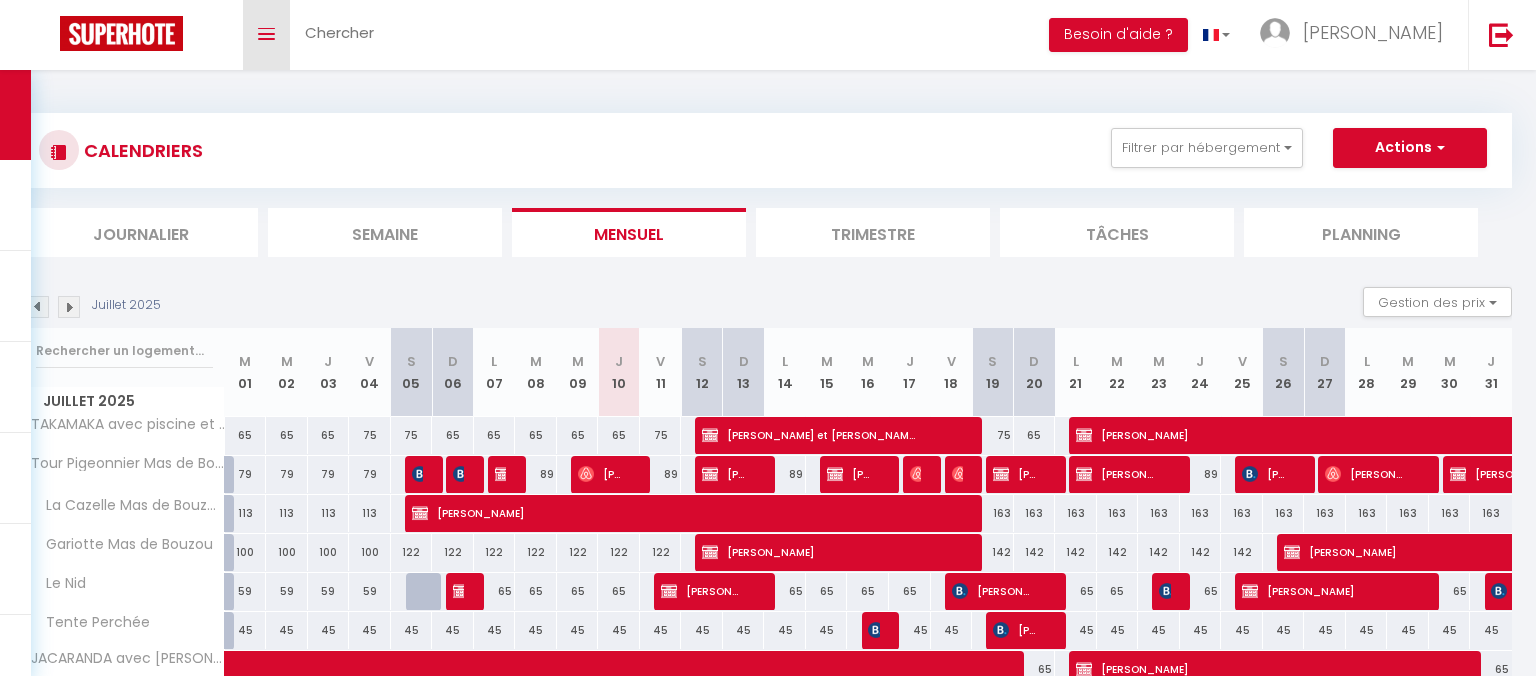 click on "Toggle menubar" at bounding box center (266, 35) 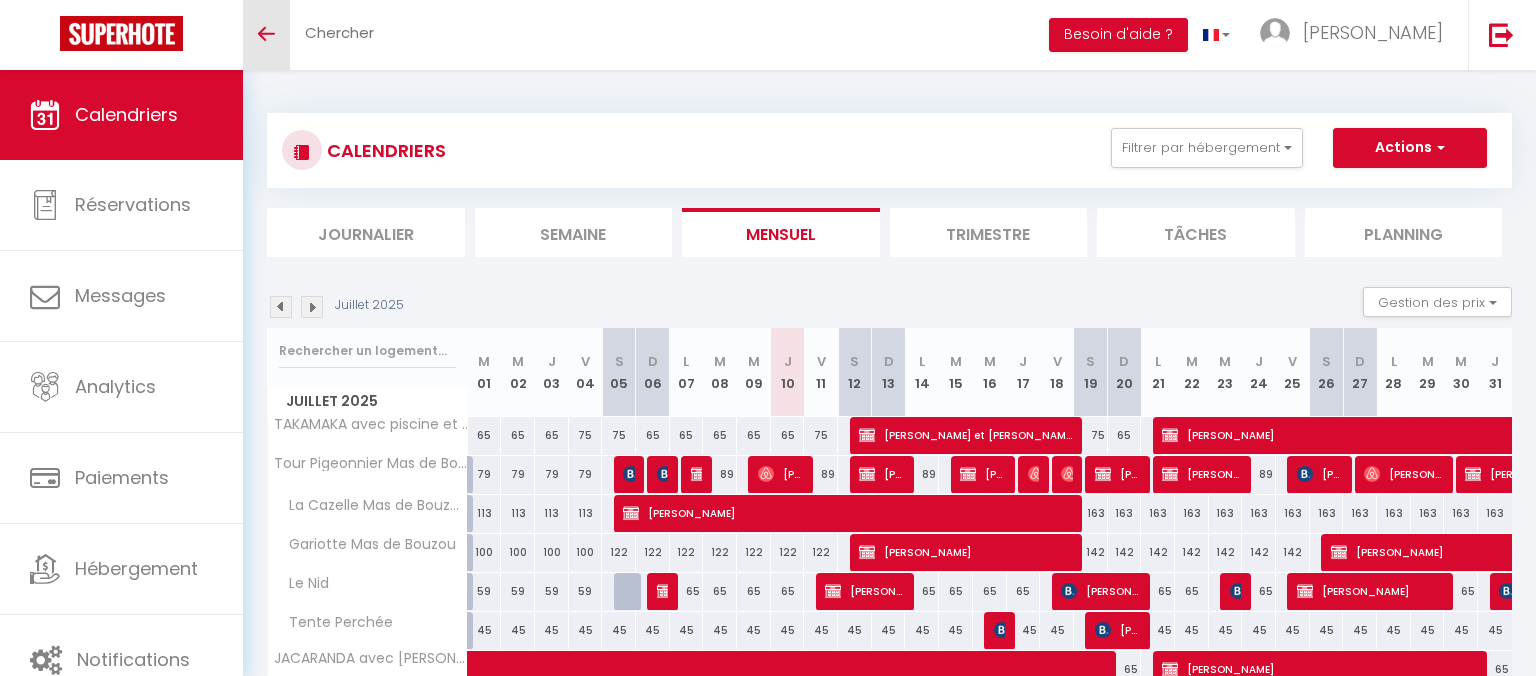 scroll, scrollTop: 30, scrollLeft: 0, axis: vertical 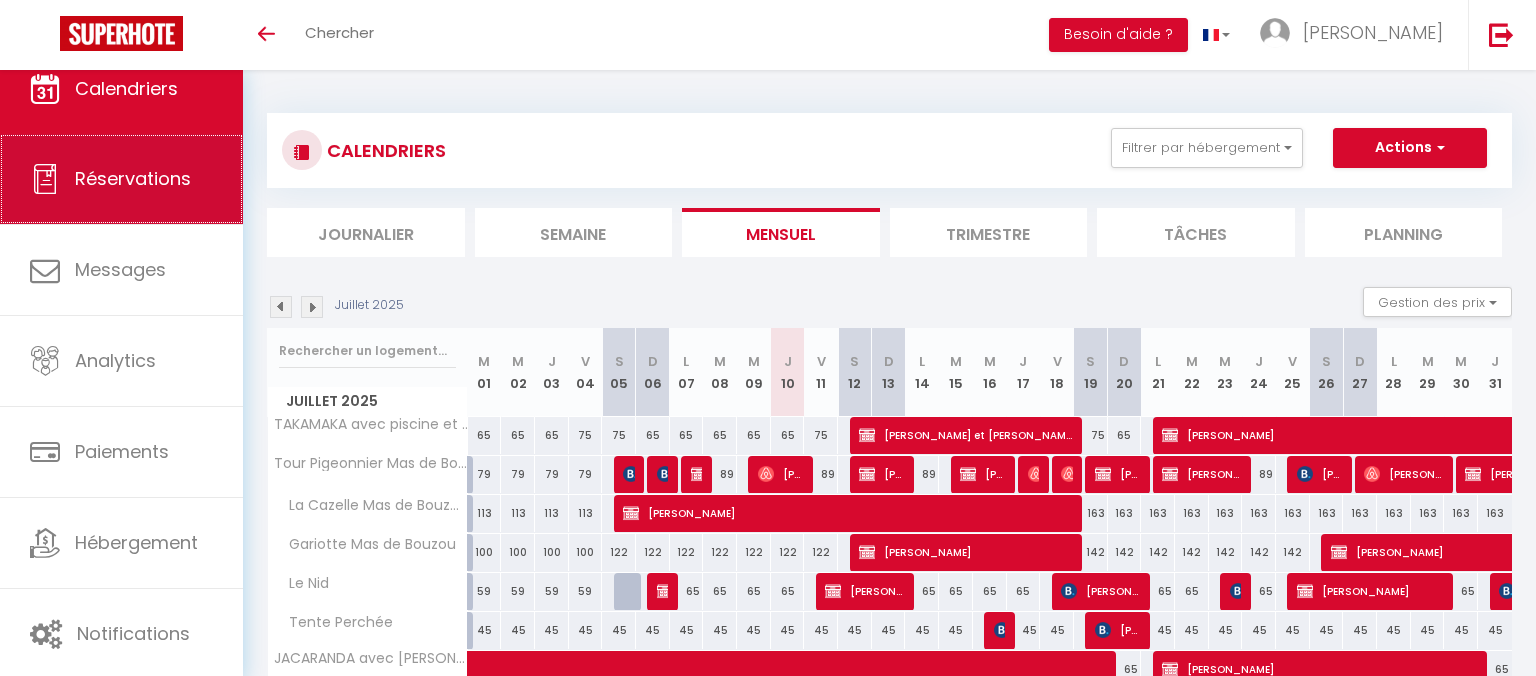 click on "Réservations" at bounding box center (121, 179) 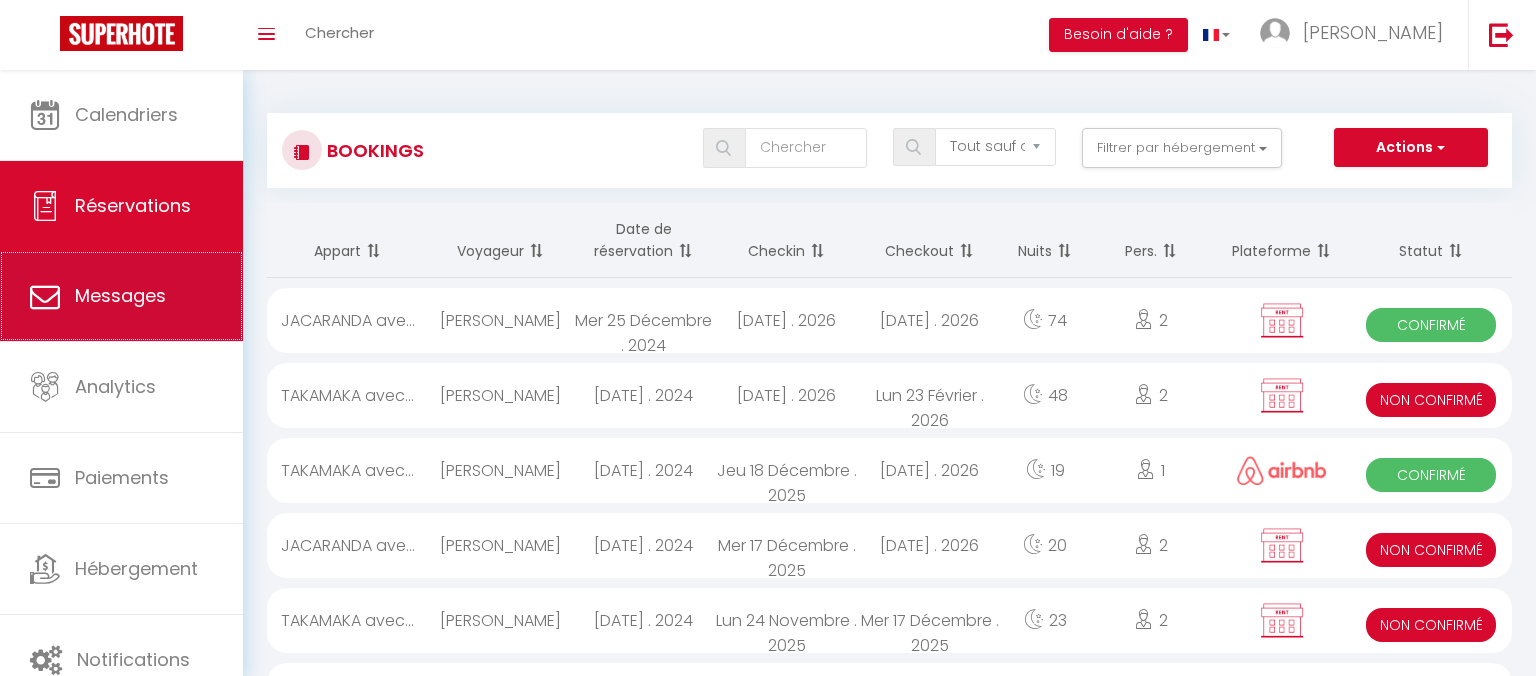 click on "Messages" at bounding box center [121, 296] 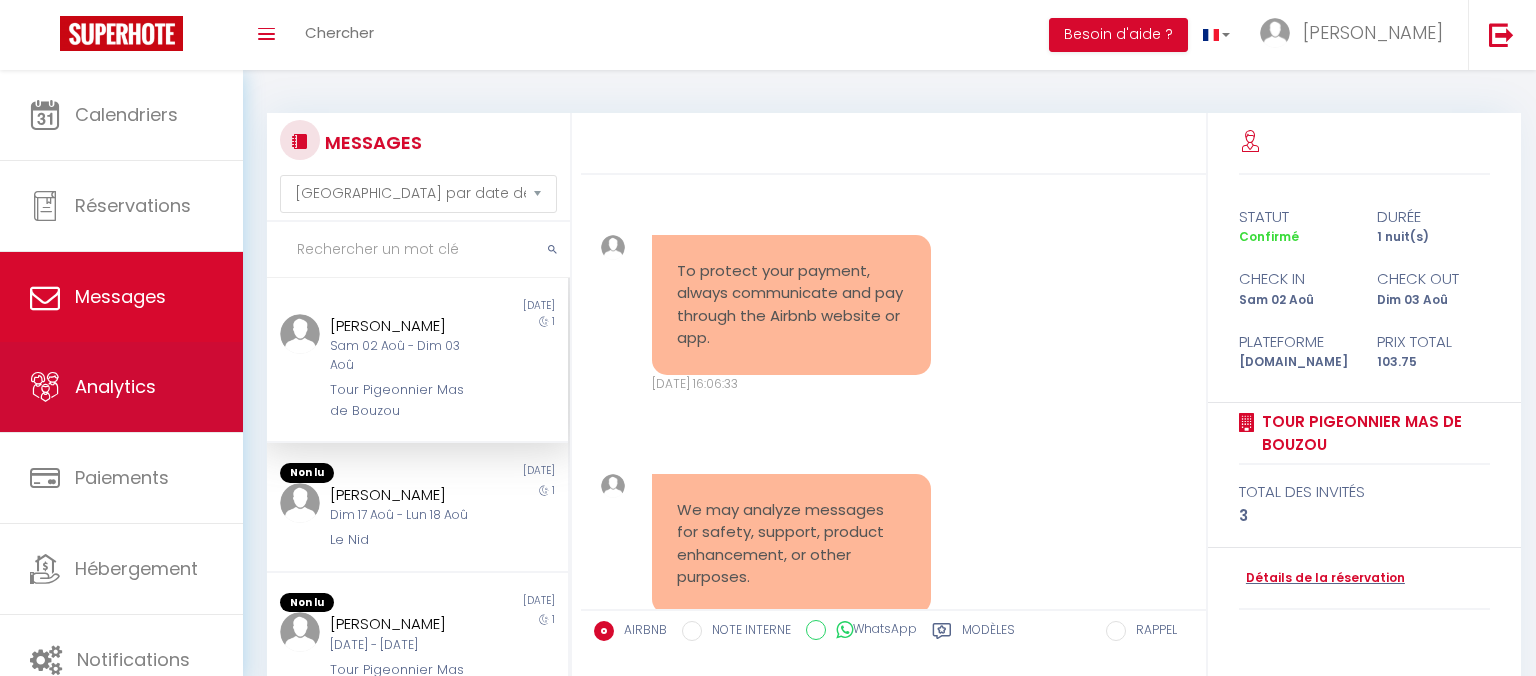 scroll, scrollTop: 958, scrollLeft: 0, axis: vertical 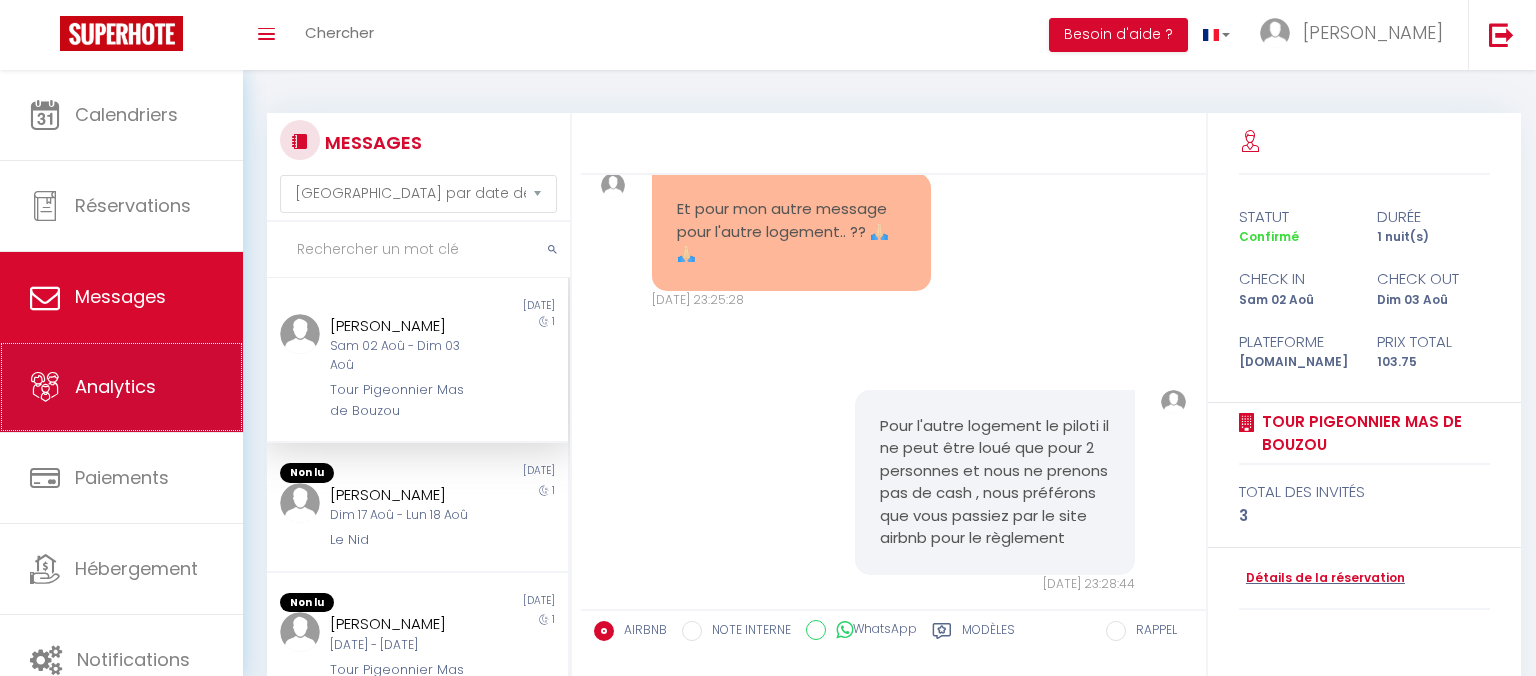 click on "Analytics" at bounding box center [121, 387] 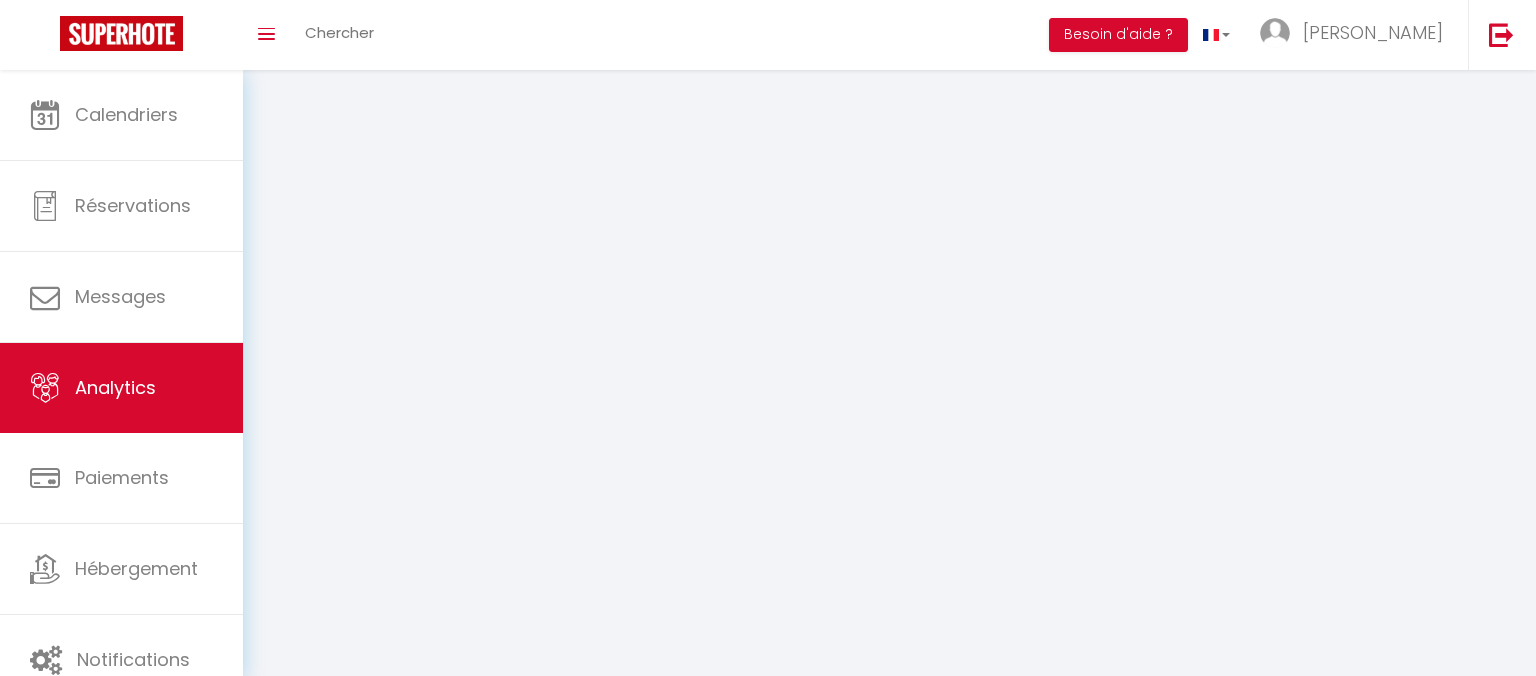 select on "2025" 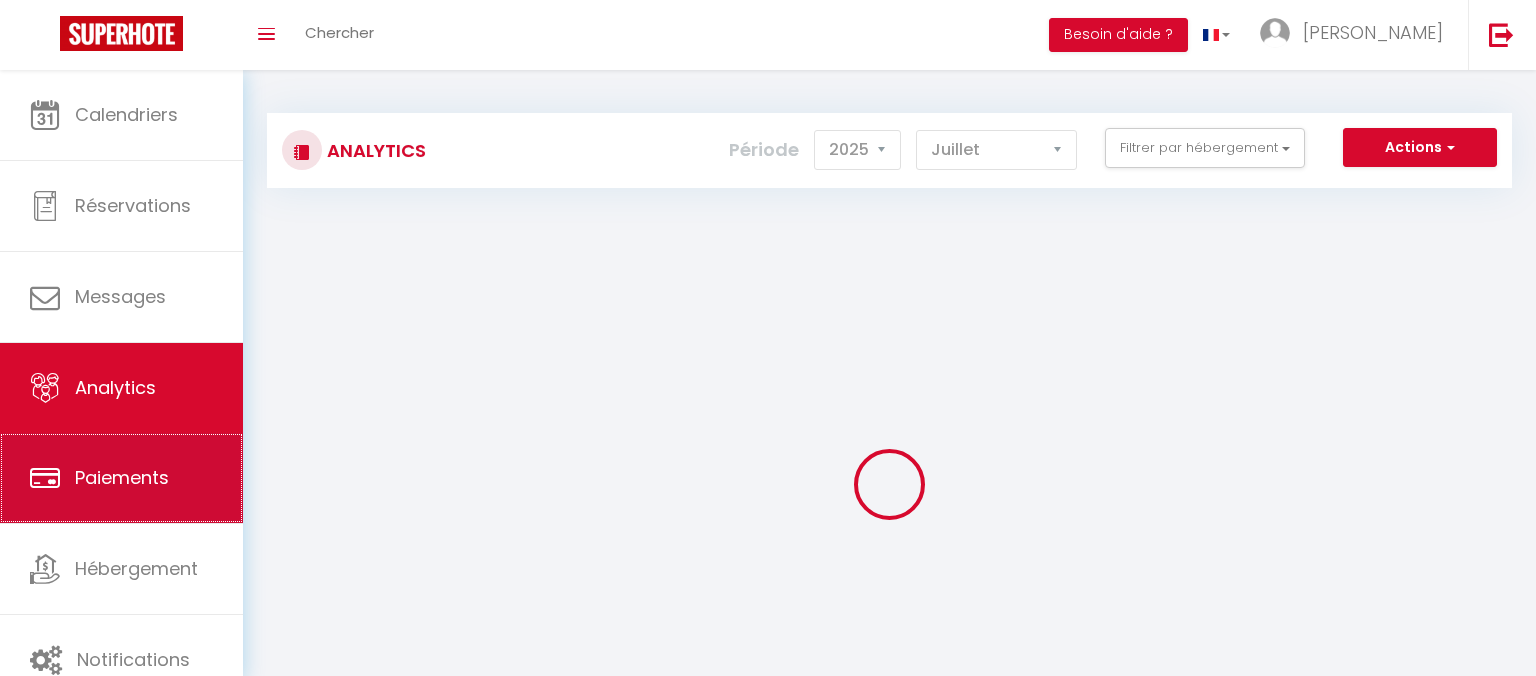 click on "Paiements" at bounding box center [122, 477] 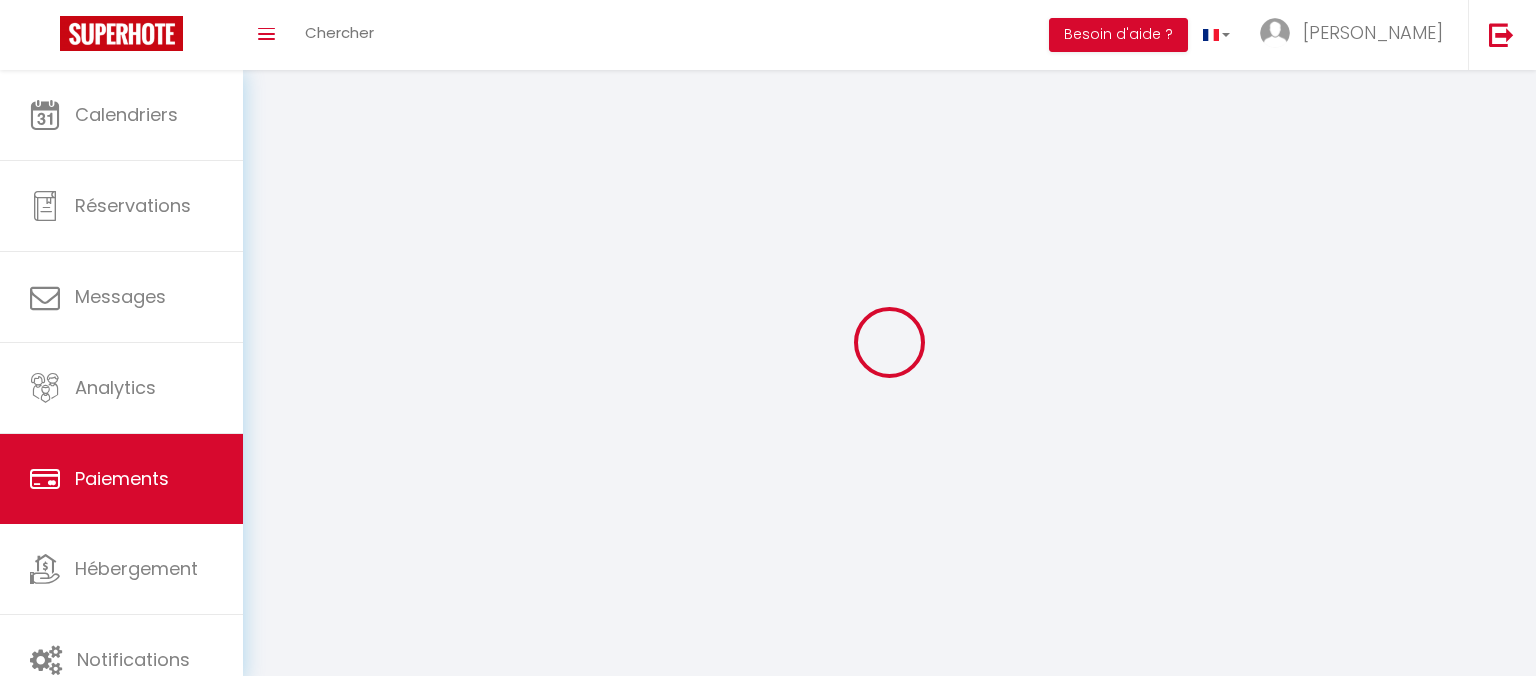 select on "2" 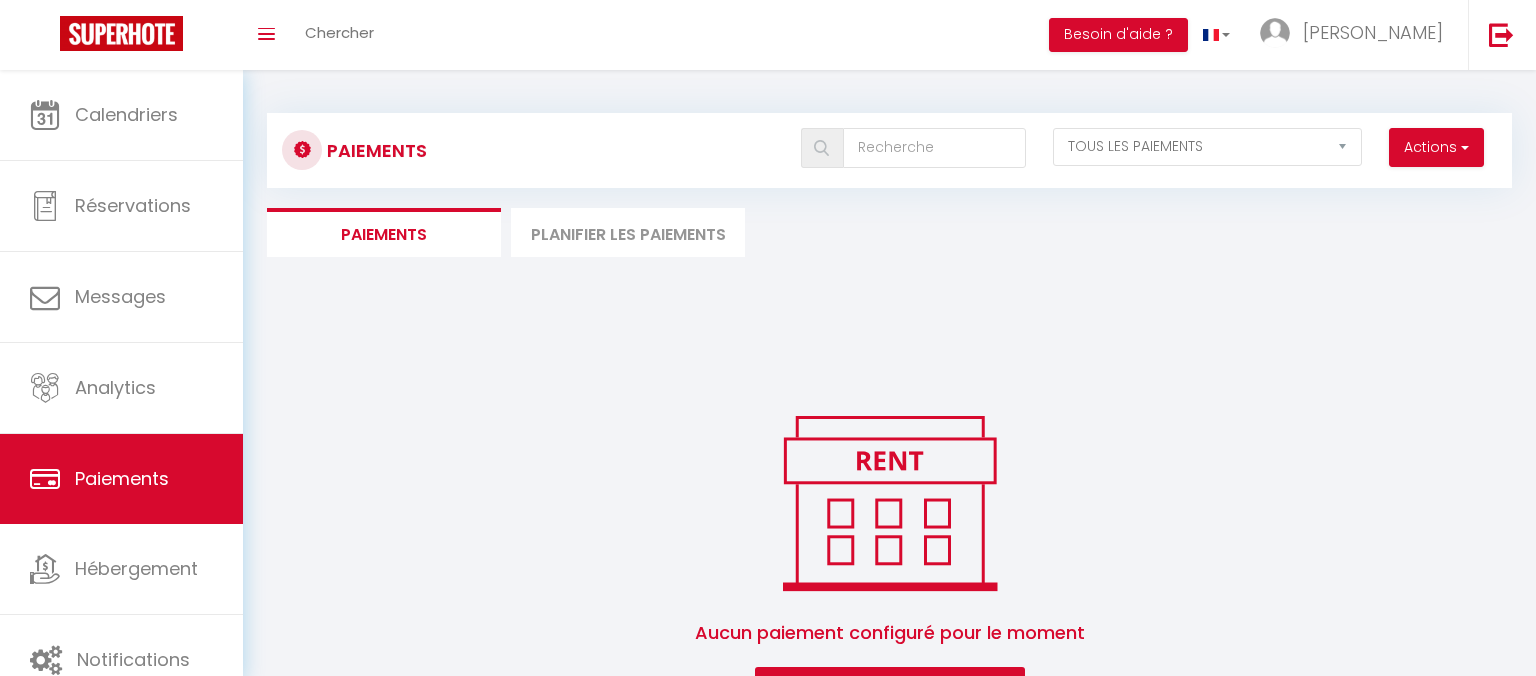 scroll, scrollTop: 29, scrollLeft: 0, axis: vertical 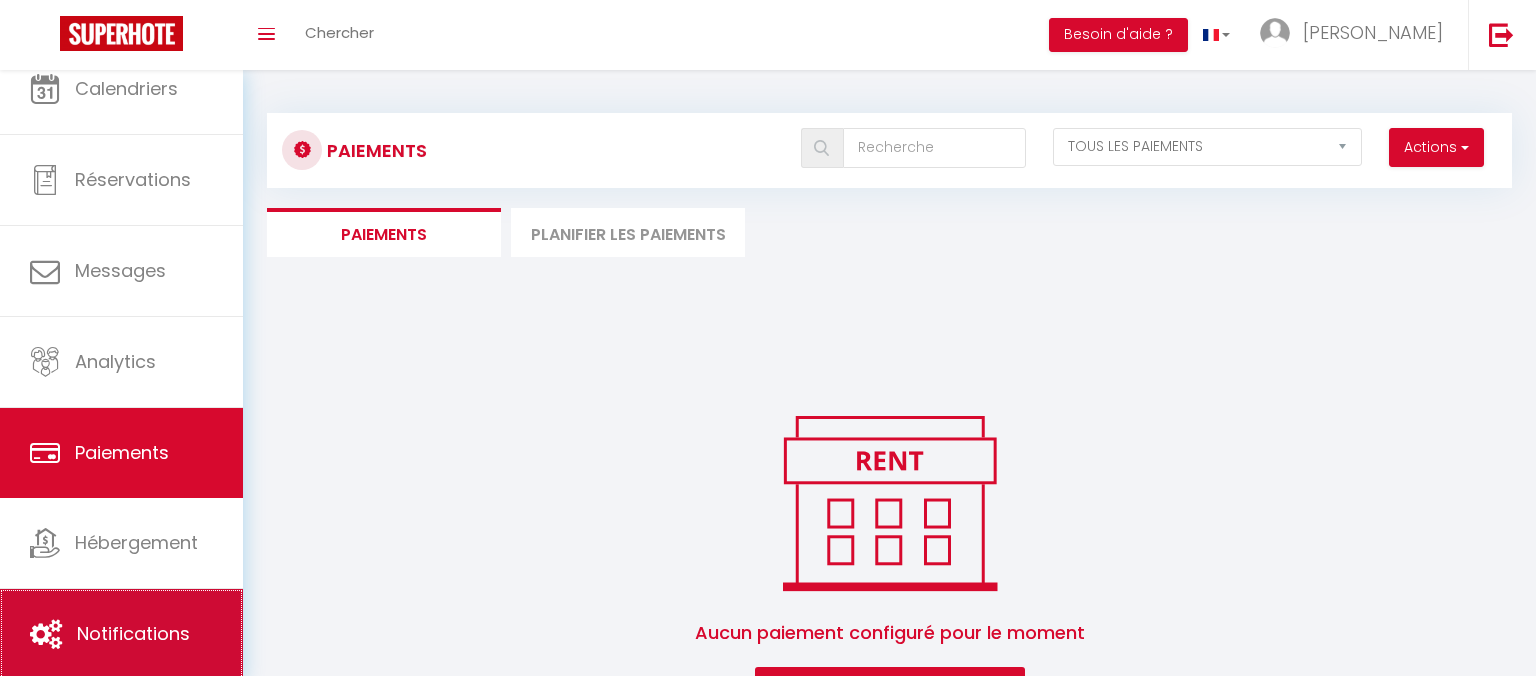 click on "Notifications" at bounding box center [133, 633] 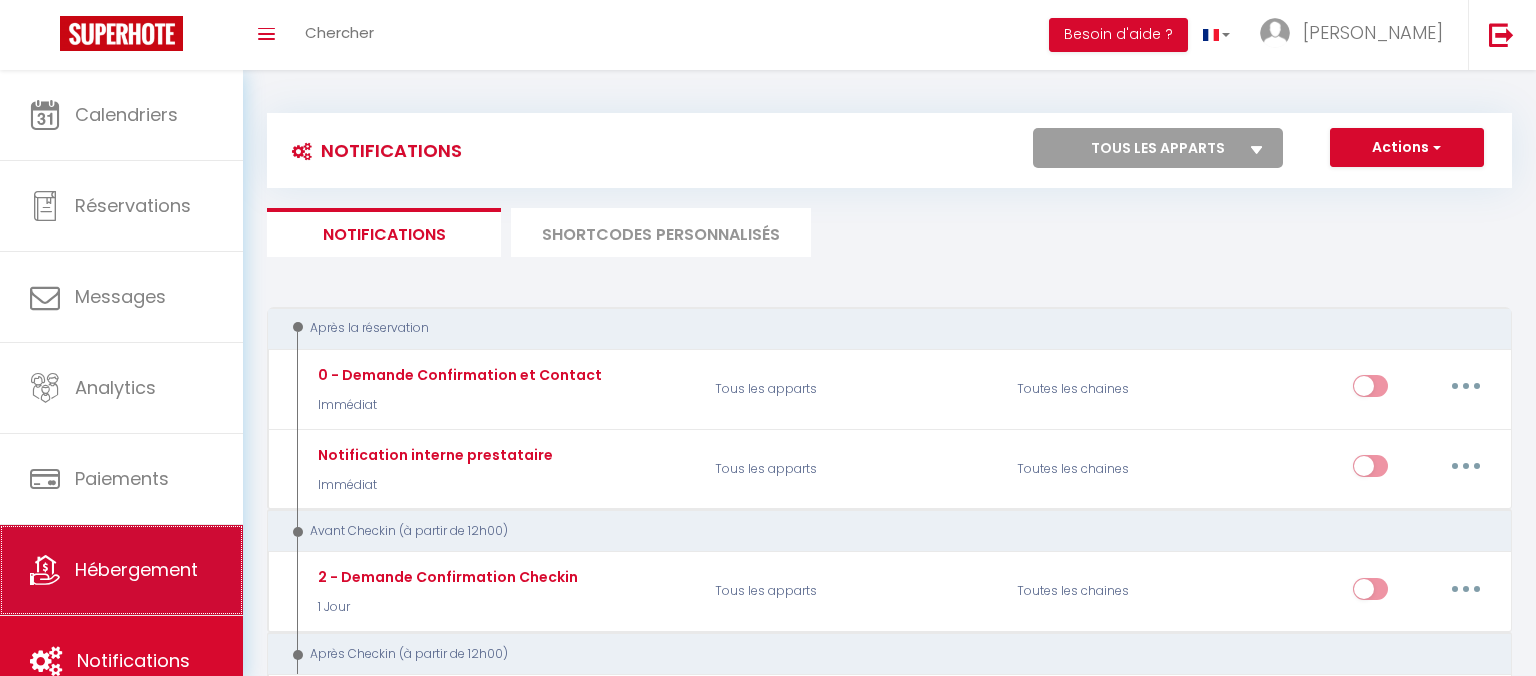 click on "Hébergement" at bounding box center (136, 569) 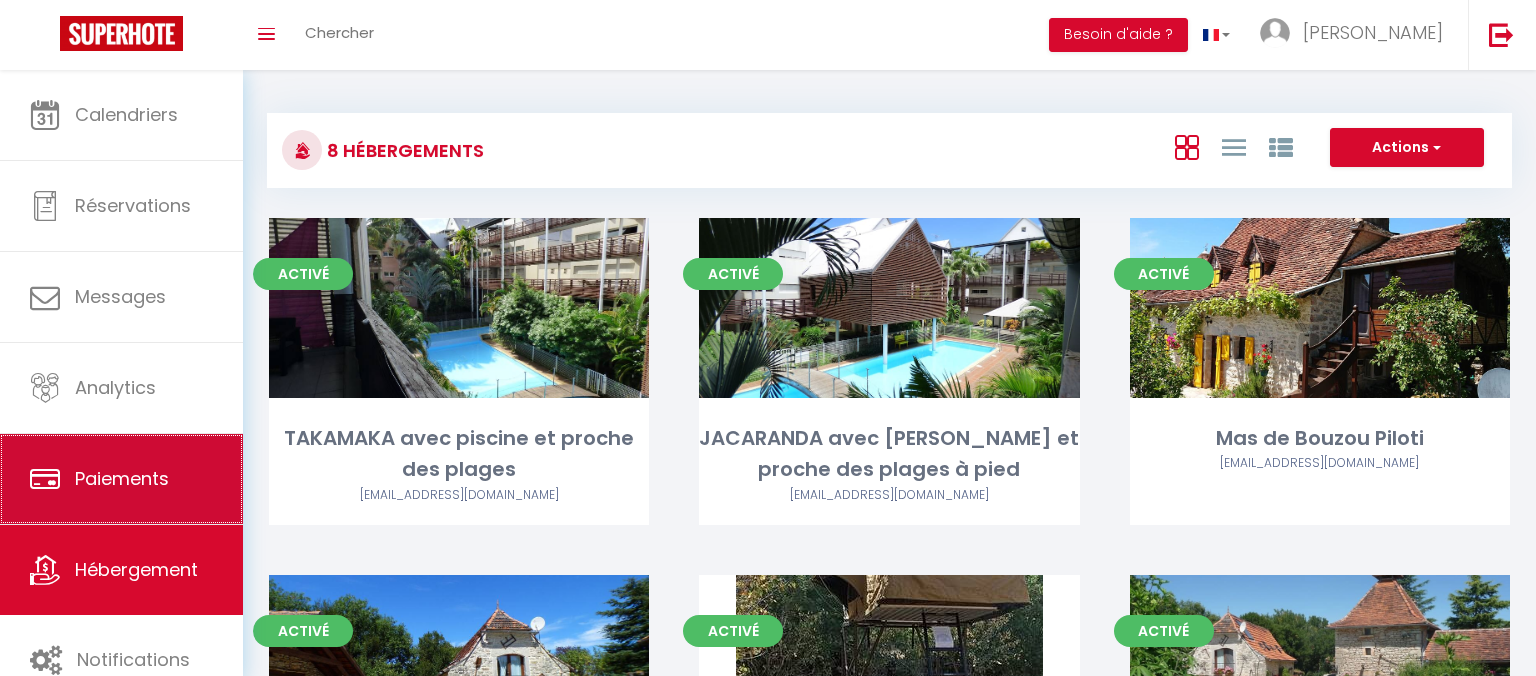 click on "Paiements" at bounding box center (122, 478) 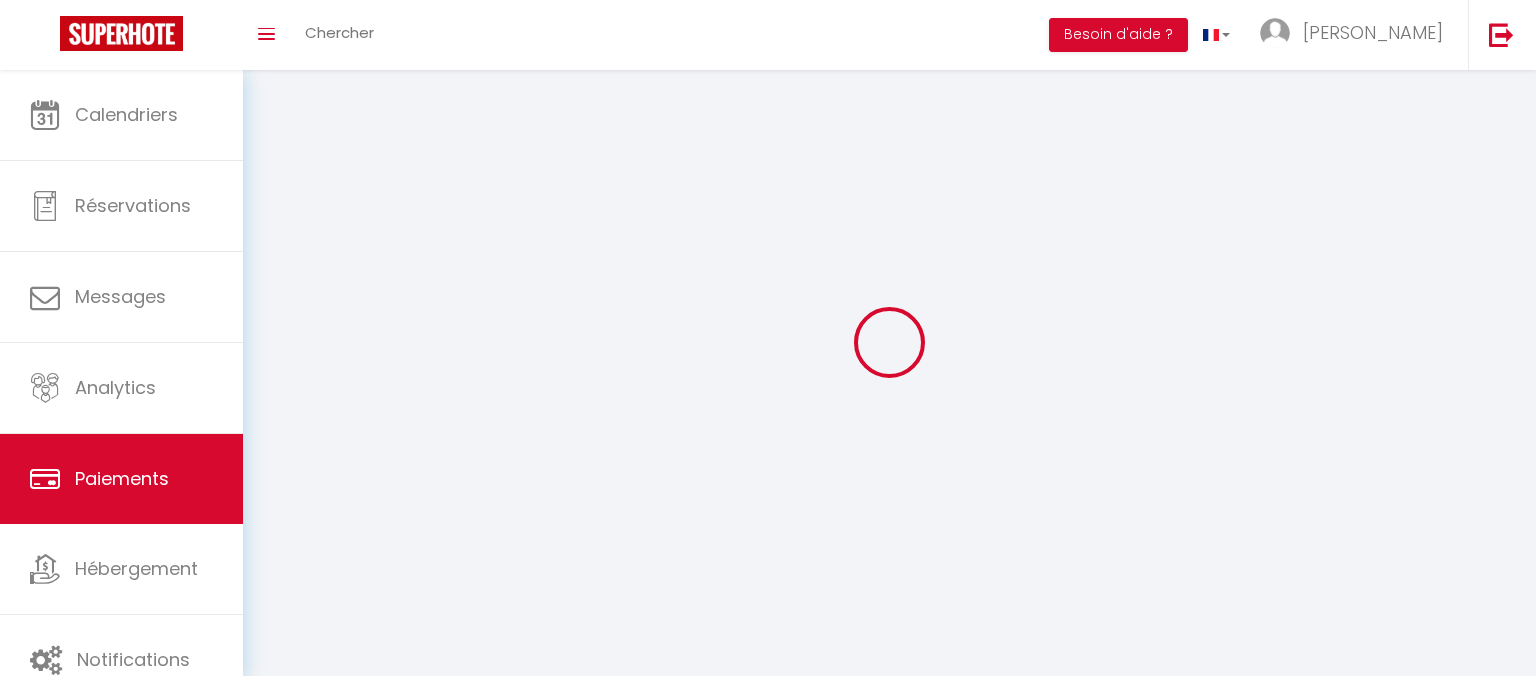 select on "2" 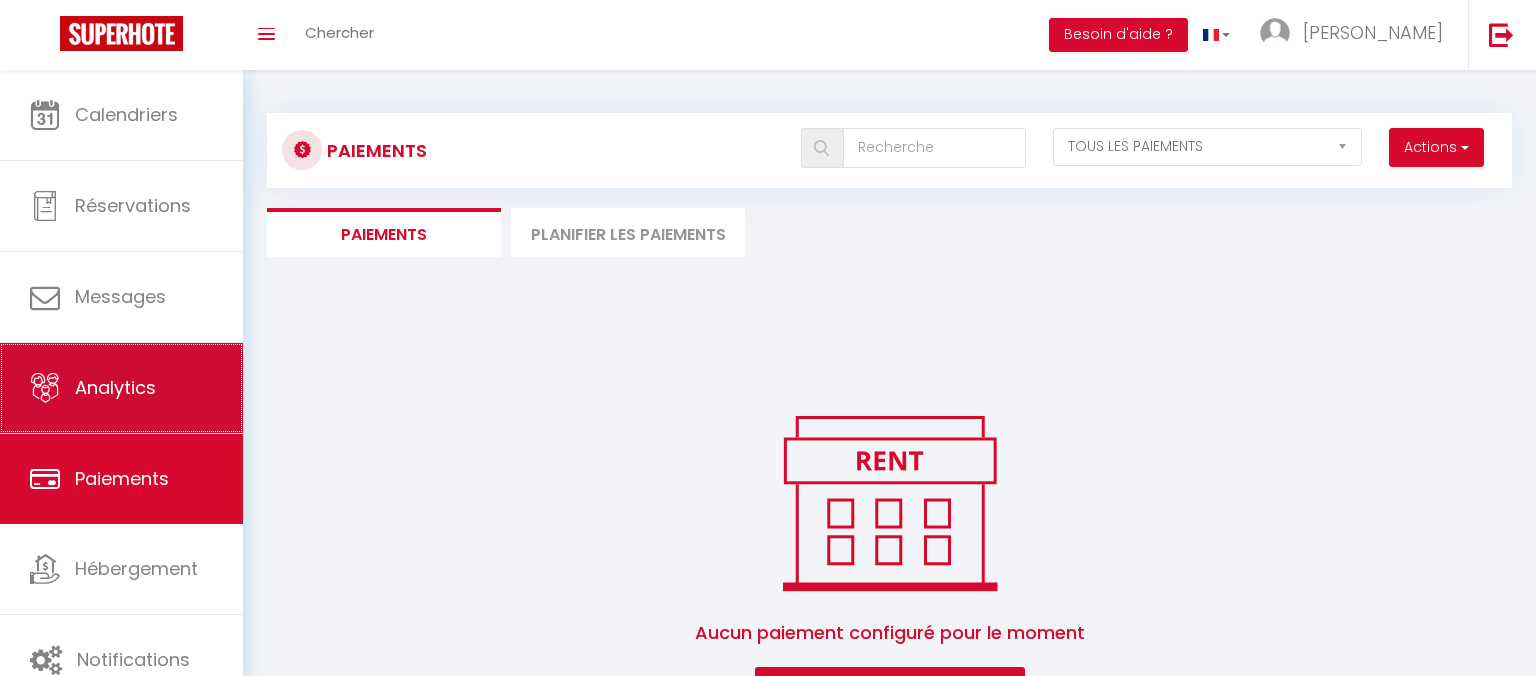 click on "Analytics" at bounding box center [115, 387] 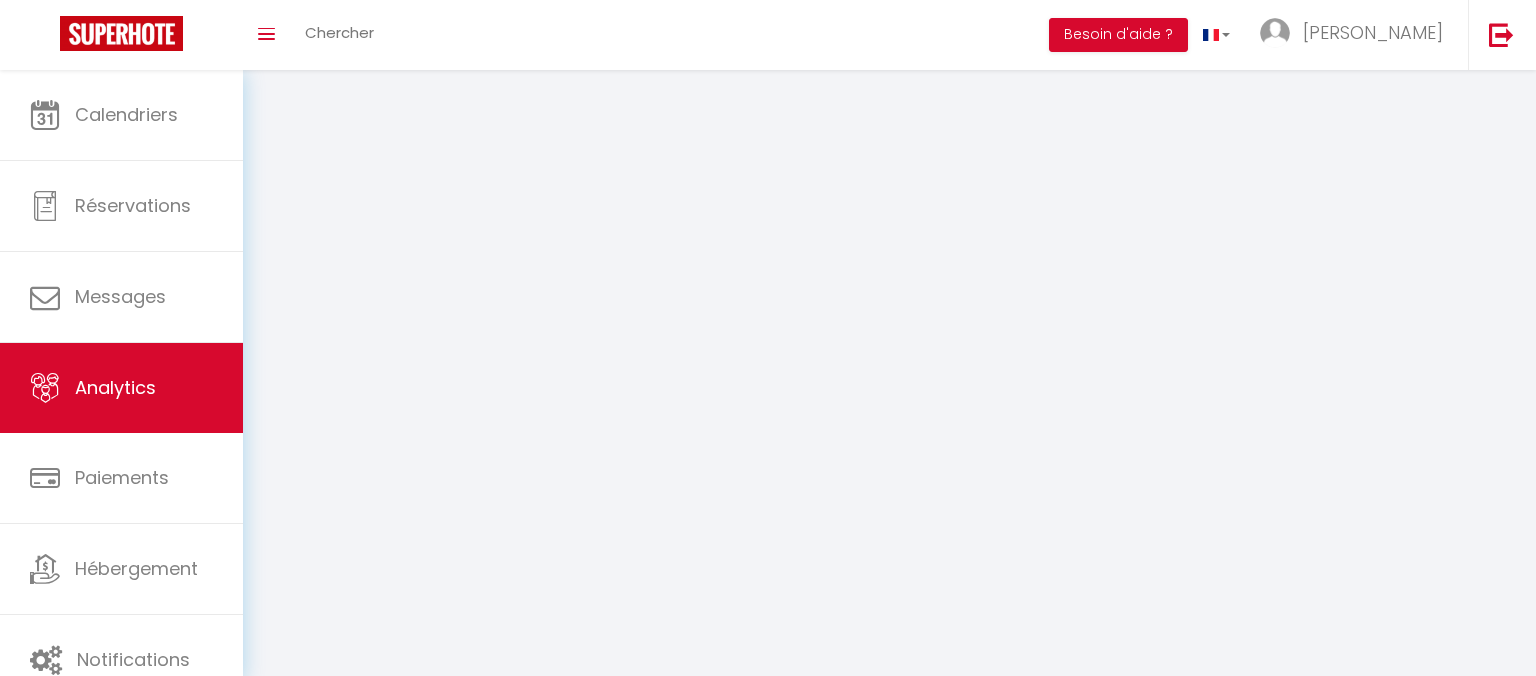 select on "2025" 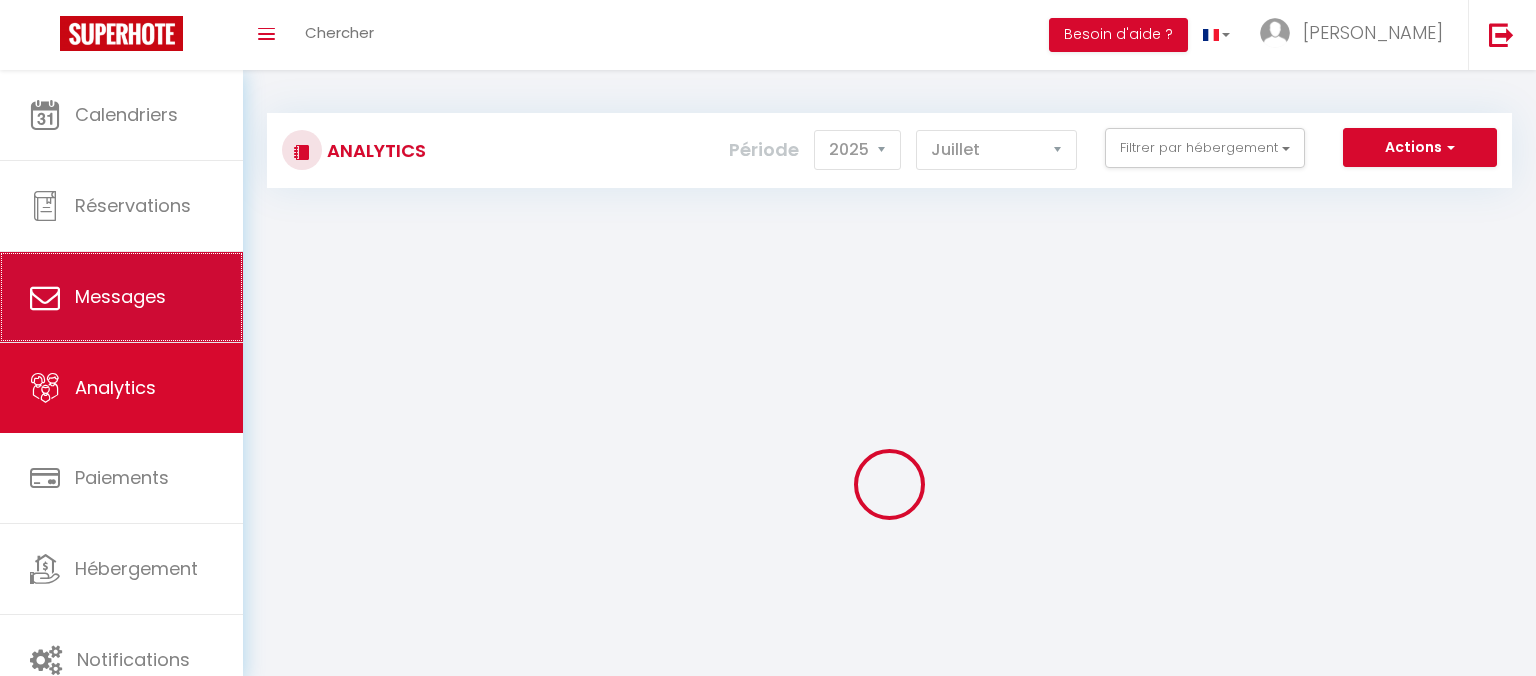 click on "Messages" at bounding box center [120, 296] 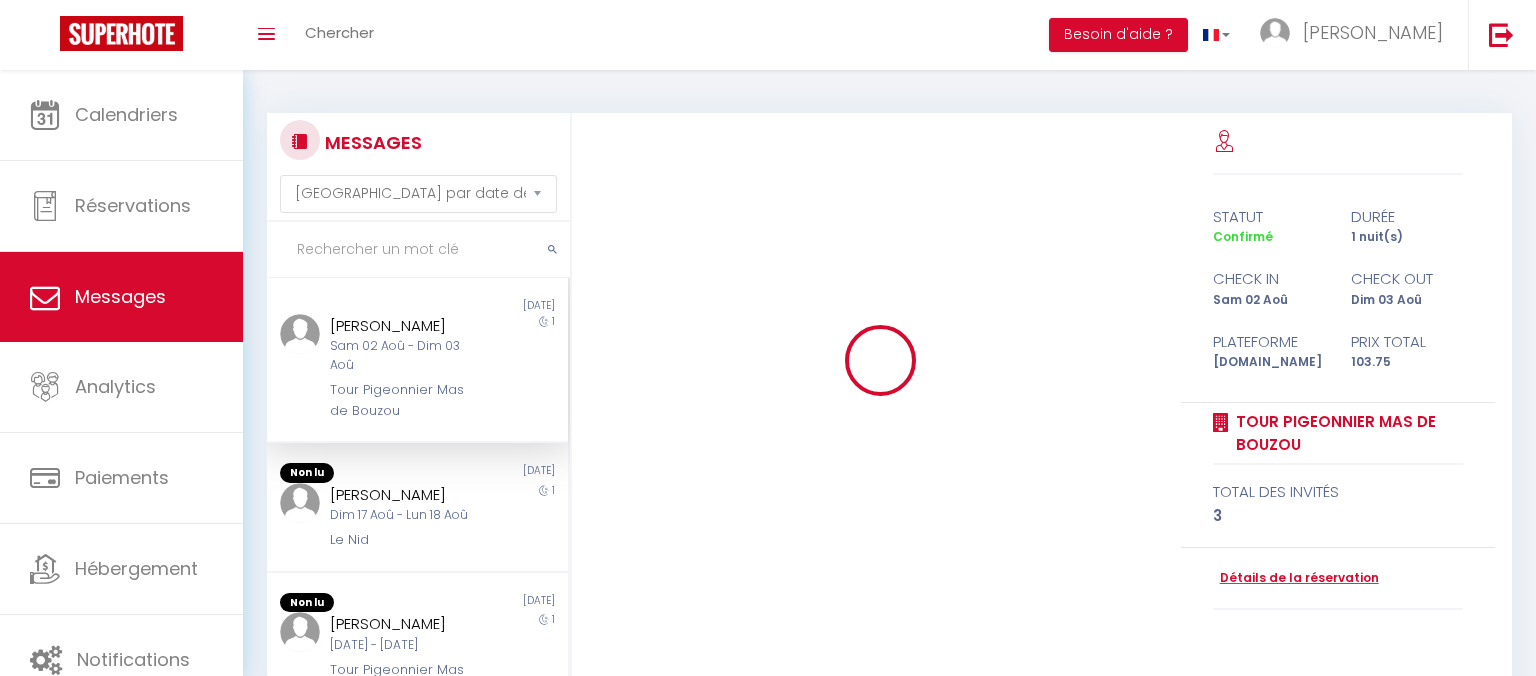 scroll, scrollTop: 958, scrollLeft: 0, axis: vertical 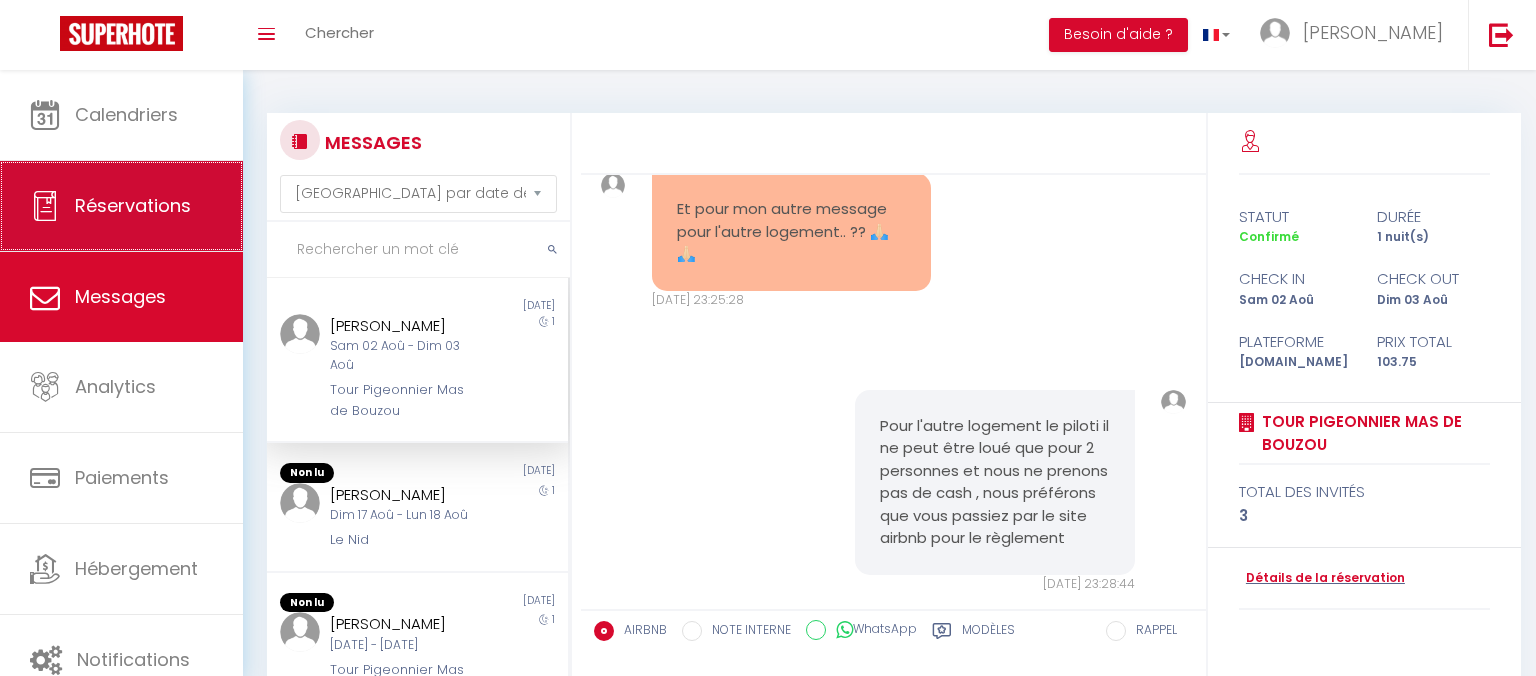 click on "Réservations" at bounding box center (133, 205) 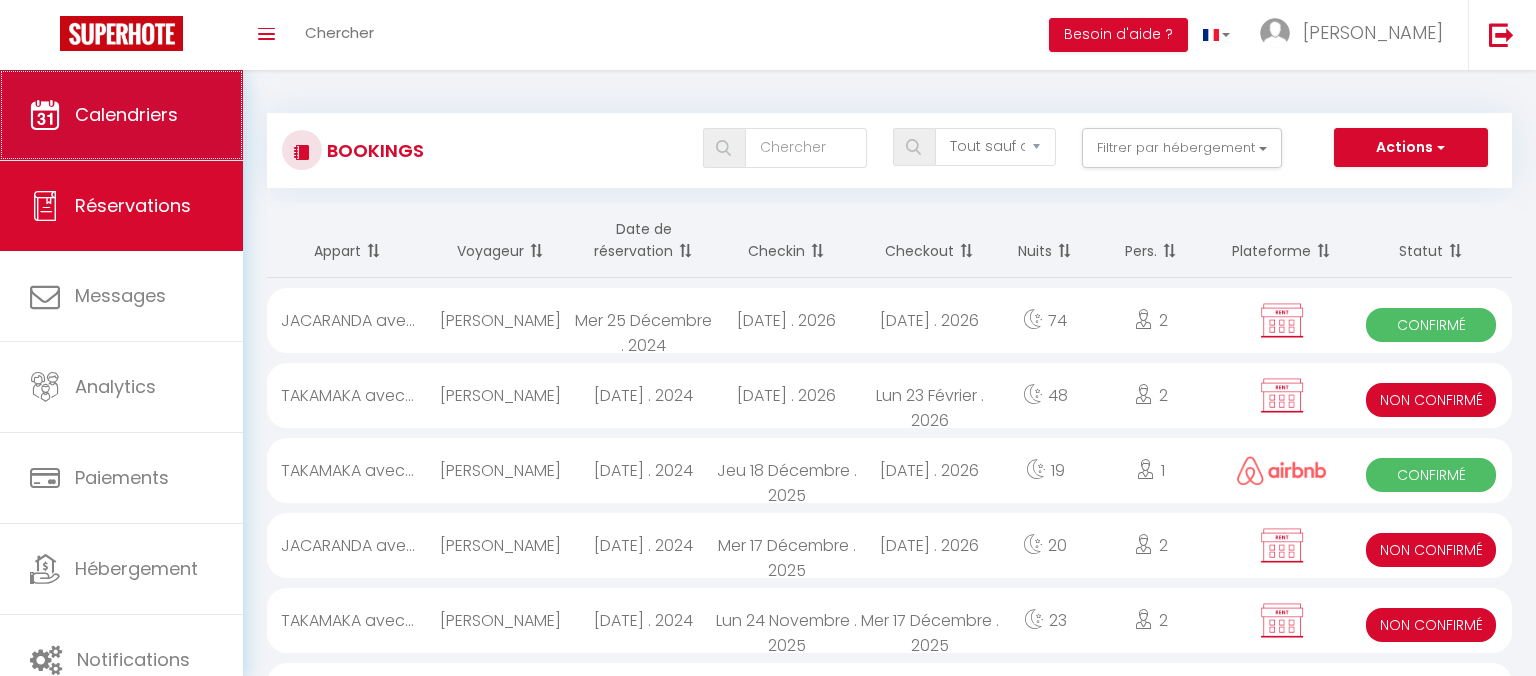 click on "Calendriers" at bounding box center (126, 114) 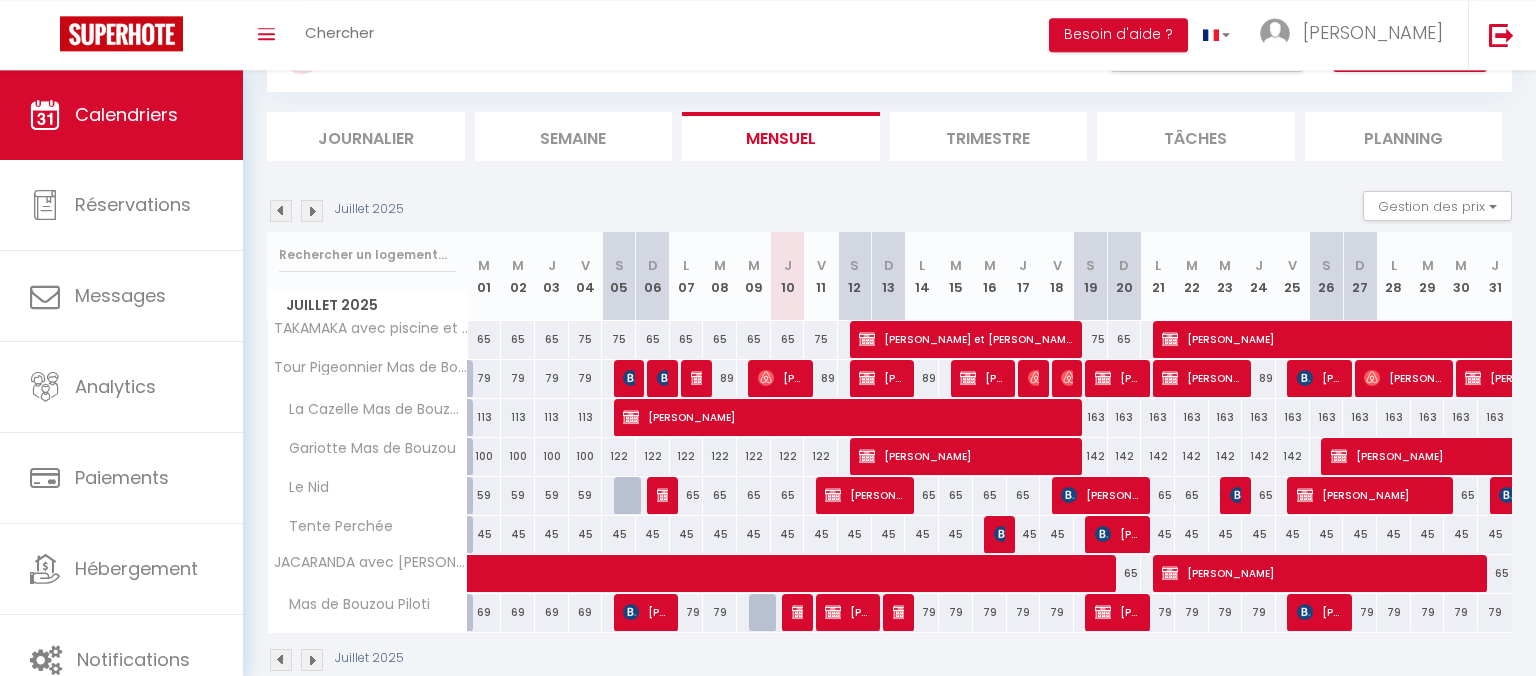 scroll, scrollTop: 79, scrollLeft: 0, axis: vertical 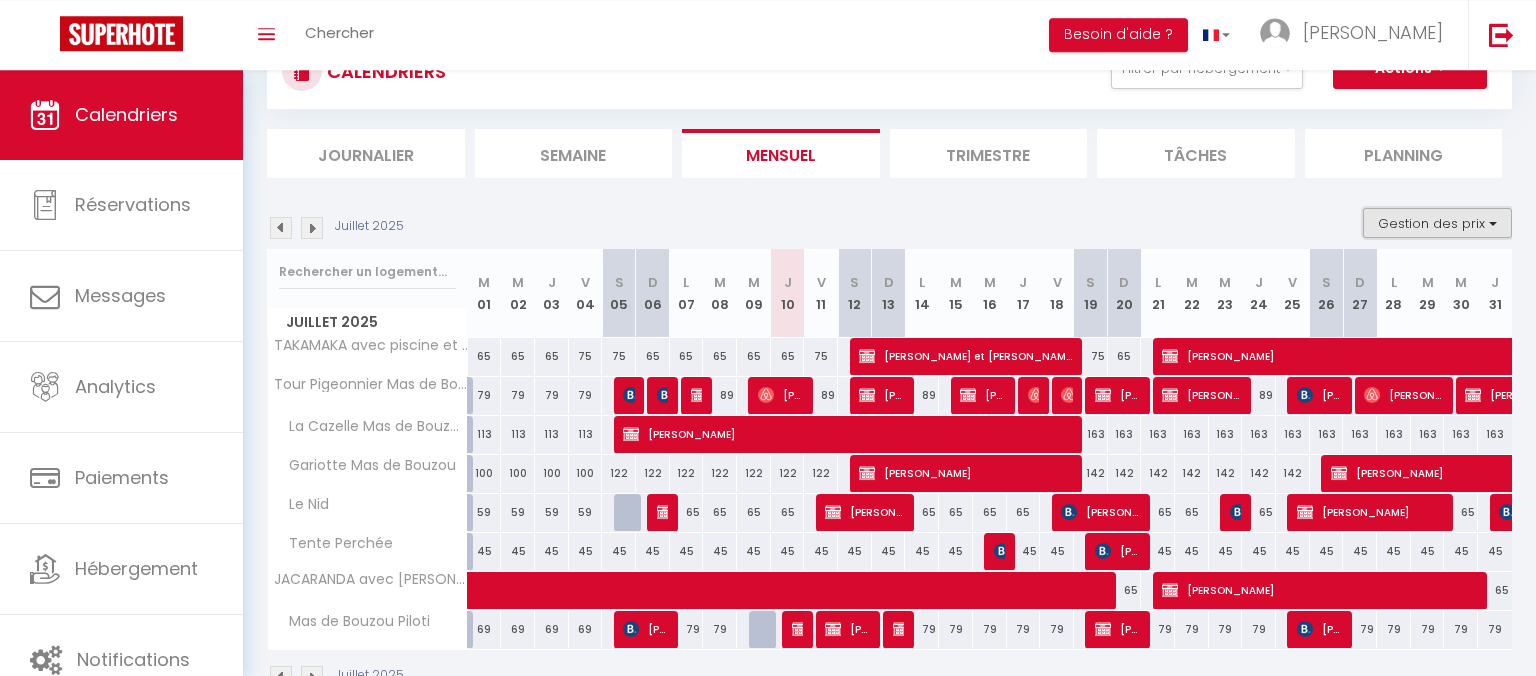click on "Gestion des prix" at bounding box center [1437, 223] 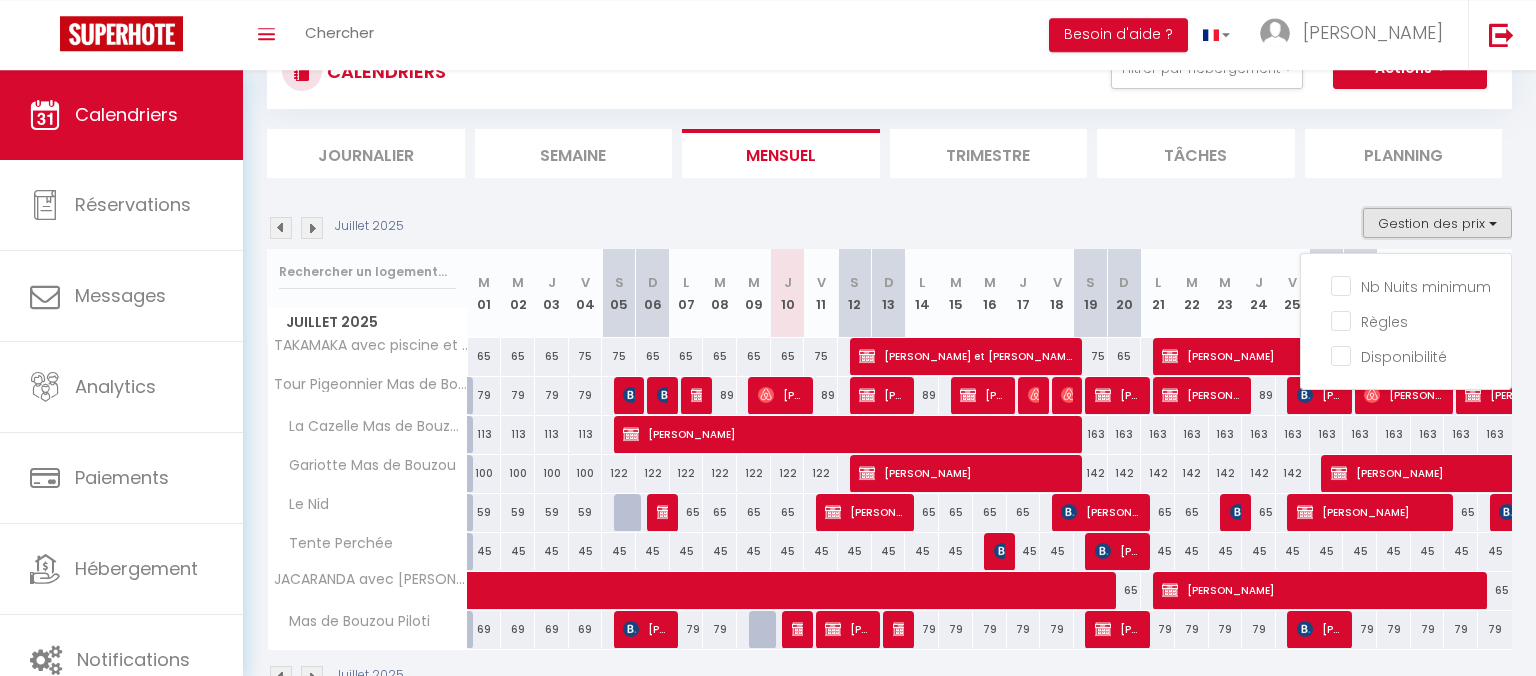 scroll, scrollTop: 132, scrollLeft: 0, axis: vertical 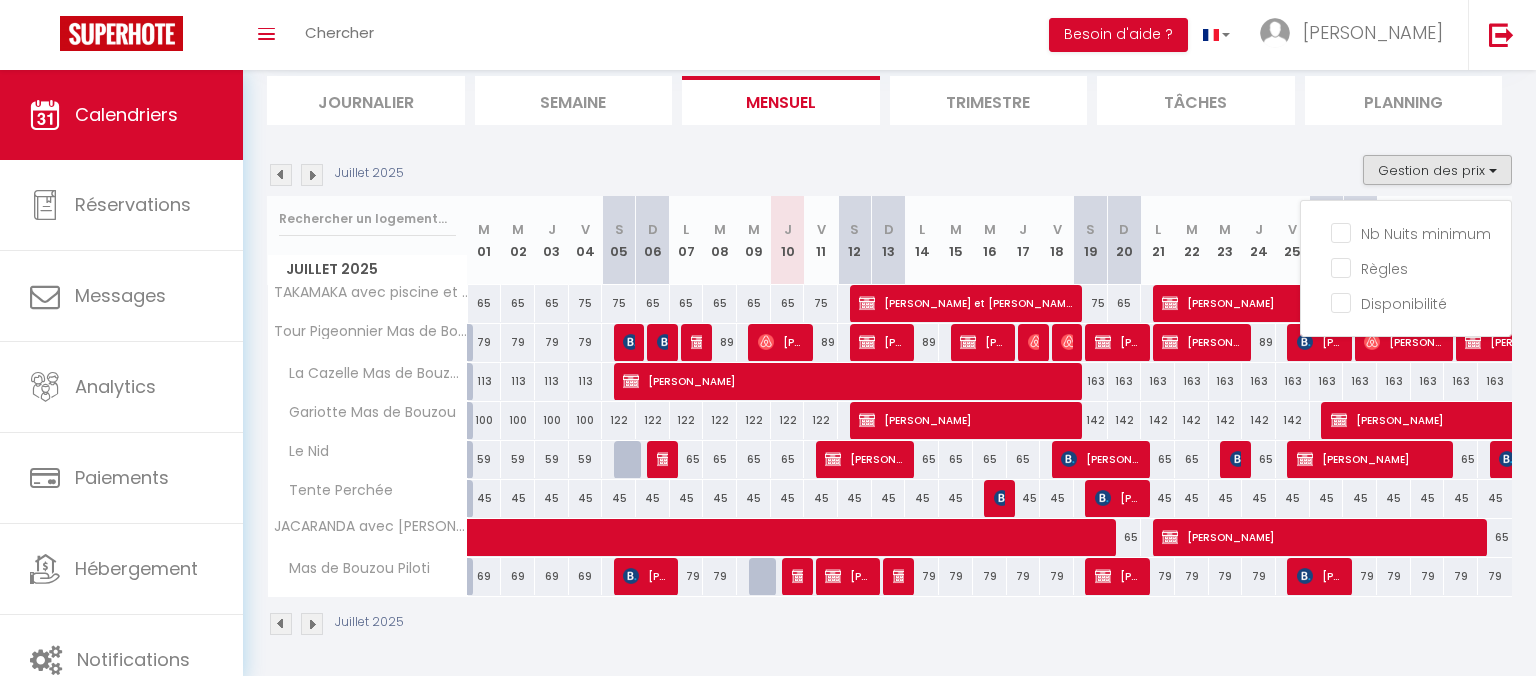 click on "Juillet 2025" at bounding box center (889, 626) 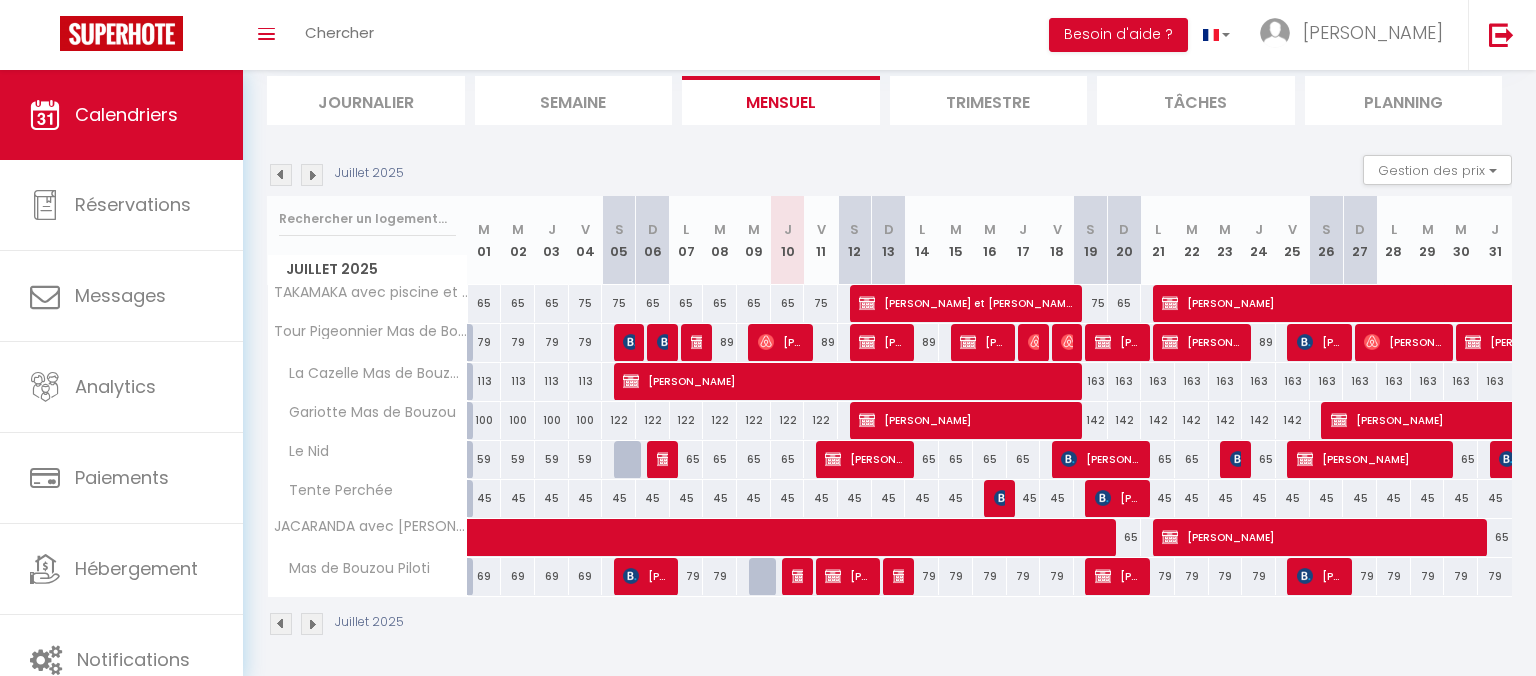 click at bounding box center [901, 576] 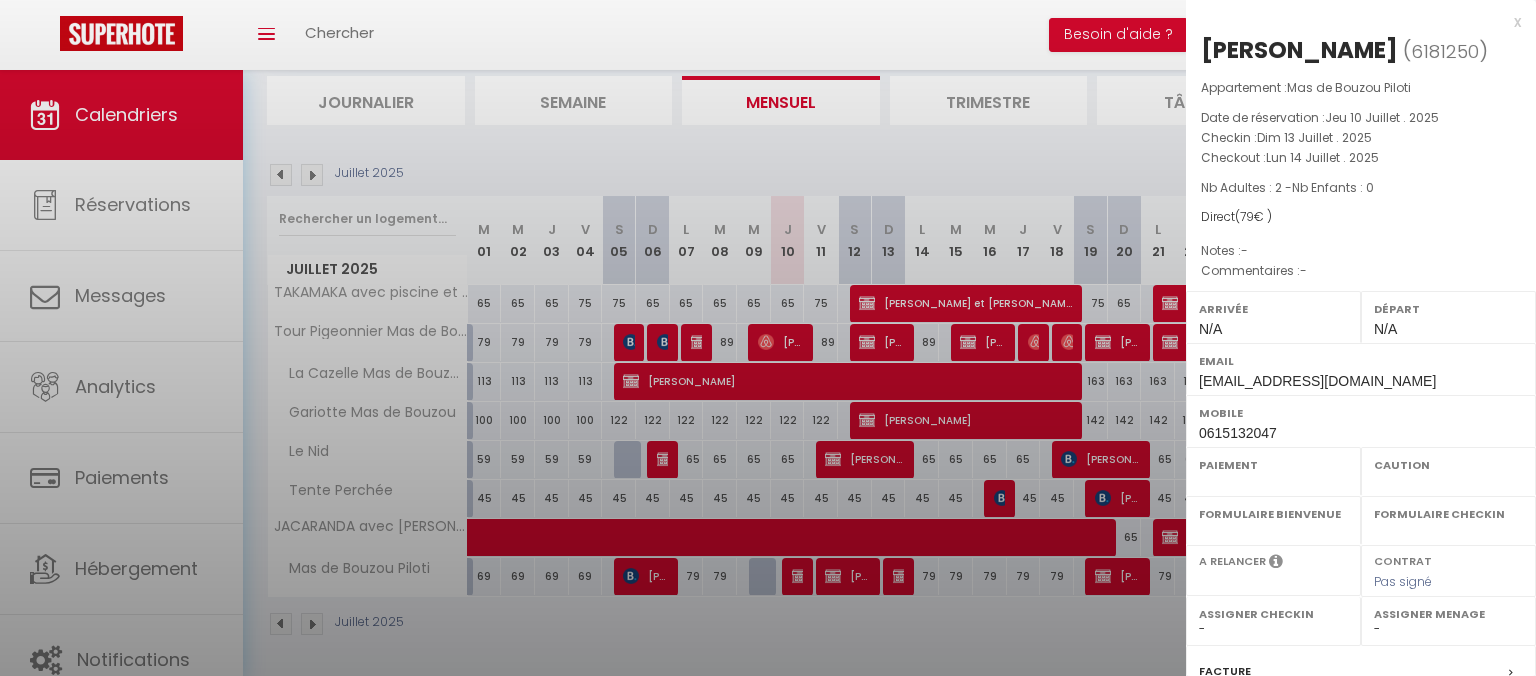 select on "OK" 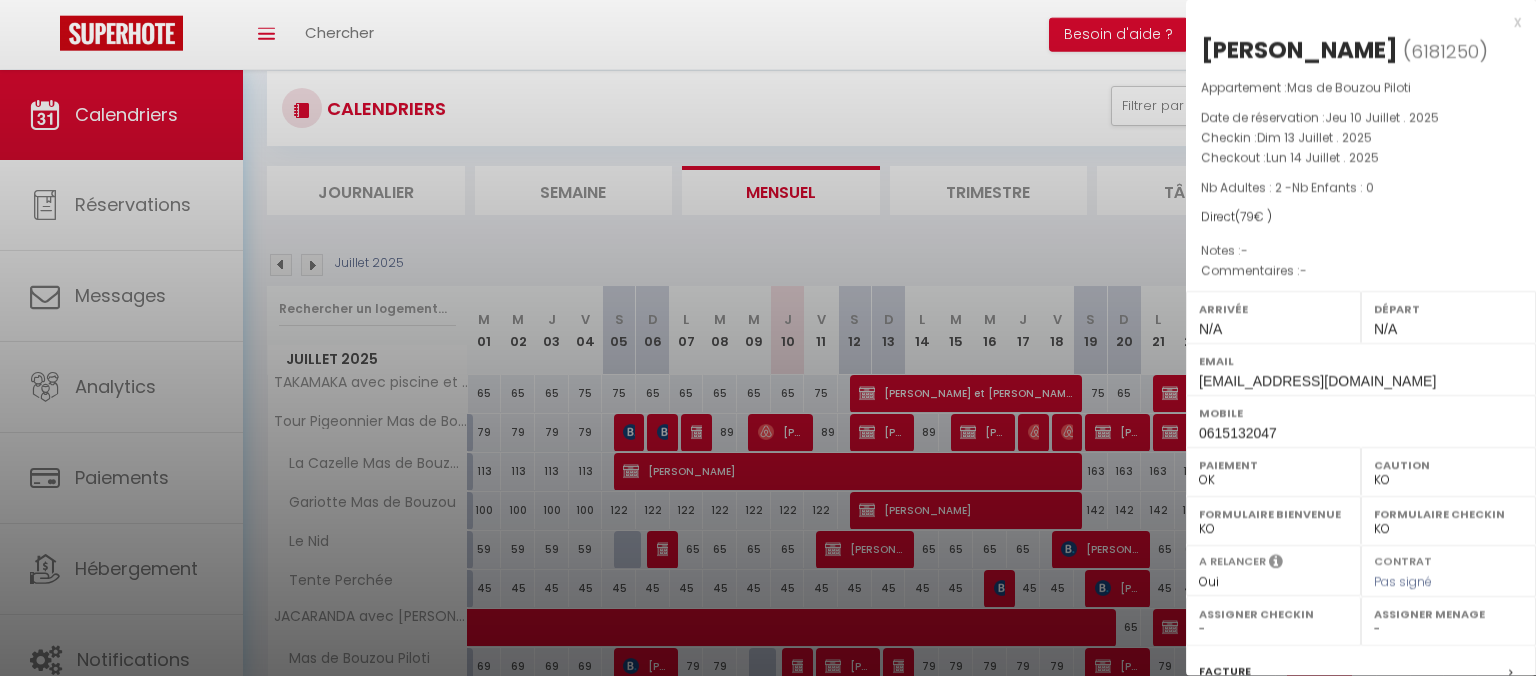 scroll, scrollTop: 44, scrollLeft: 0, axis: vertical 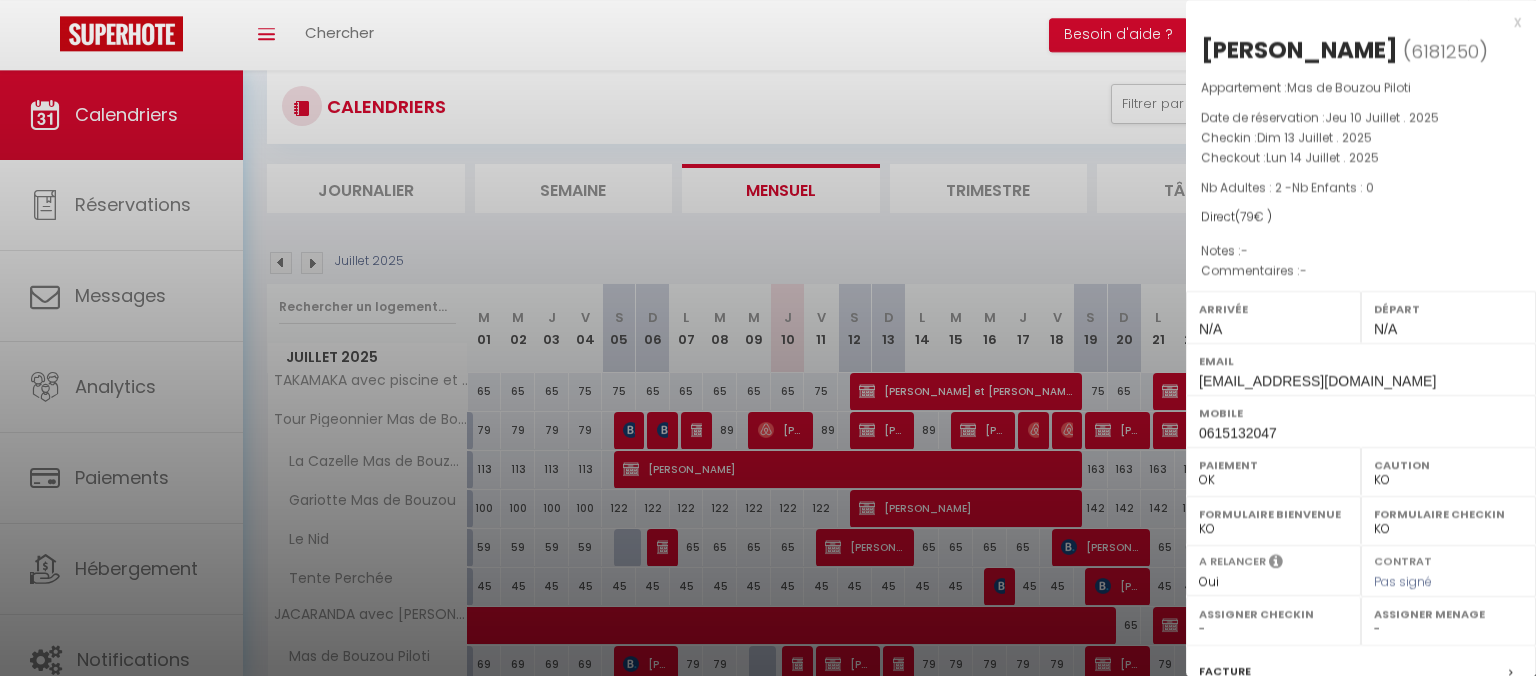 click on "x" at bounding box center [1353, 22] 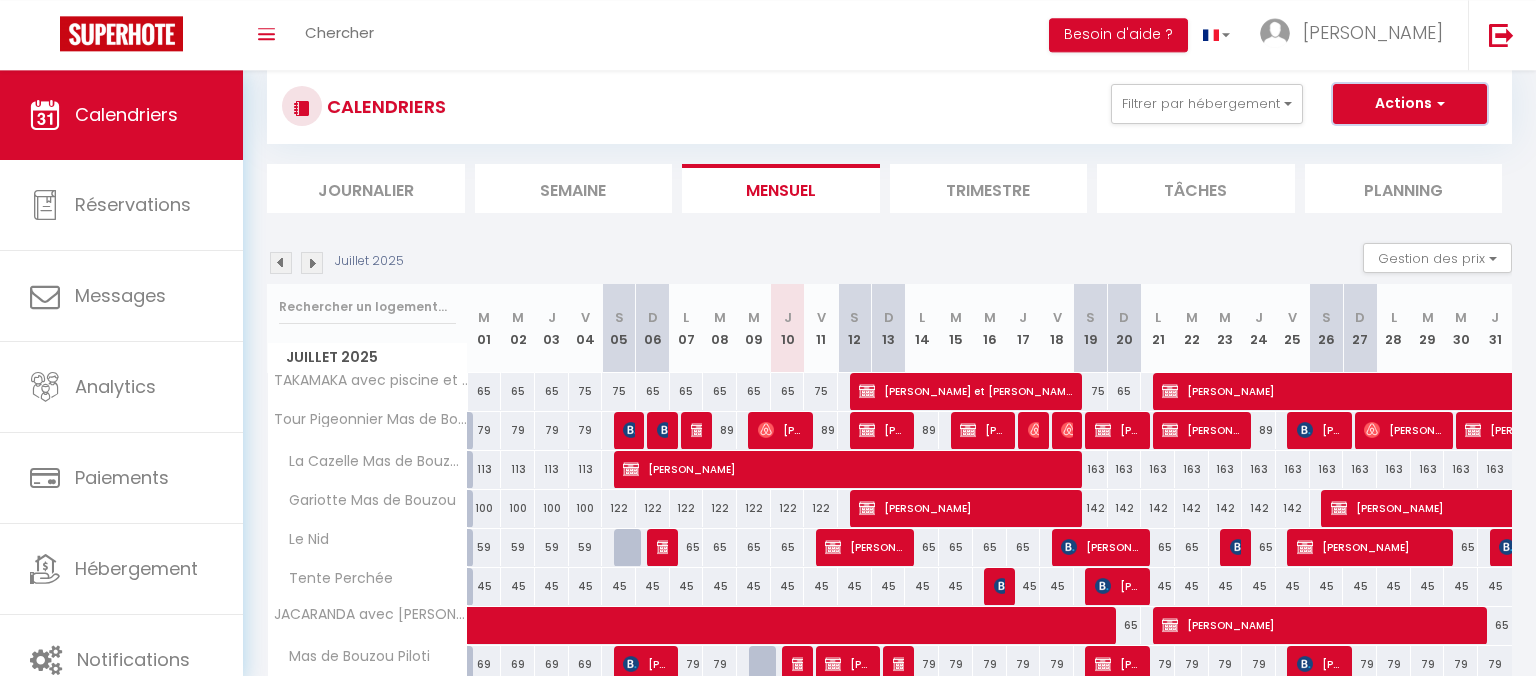 click at bounding box center (1438, 103) 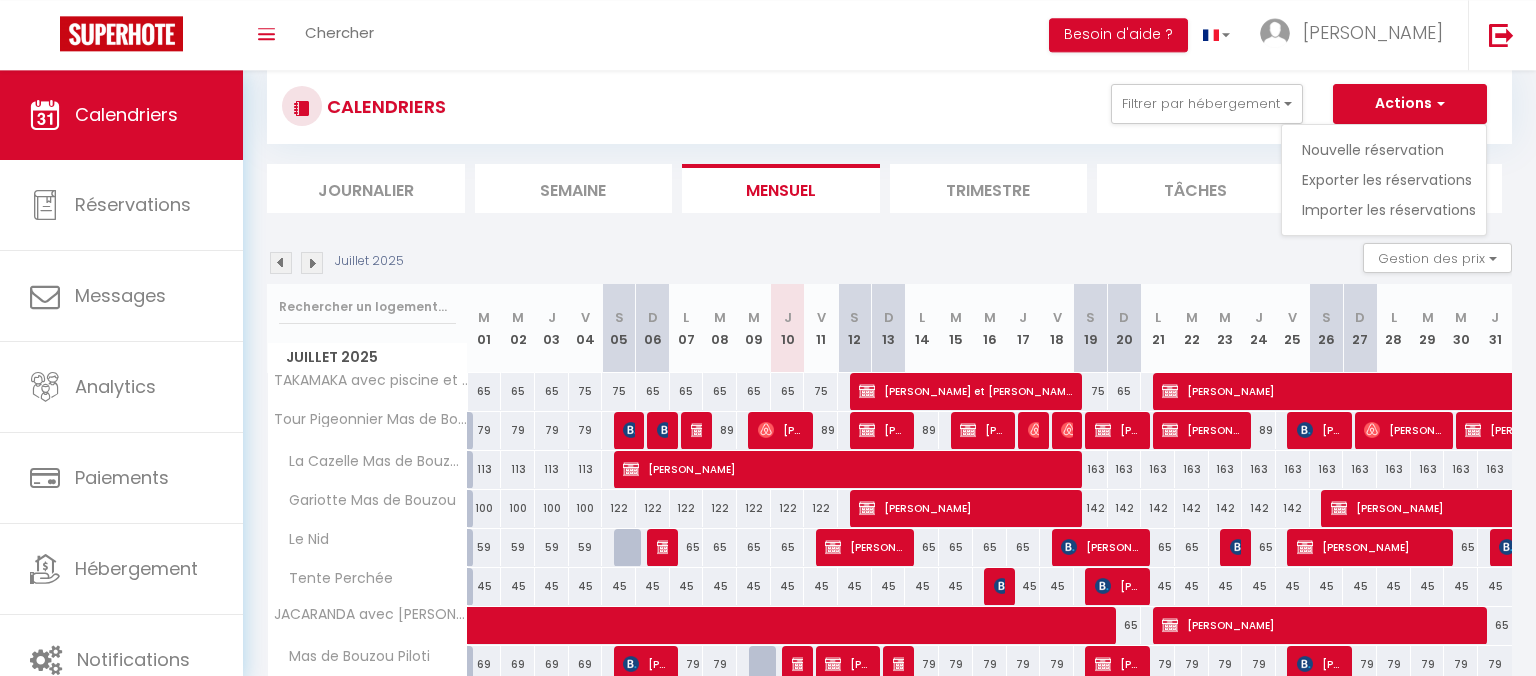 click on "[PERSON_NAME]" at bounding box center (898, 664) 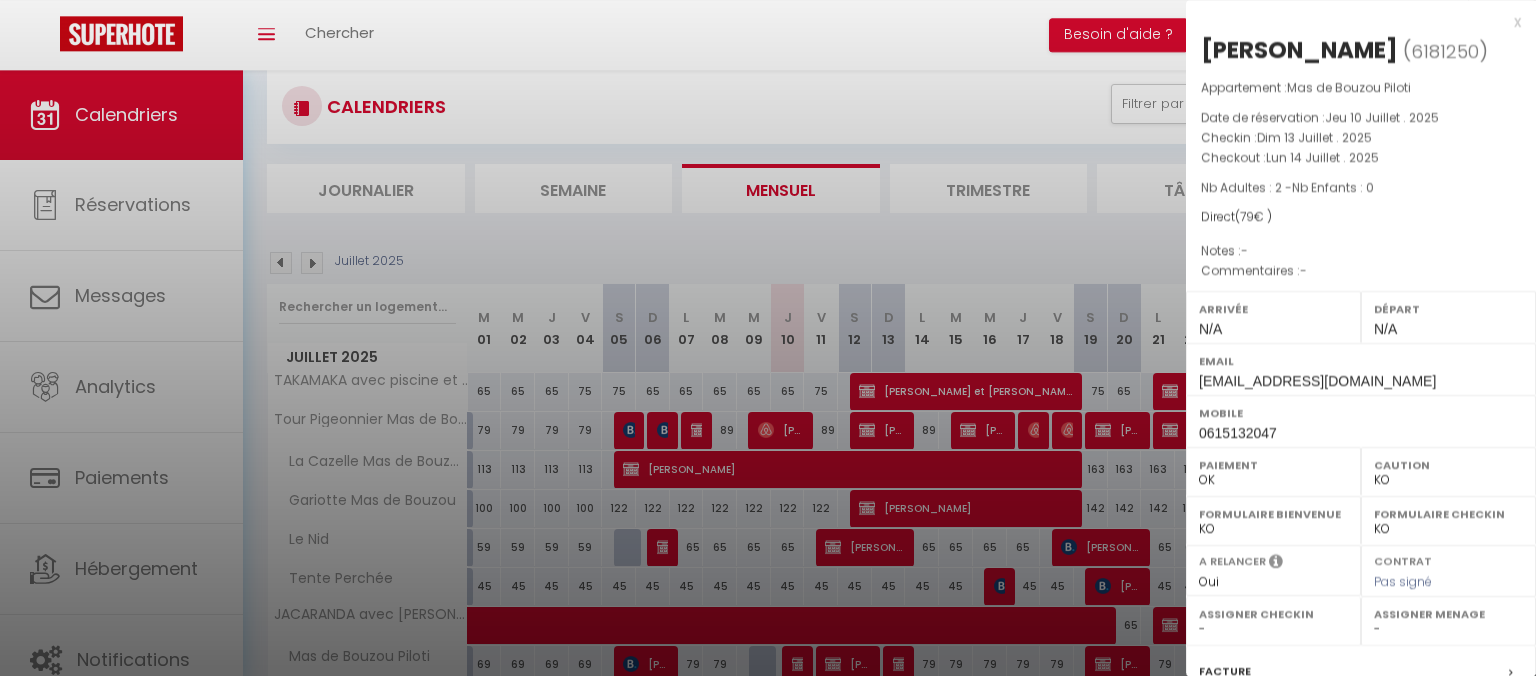 click at bounding box center (1276, 564) 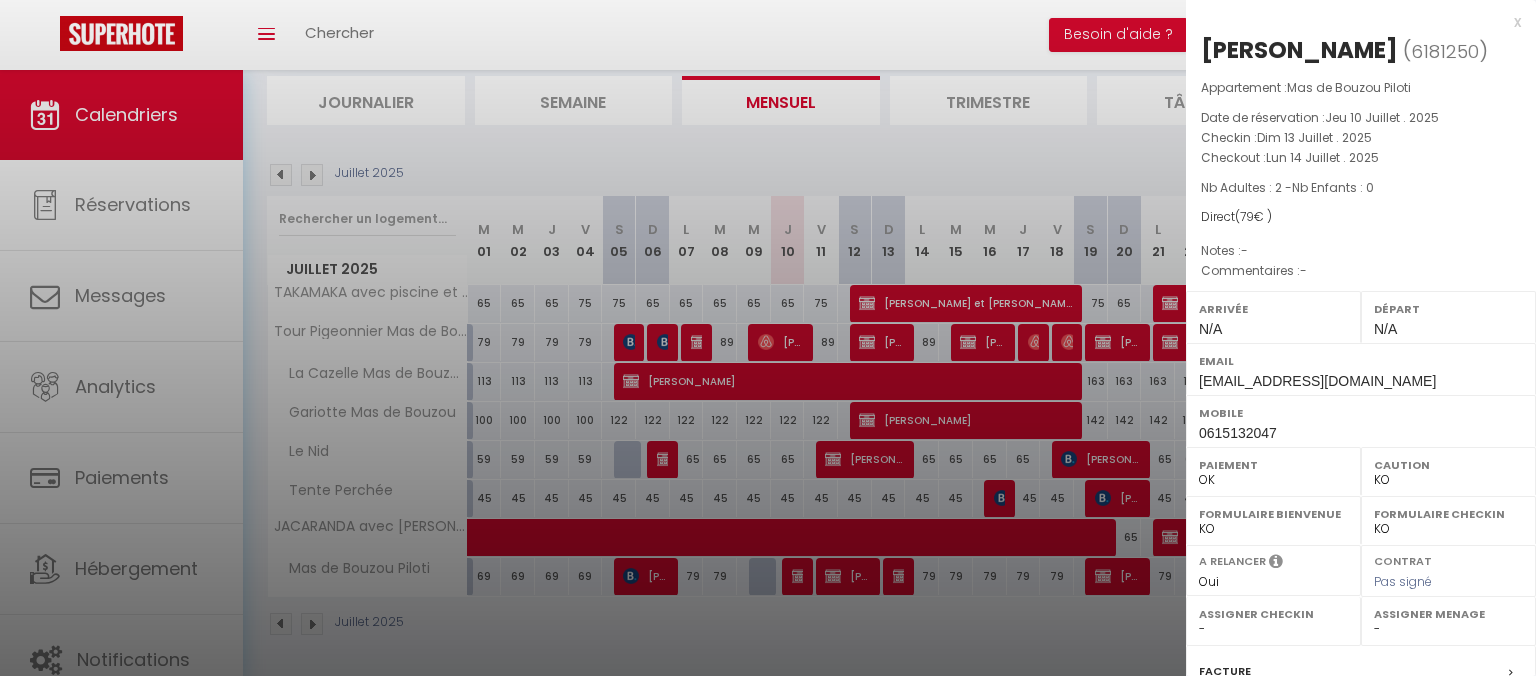 click on "Facture" at bounding box center [1361, 672] 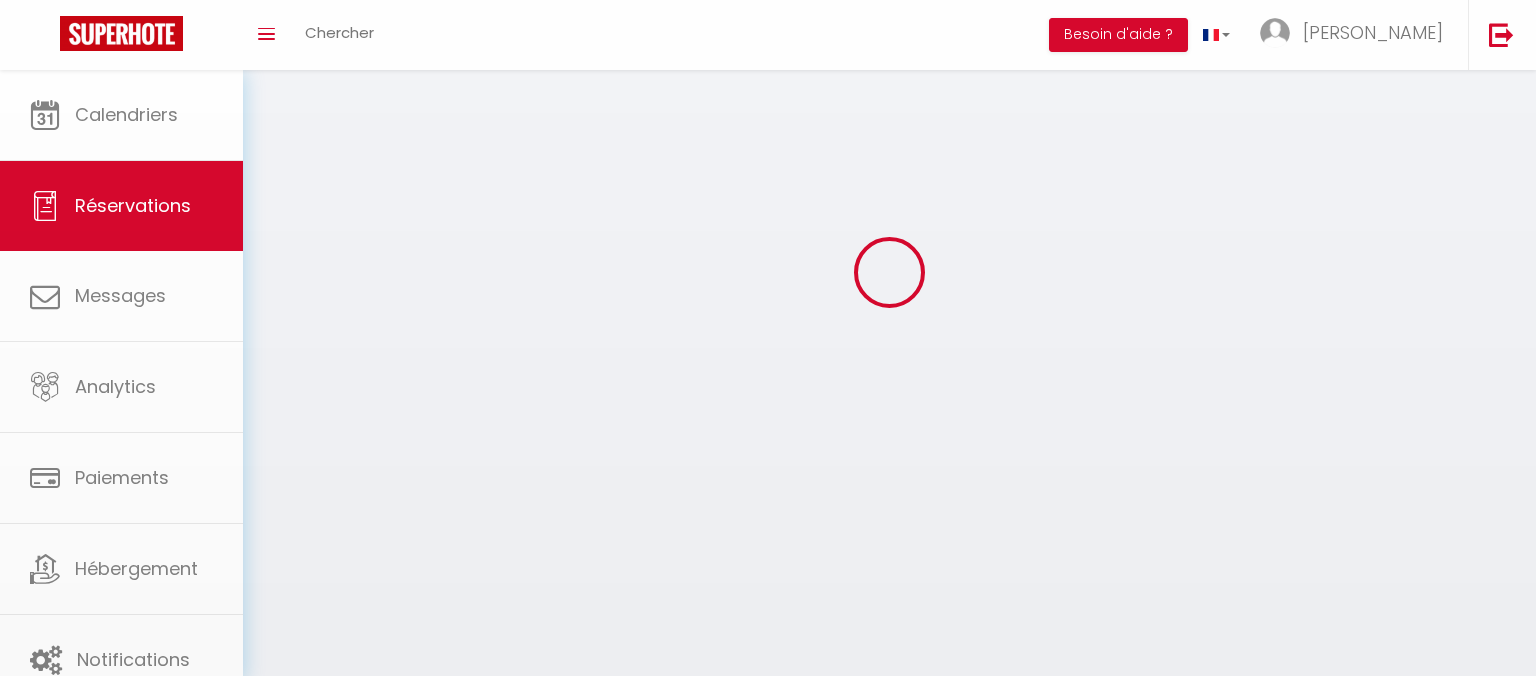 scroll, scrollTop: 0, scrollLeft: 0, axis: both 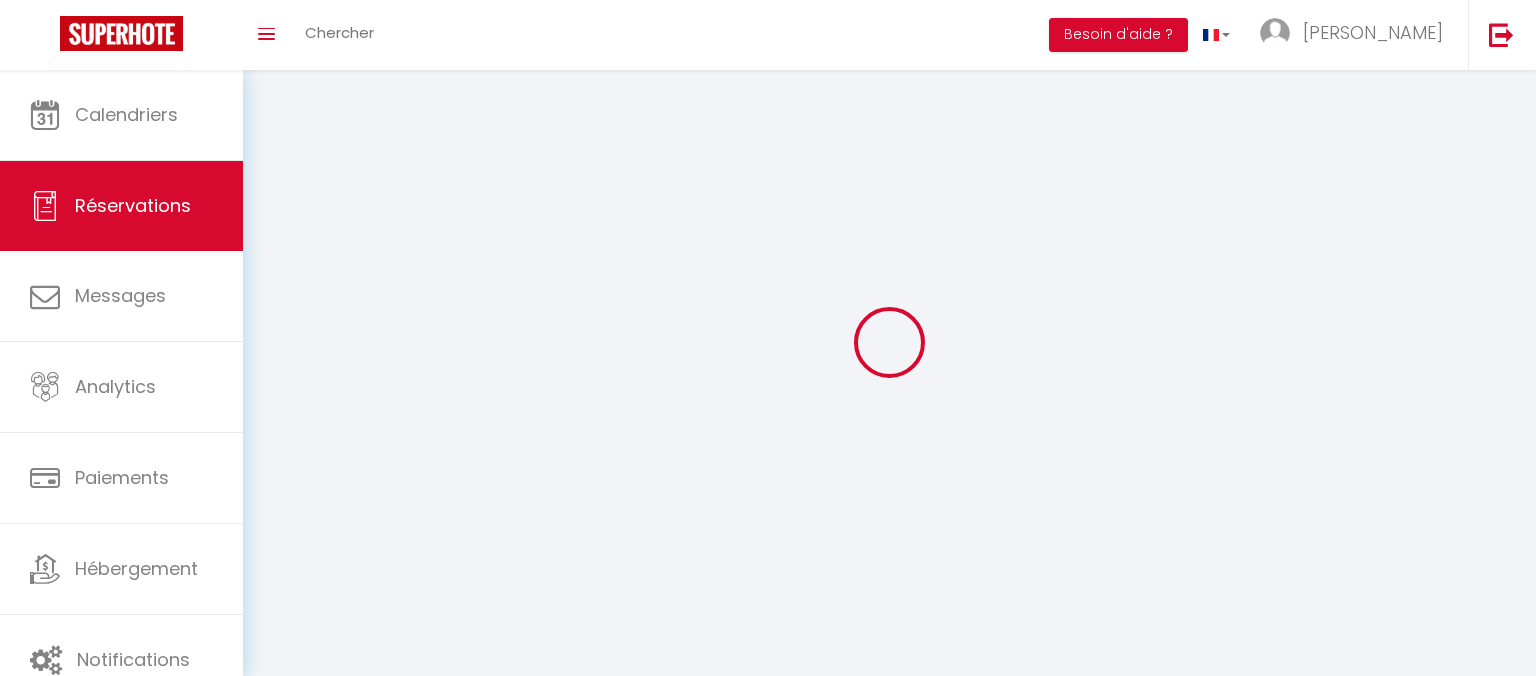 drag, startPoint x: 511, startPoint y: 152, endPoint x: 408, endPoint y: 118, distance: 108.46658 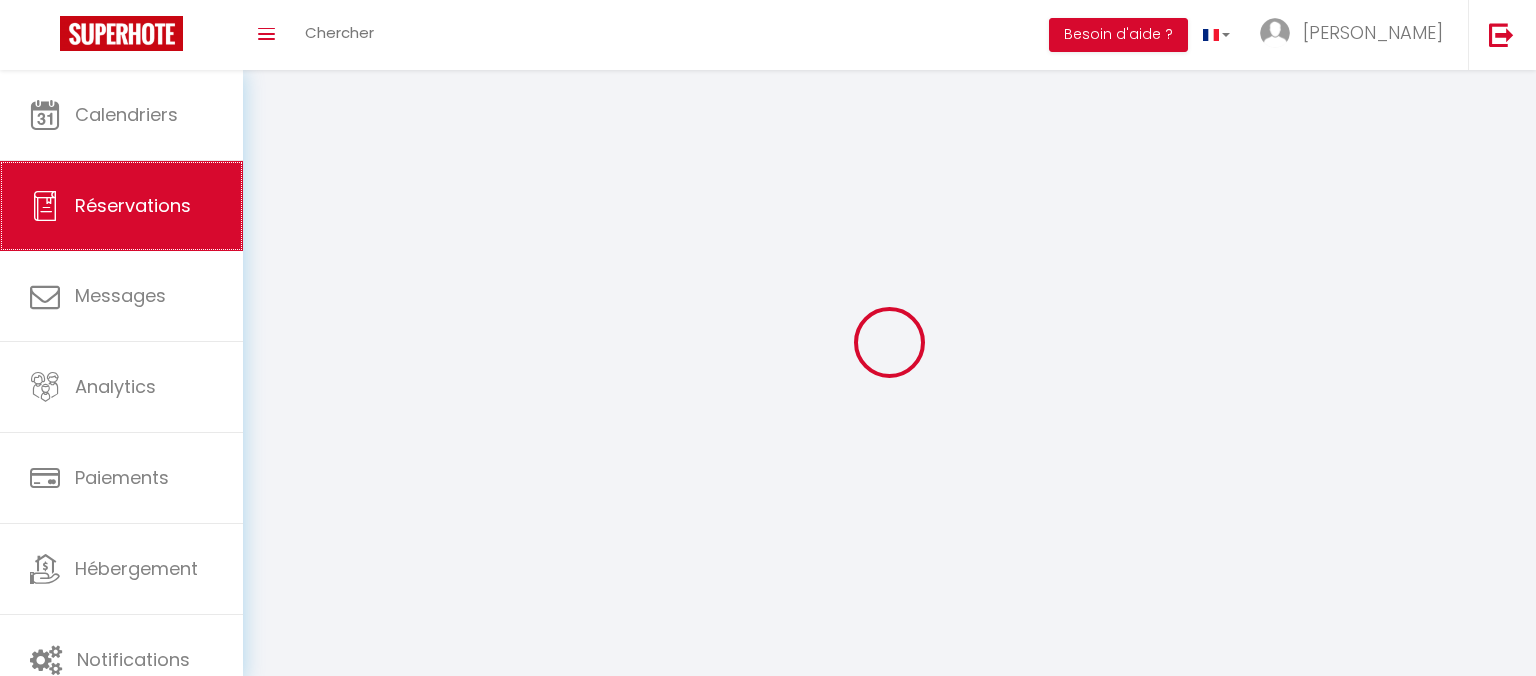 click on "Réservations" at bounding box center [121, 206] 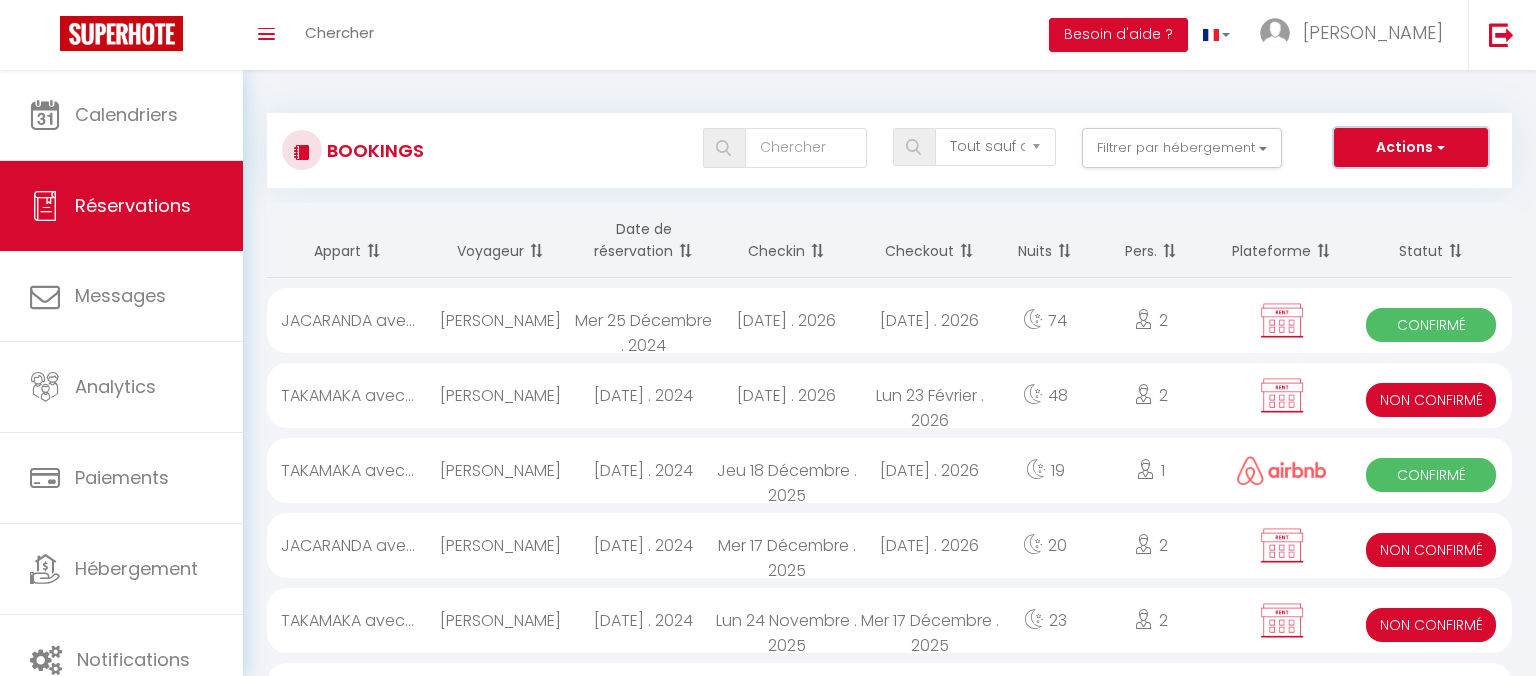 click at bounding box center [1439, 147] 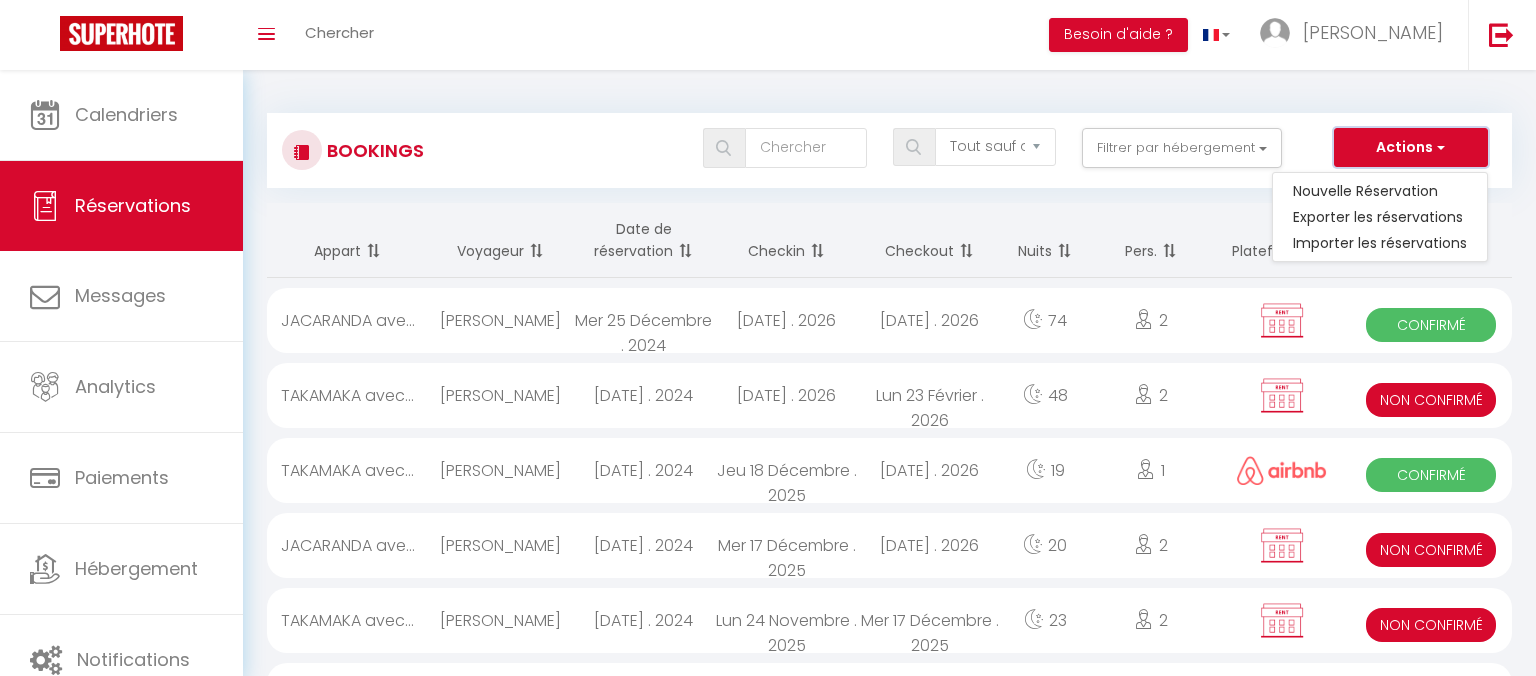 scroll, scrollTop: 29, scrollLeft: 0, axis: vertical 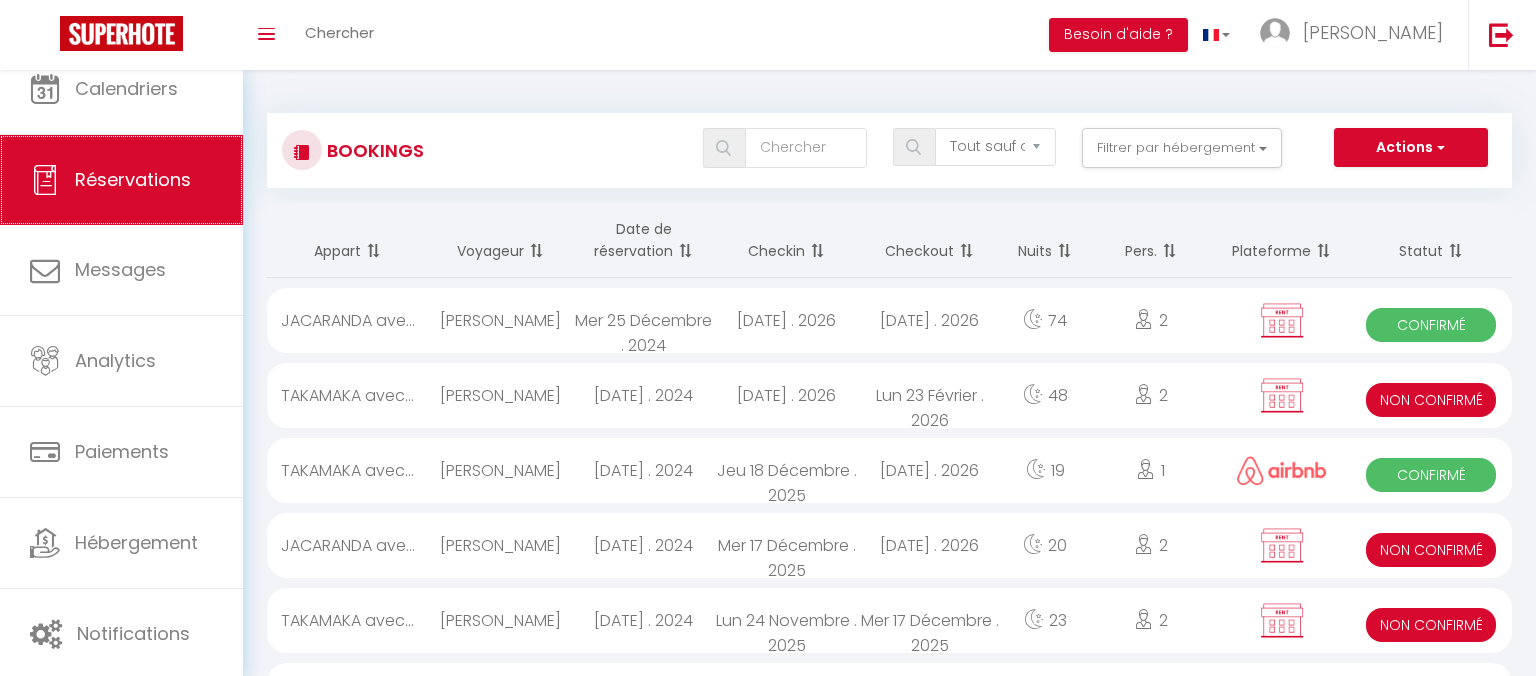 click on "Réservations" at bounding box center (133, 179) 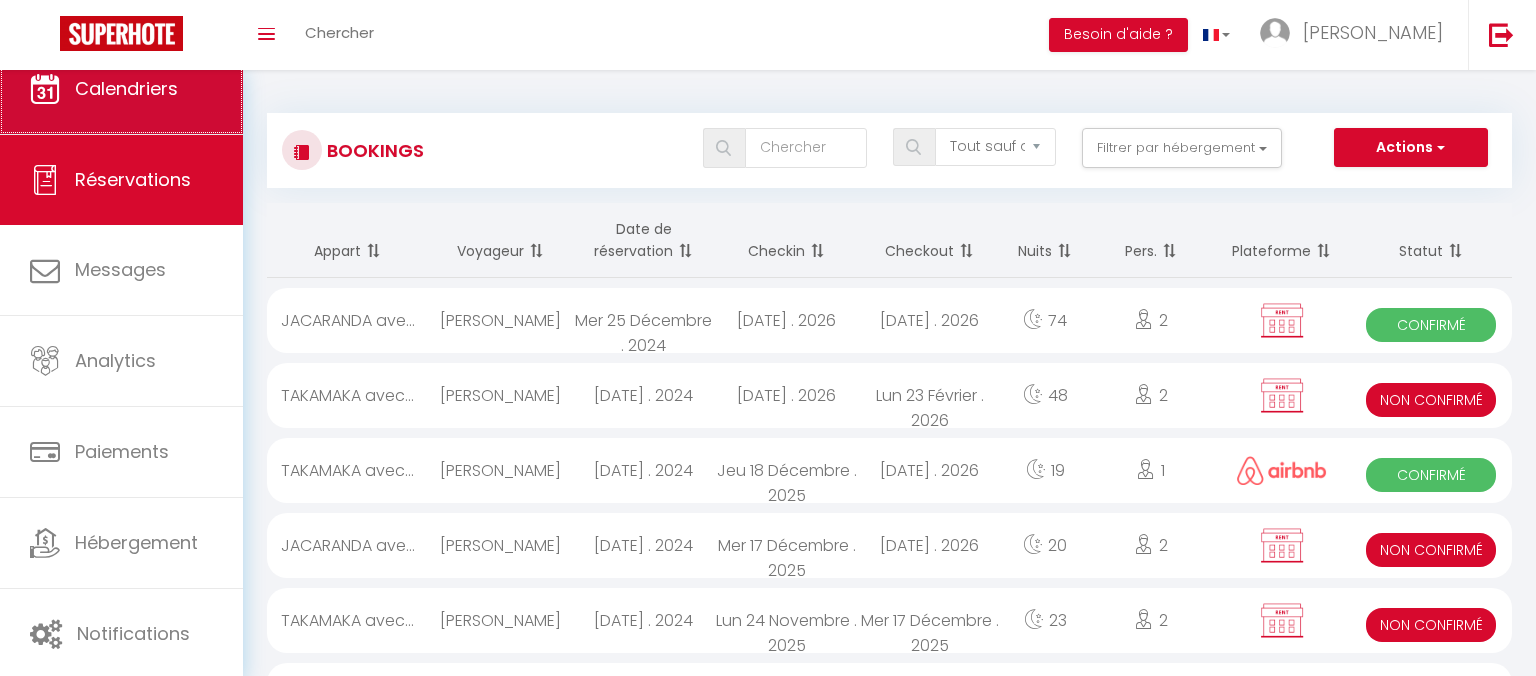 click on "Calendriers" at bounding box center (121, 89) 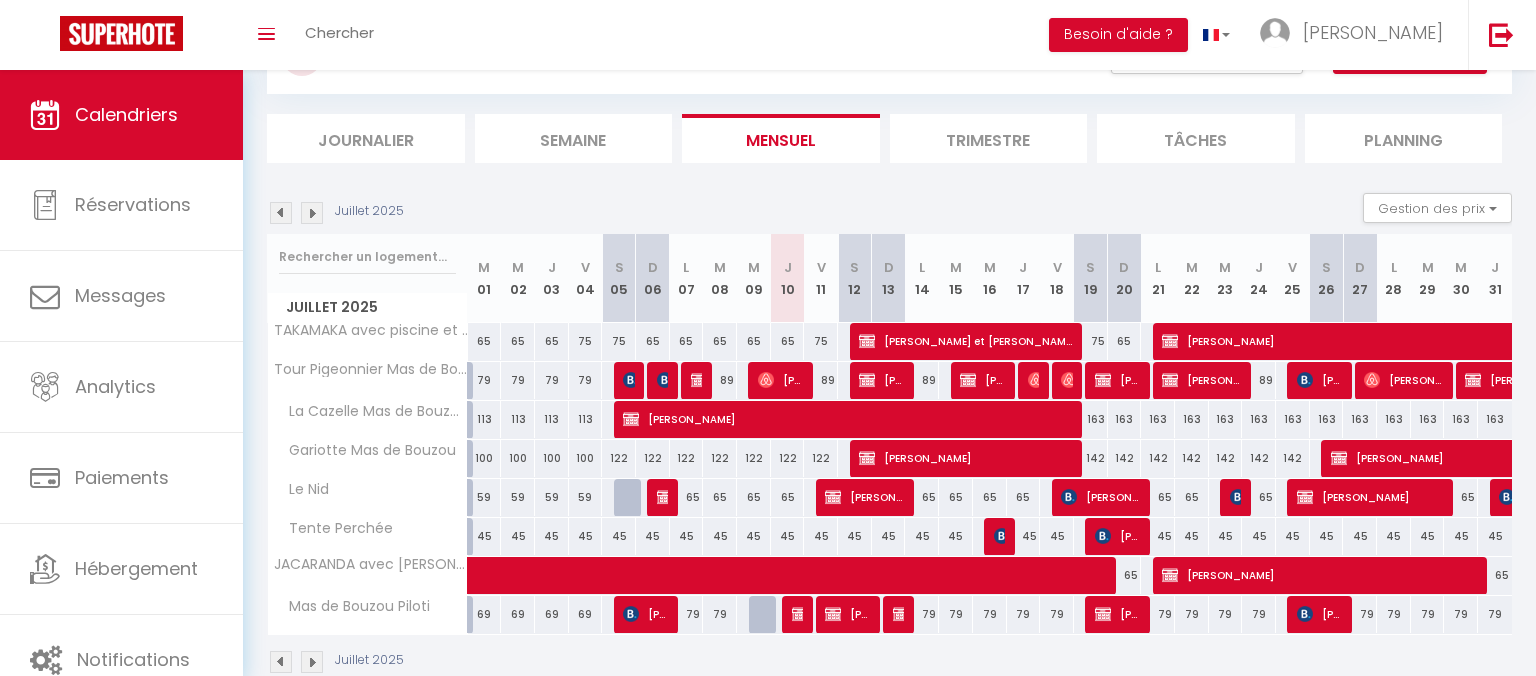 scroll, scrollTop: 132, scrollLeft: 0, axis: vertical 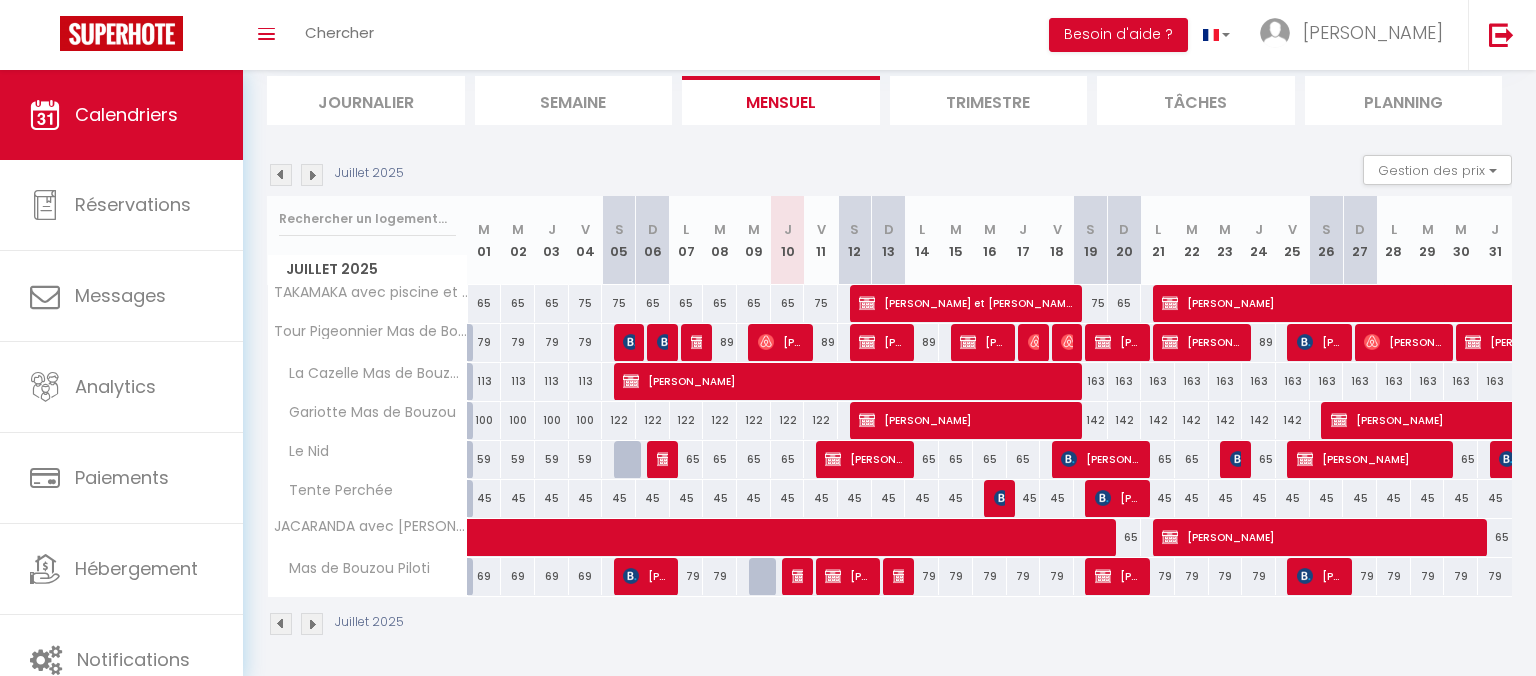 click at bounding box center [901, 576] 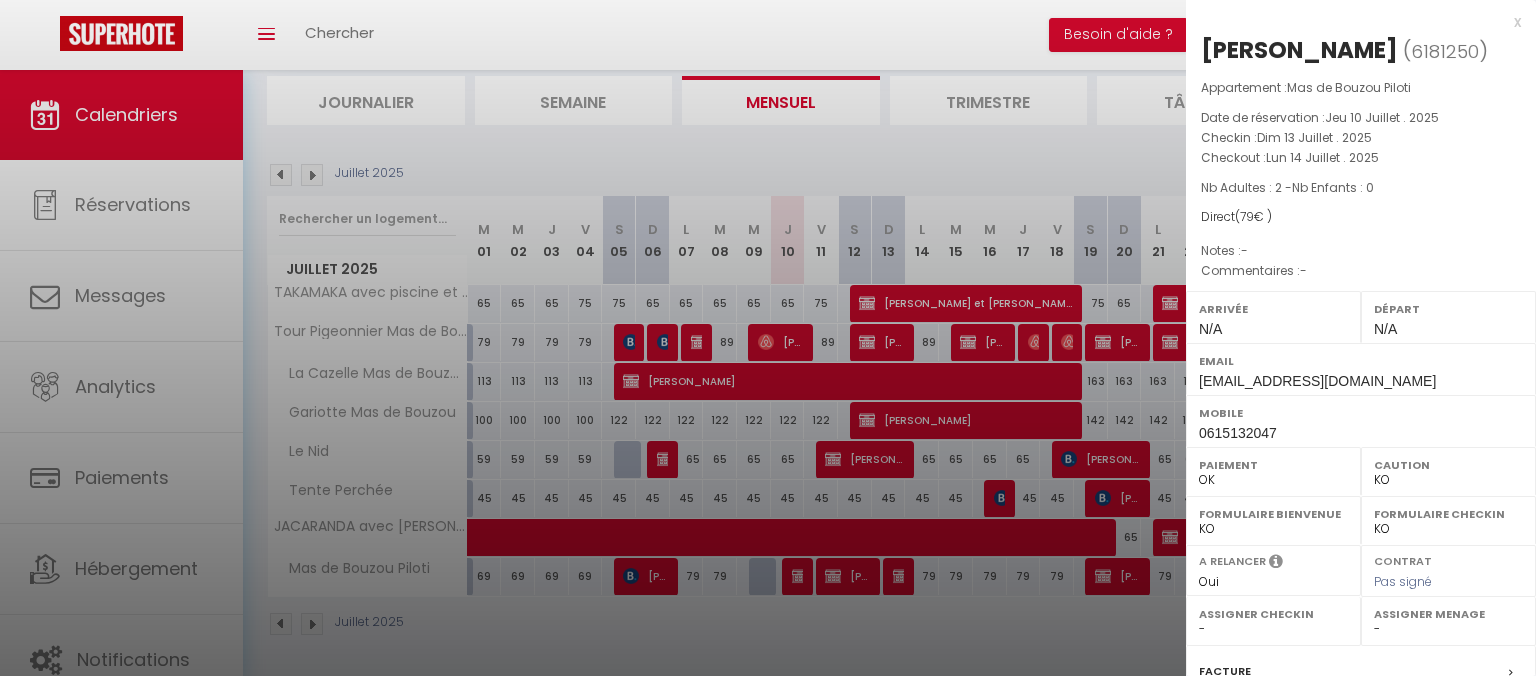 drag, startPoint x: 1382, startPoint y: 23, endPoint x: 1355, endPoint y: 96, distance: 77.83315 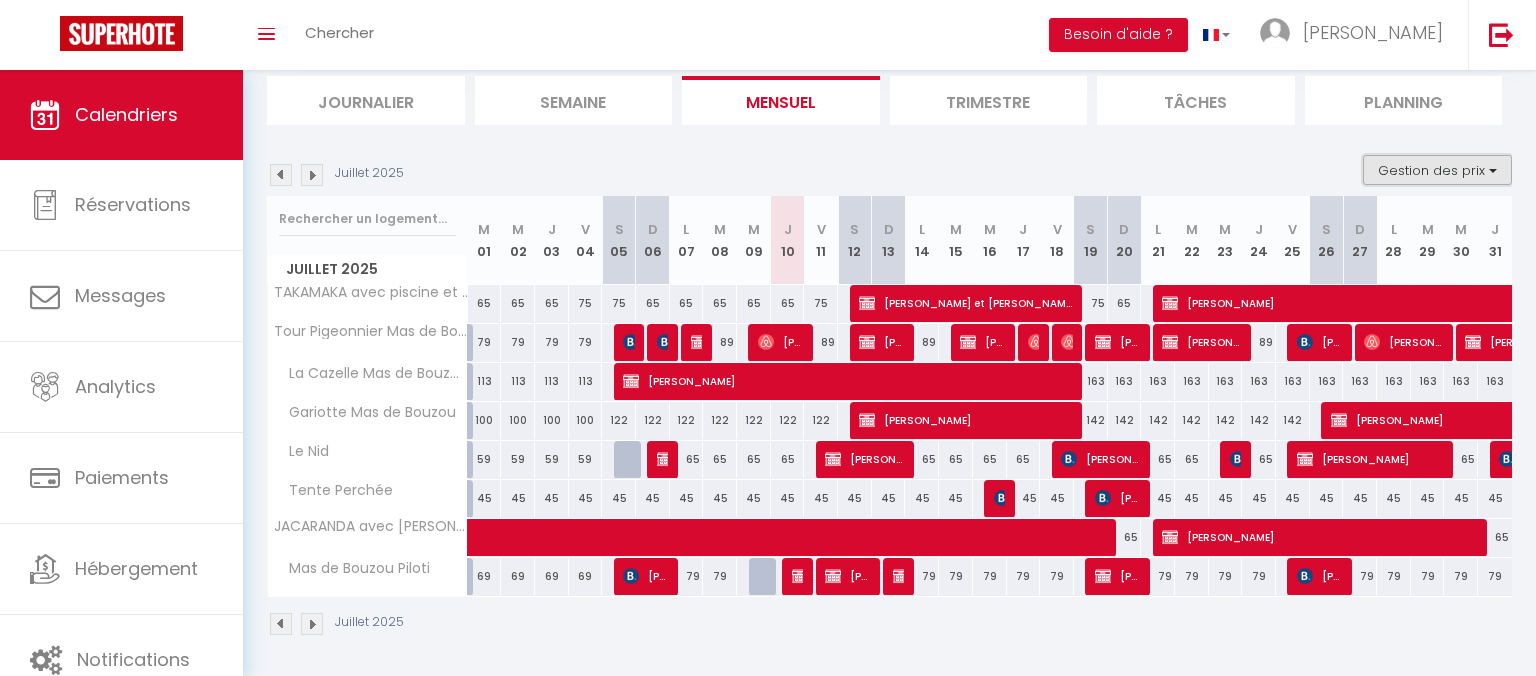 click on "Gestion des prix" at bounding box center (1437, 170) 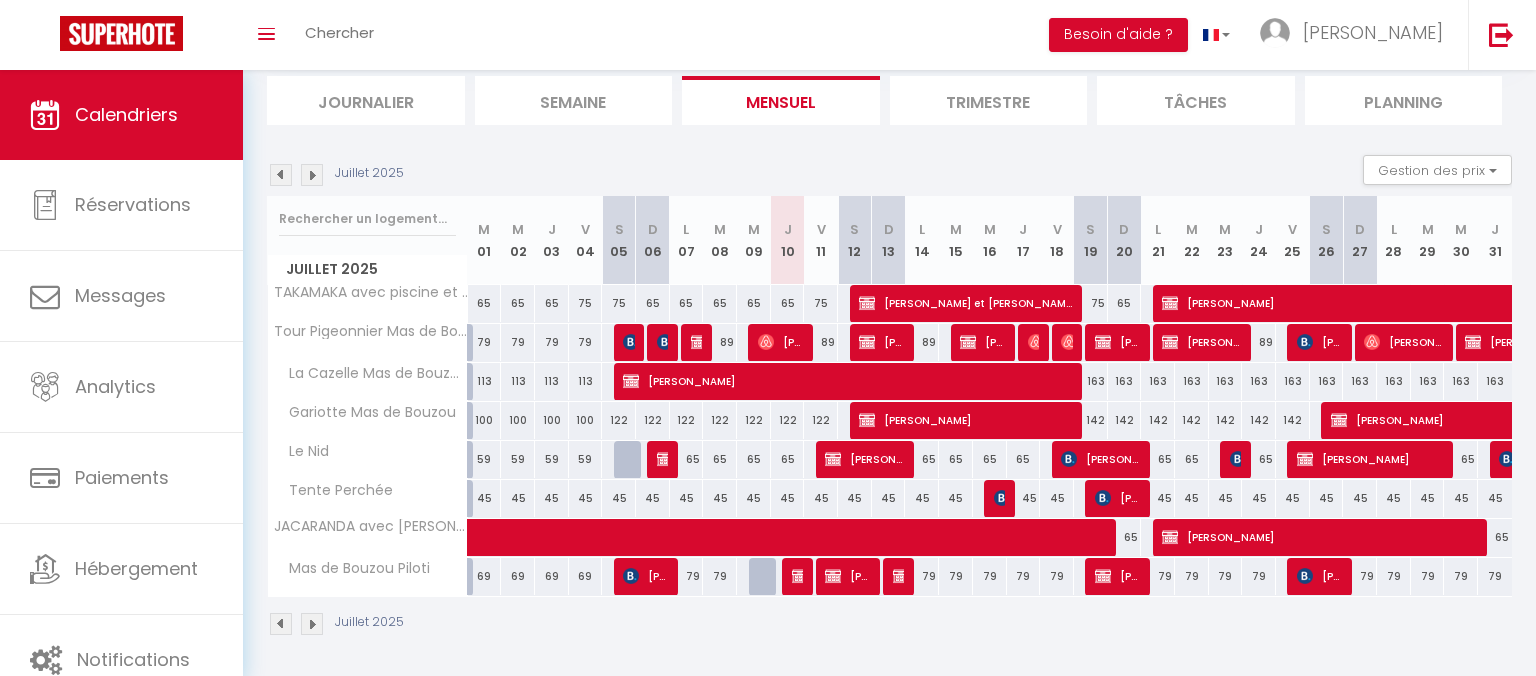 click on "[PERSON_NAME]" at bounding box center (898, 576) 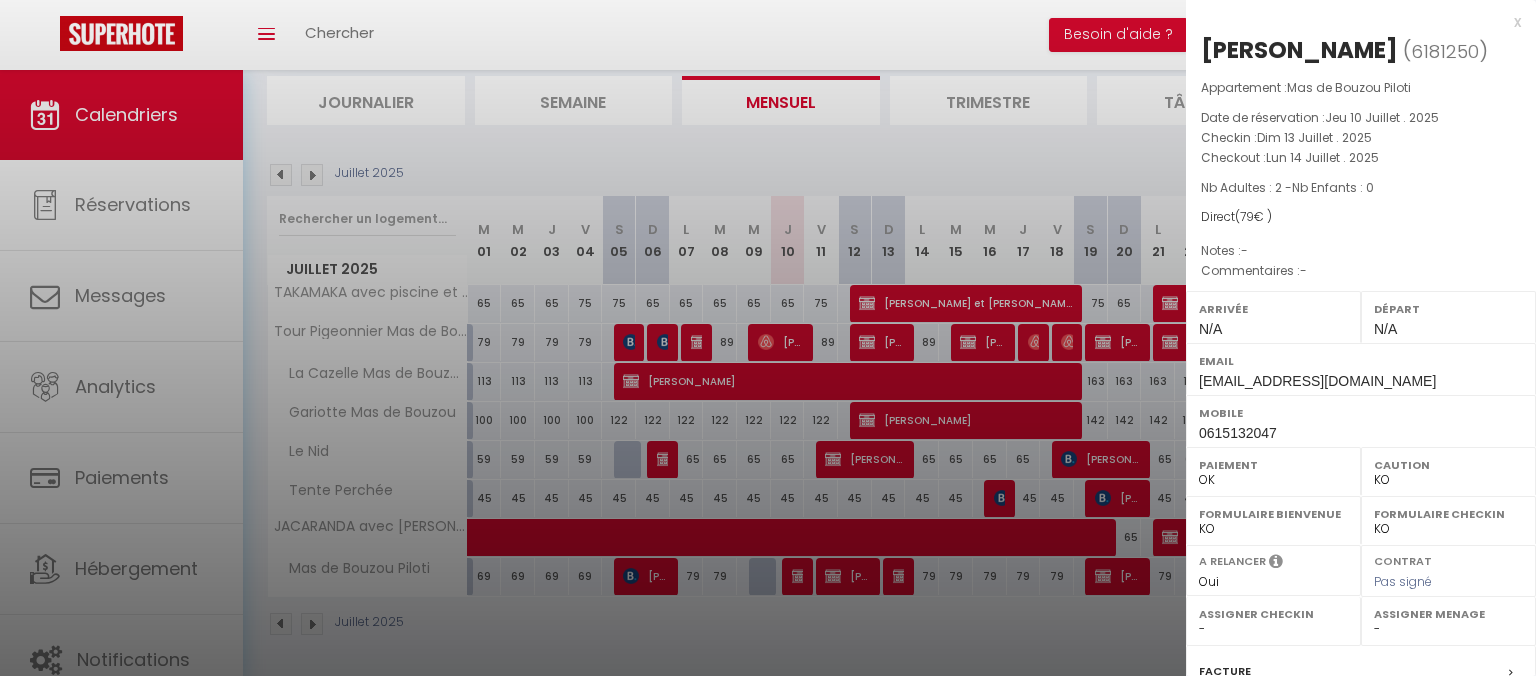 click on "Checkin :
[DATE] . 2025" at bounding box center (1361, 138) 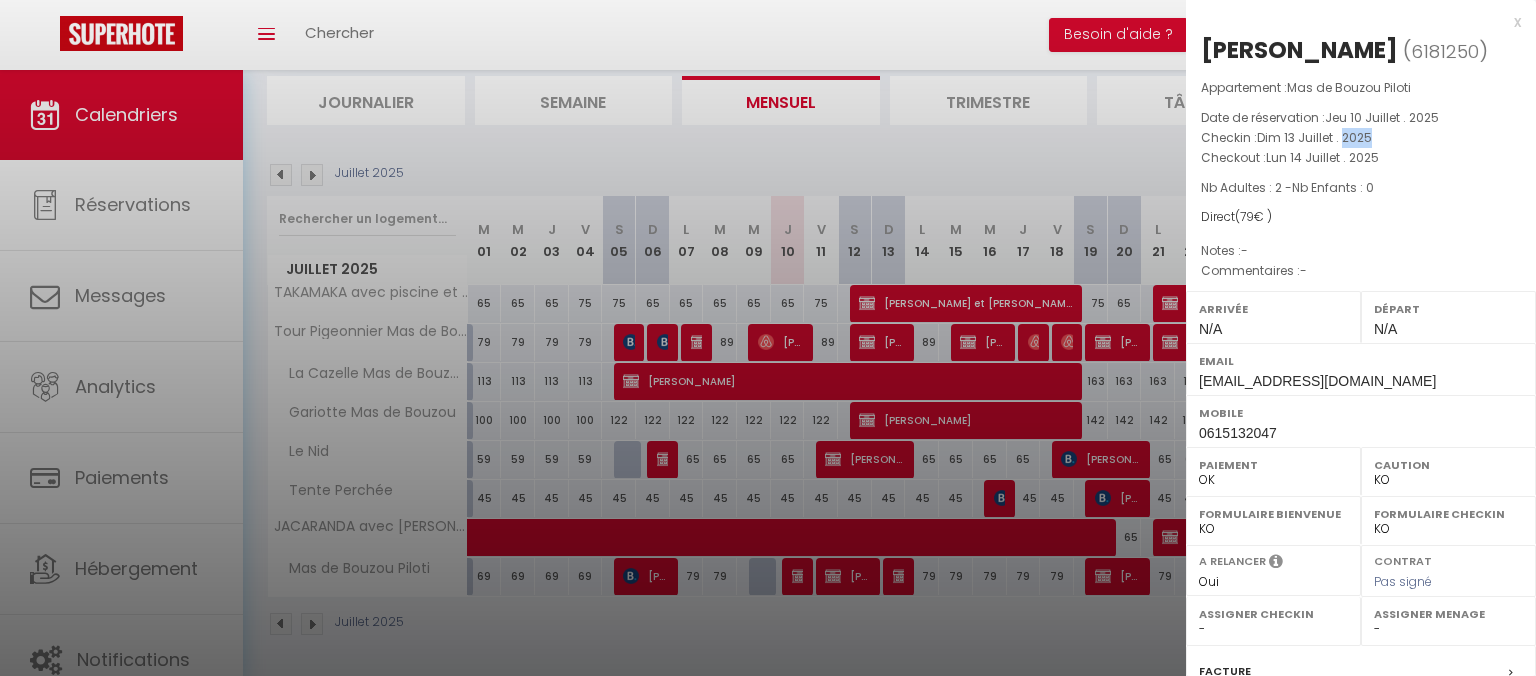 click on "Checkin :
[DATE] . 2025" at bounding box center [1361, 138] 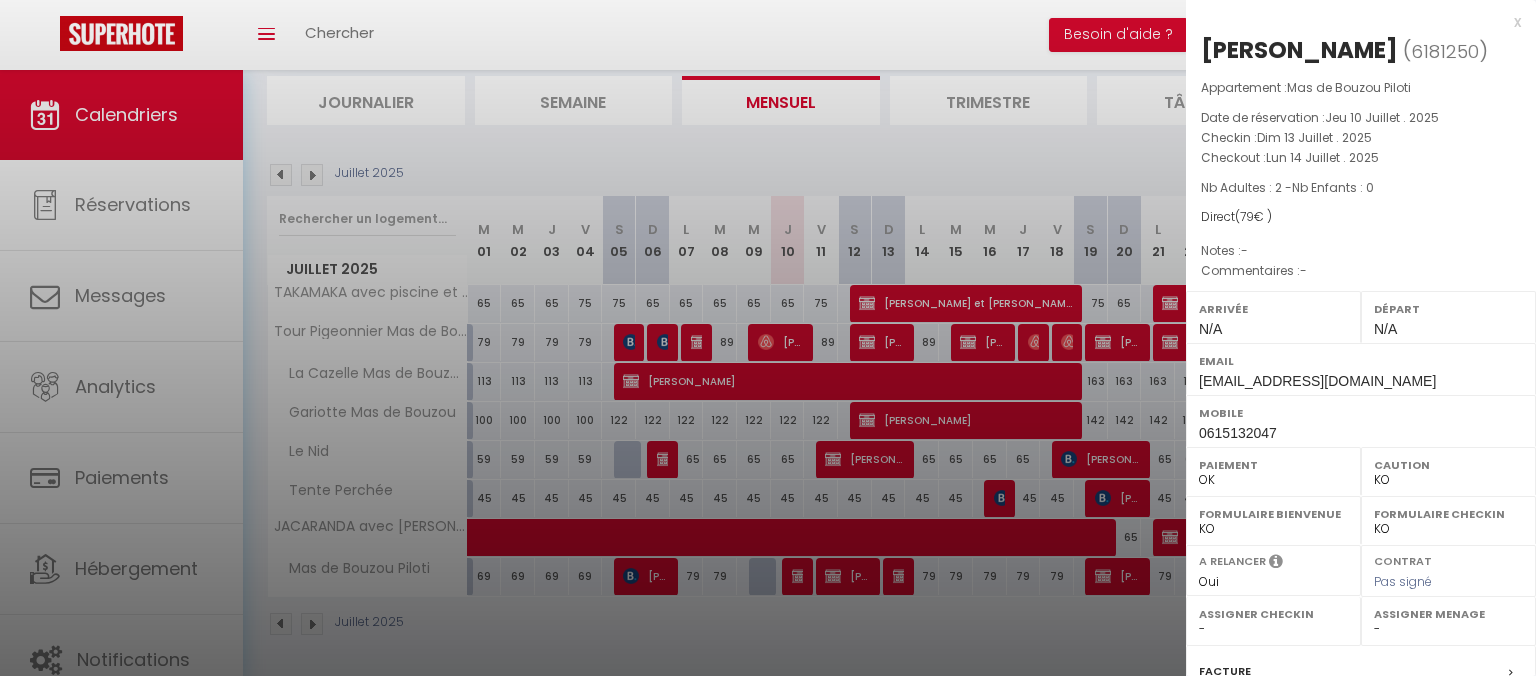 click on "Appartement :
Mas de Bouzou Piloti
Date de réservation :
[DATE] . 2025
Checkin :
[DATE] . 2025
Checkout :
[DATE] . 2025
Nb Adultes : 2 -
Nb Enfants :
0
Direct
(
79
€ )
Notes :
-
Commentaires :
-" at bounding box center (1361, 180) 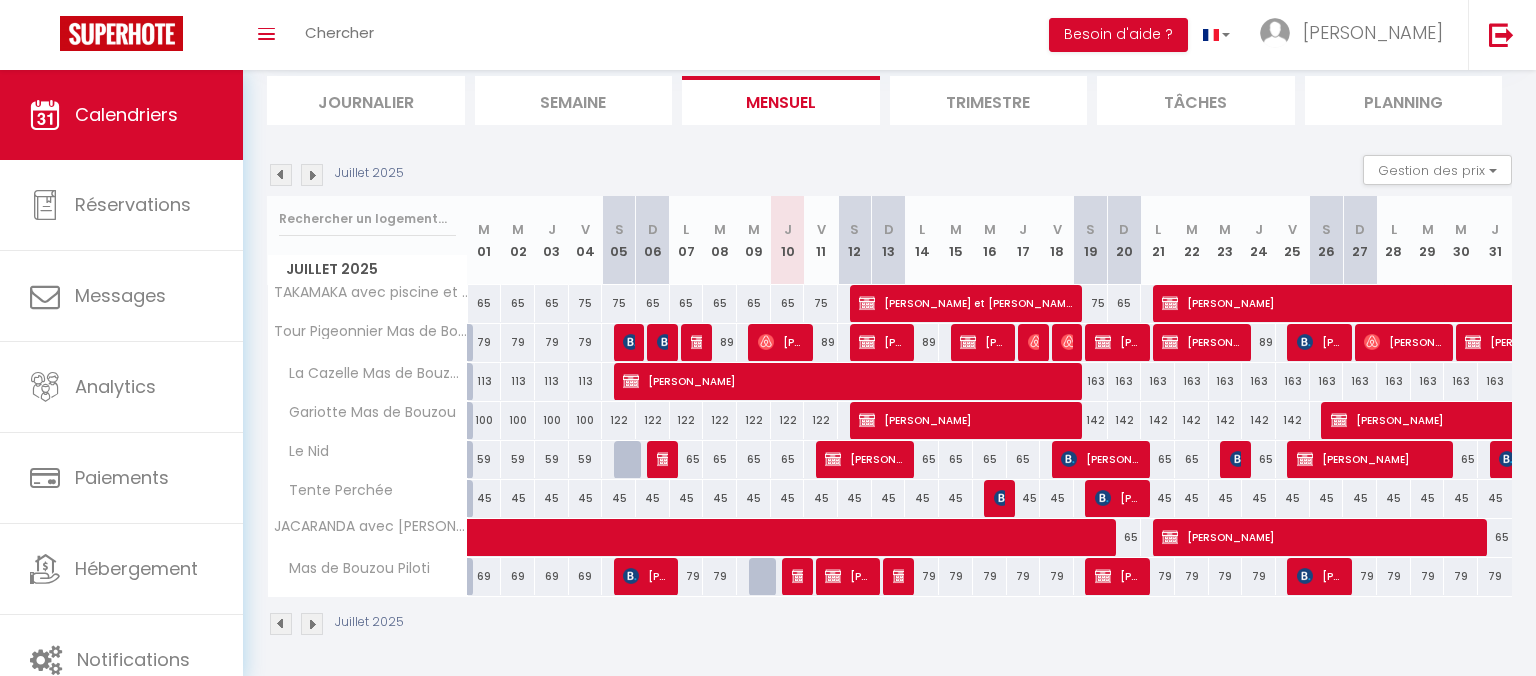 click at bounding box center (901, 576) 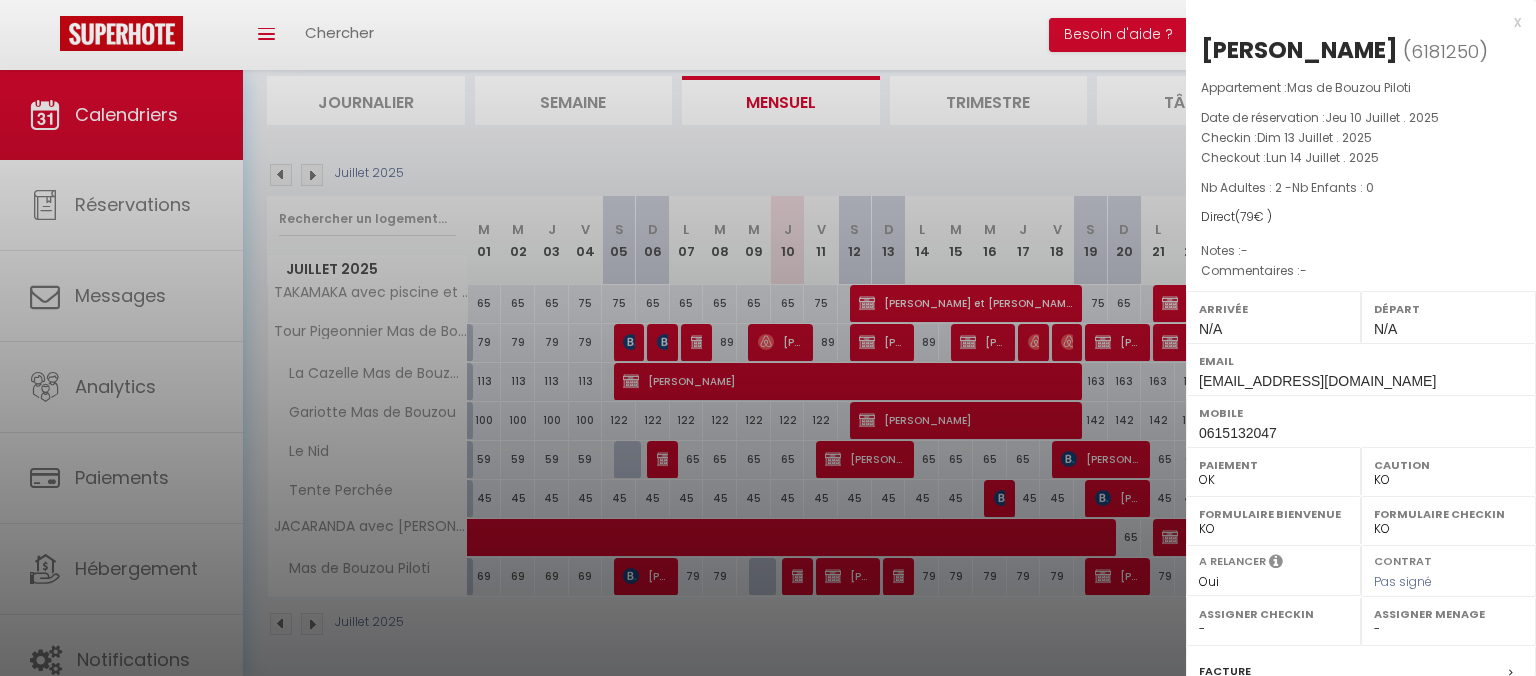 click at bounding box center [768, 338] 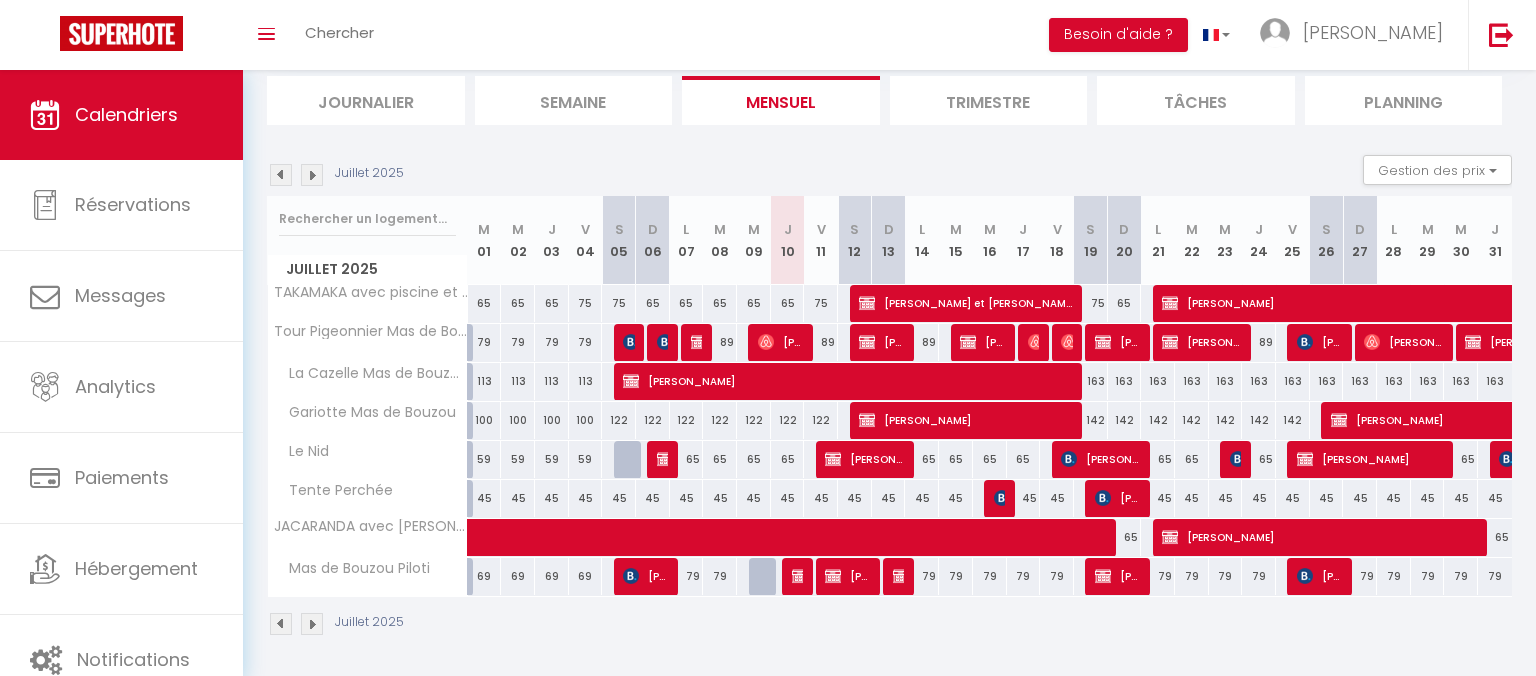 click at bounding box center (901, 576) 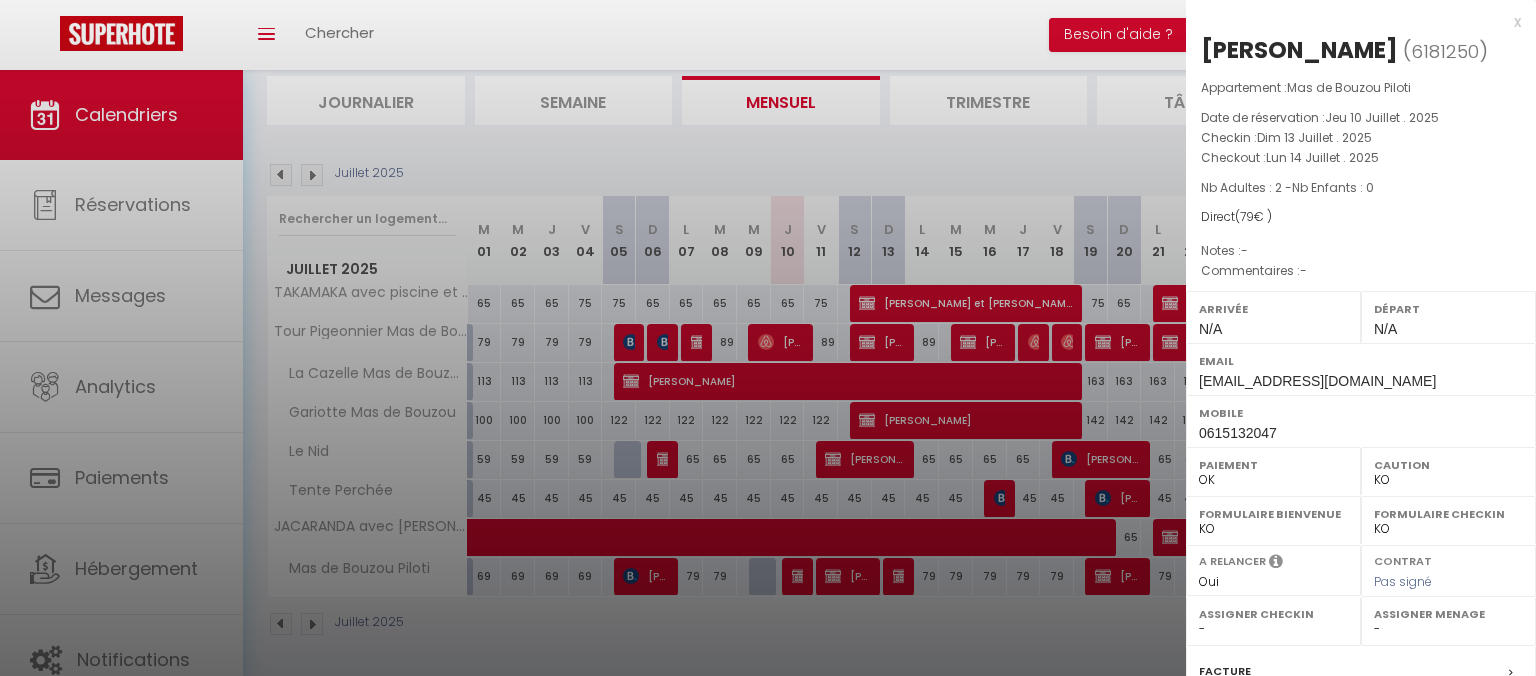 click at bounding box center [768, 338] 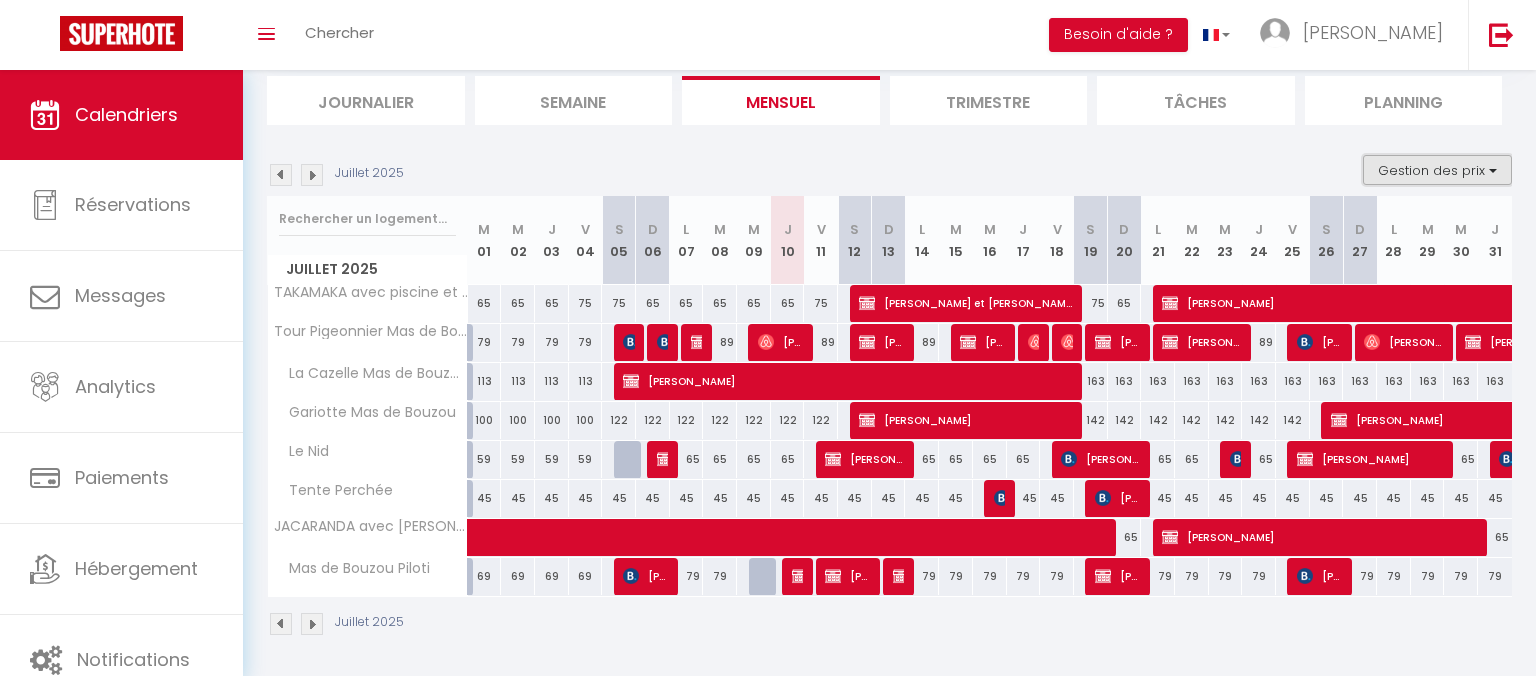 click on "Gestion des prix" at bounding box center (1437, 170) 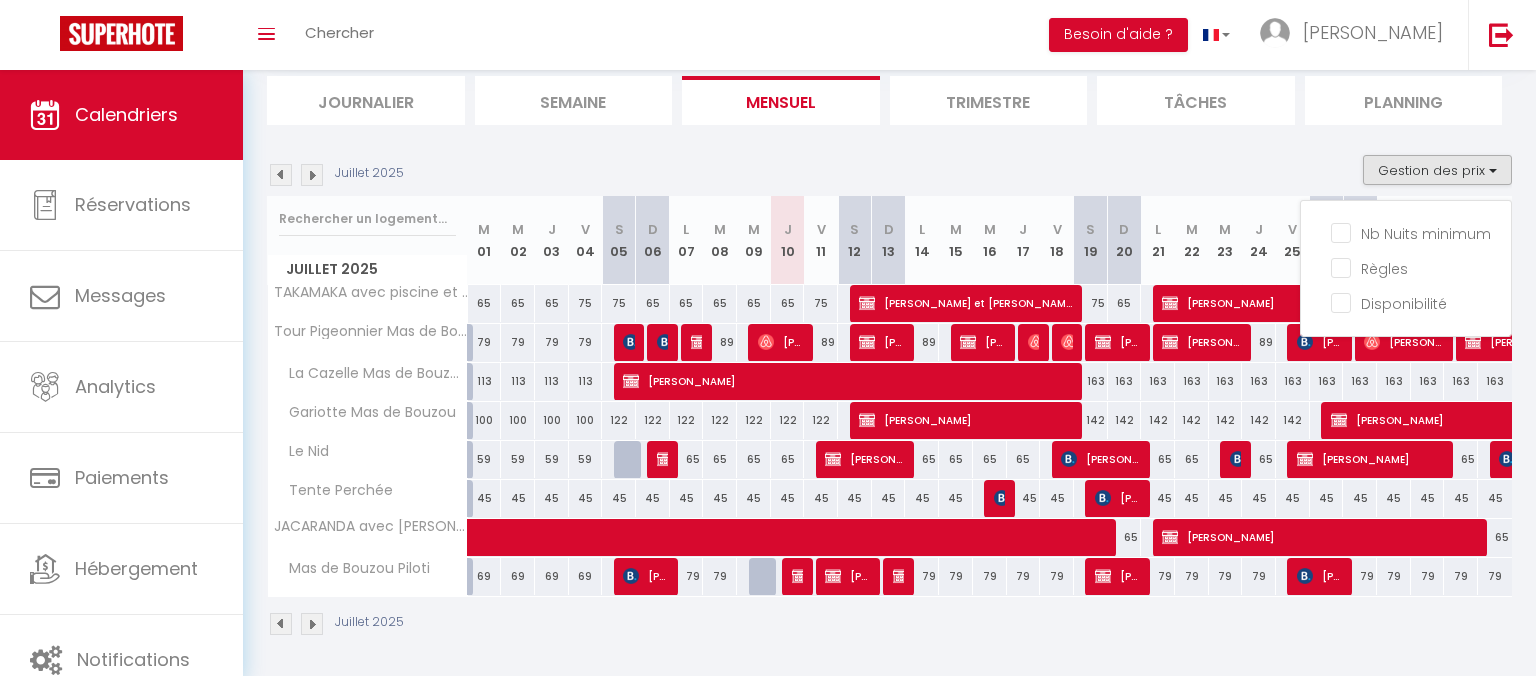click on "Tâches" at bounding box center (1196, 100) 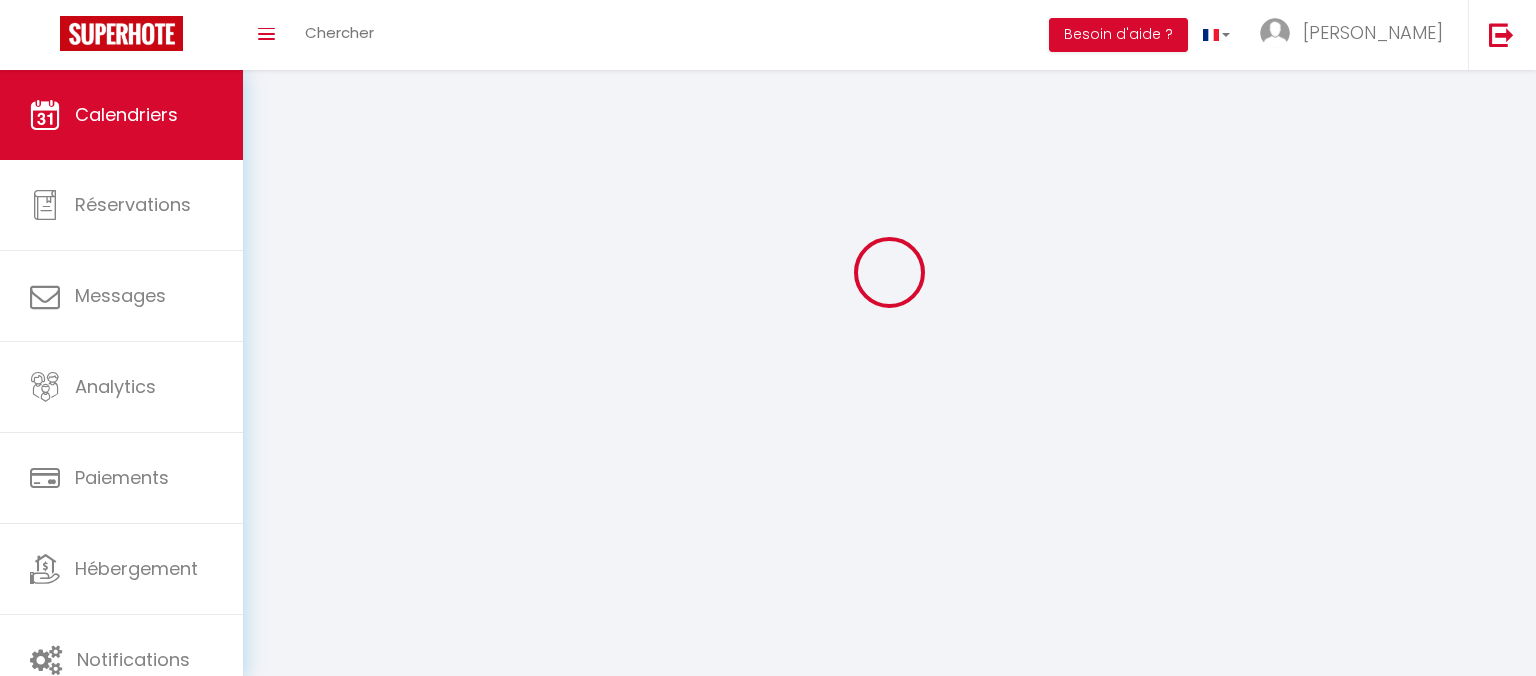 scroll, scrollTop: 70, scrollLeft: 0, axis: vertical 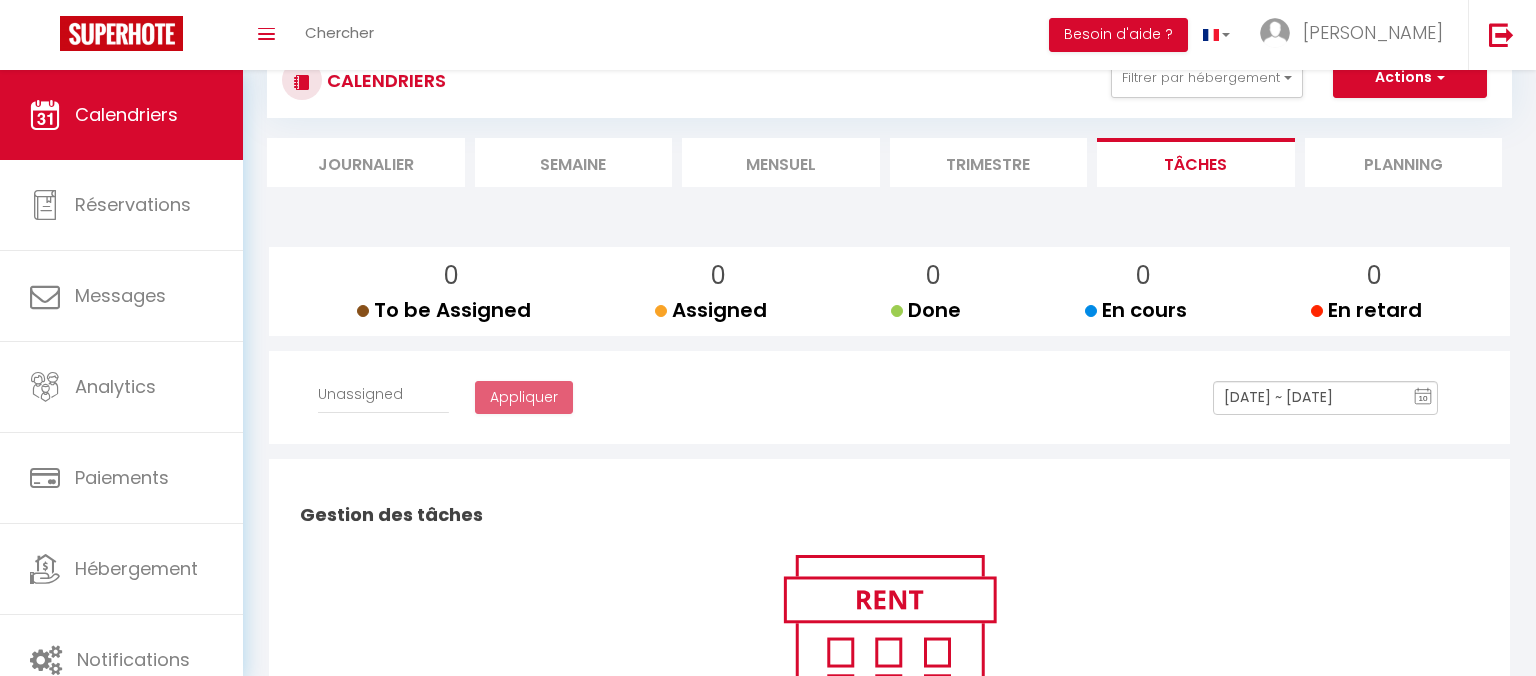 select 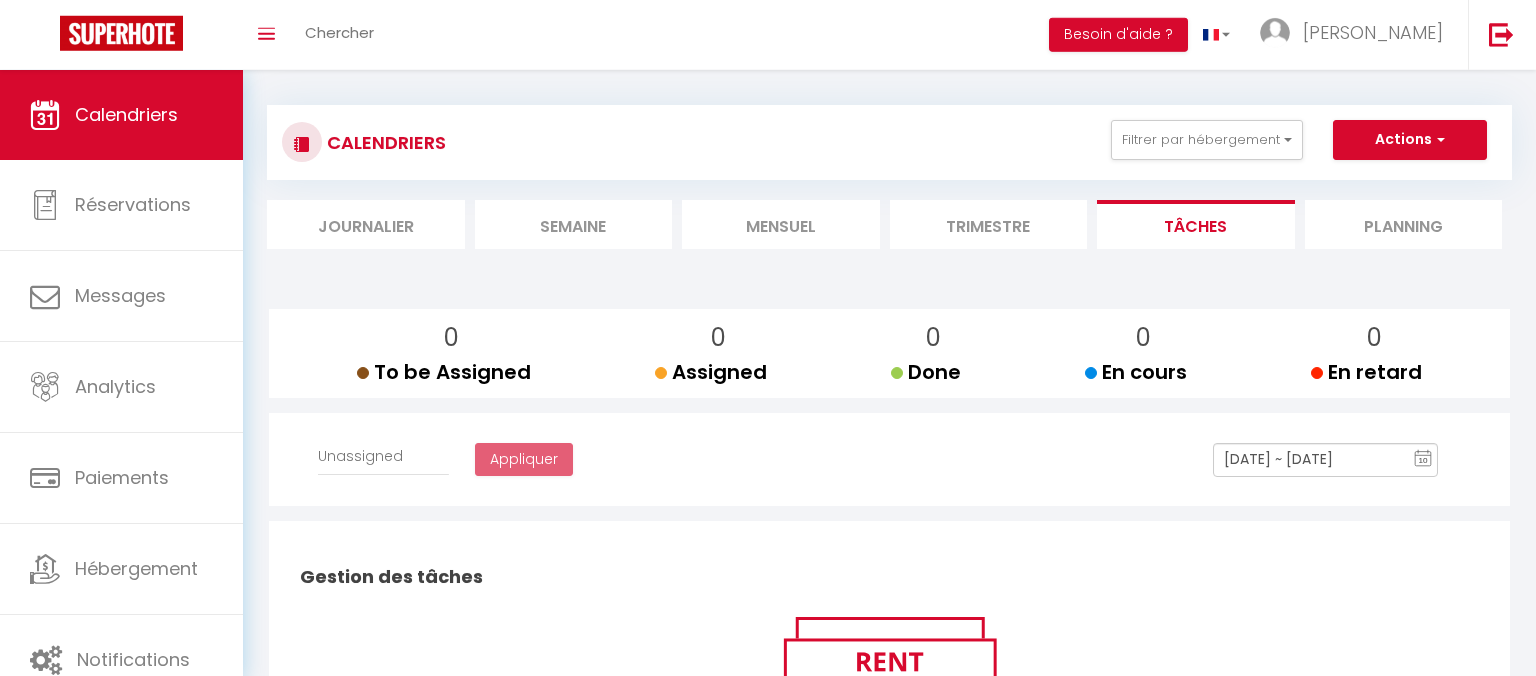 scroll, scrollTop: 0, scrollLeft: 0, axis: both 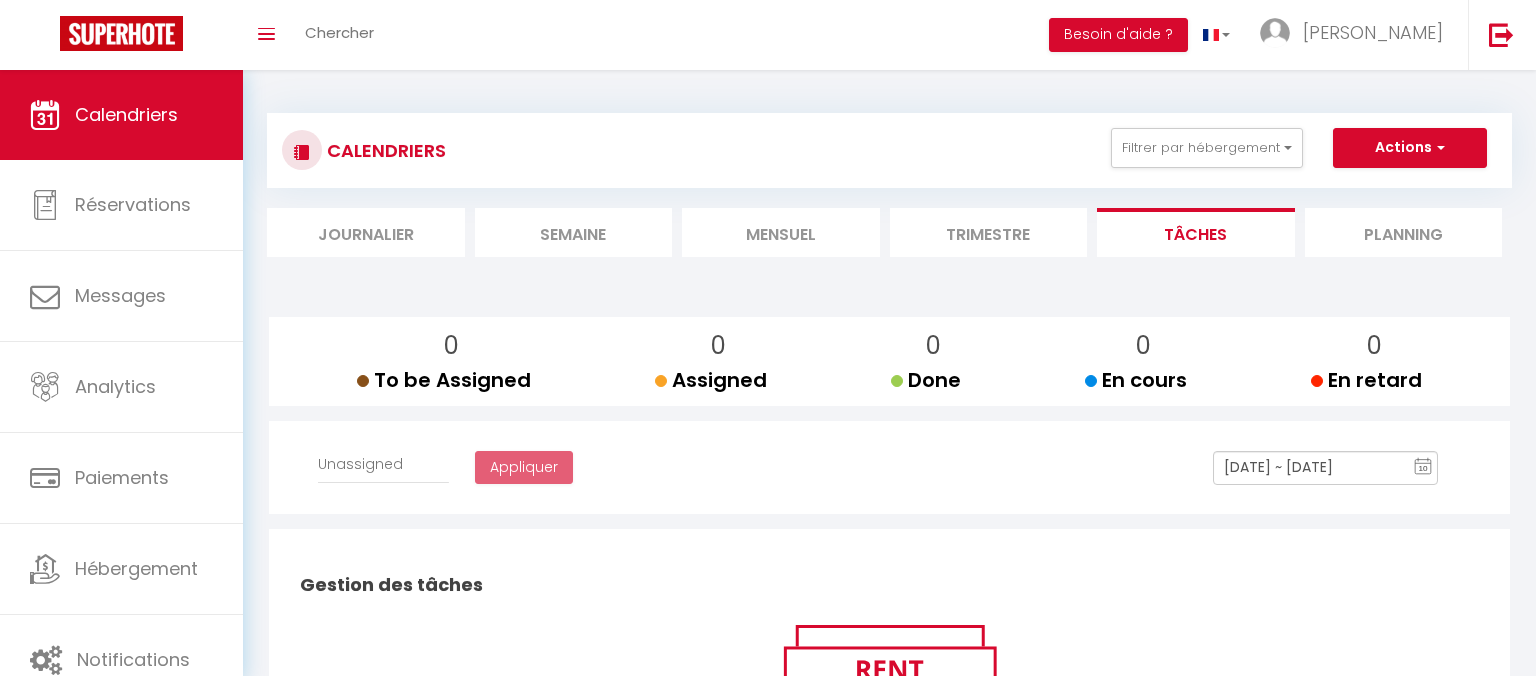 click on "Planning" at bounding box center [1404, 232] 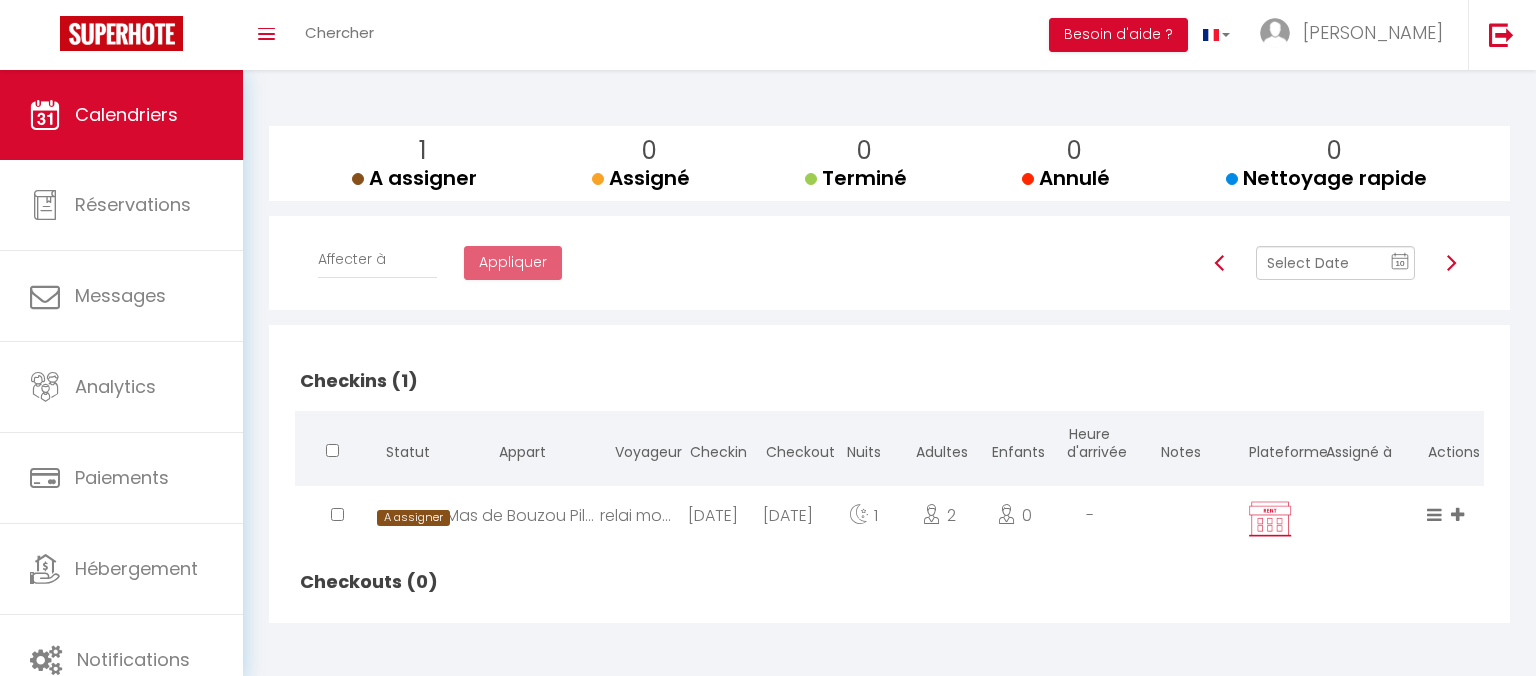 scroll, scrollTop: 0, scrollLeft: 0, axis: both 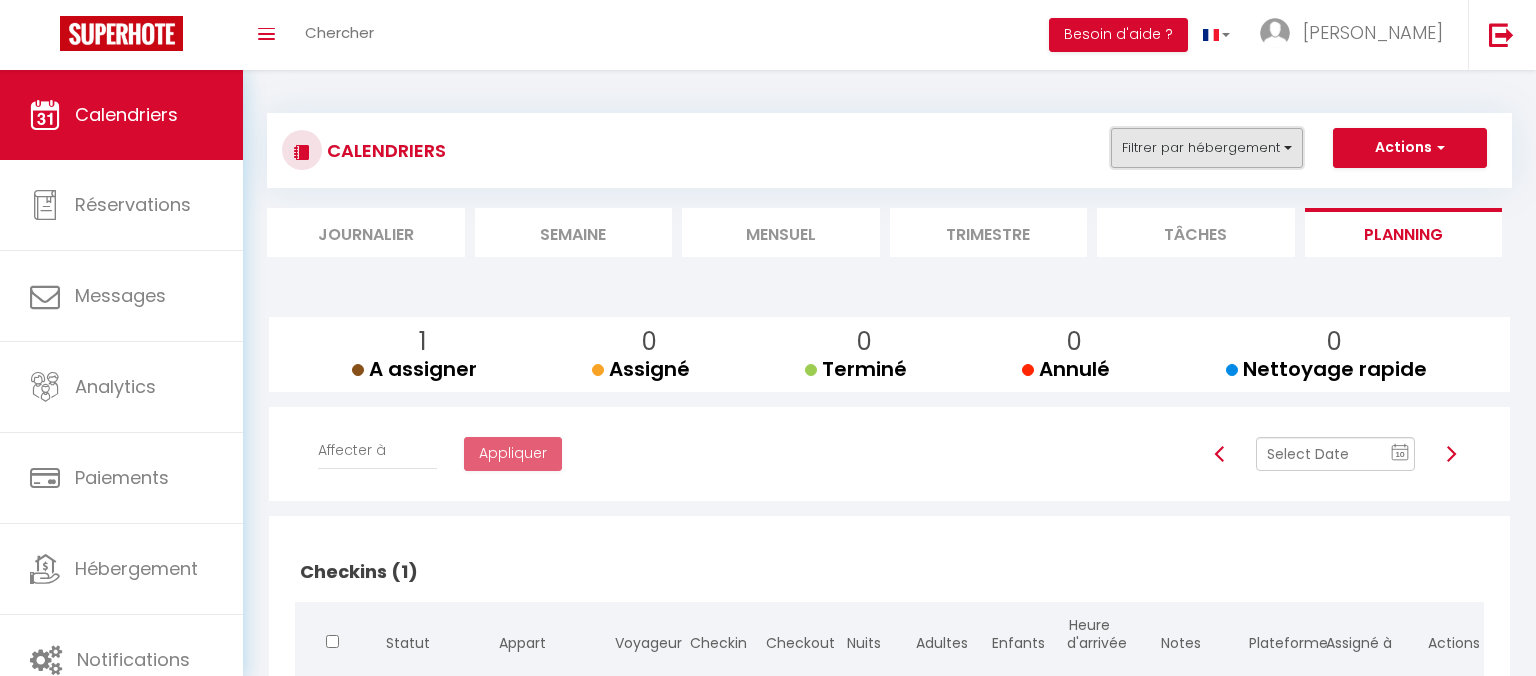 click on "Filtrer par hébergement" at bounding box center [1207, 148] 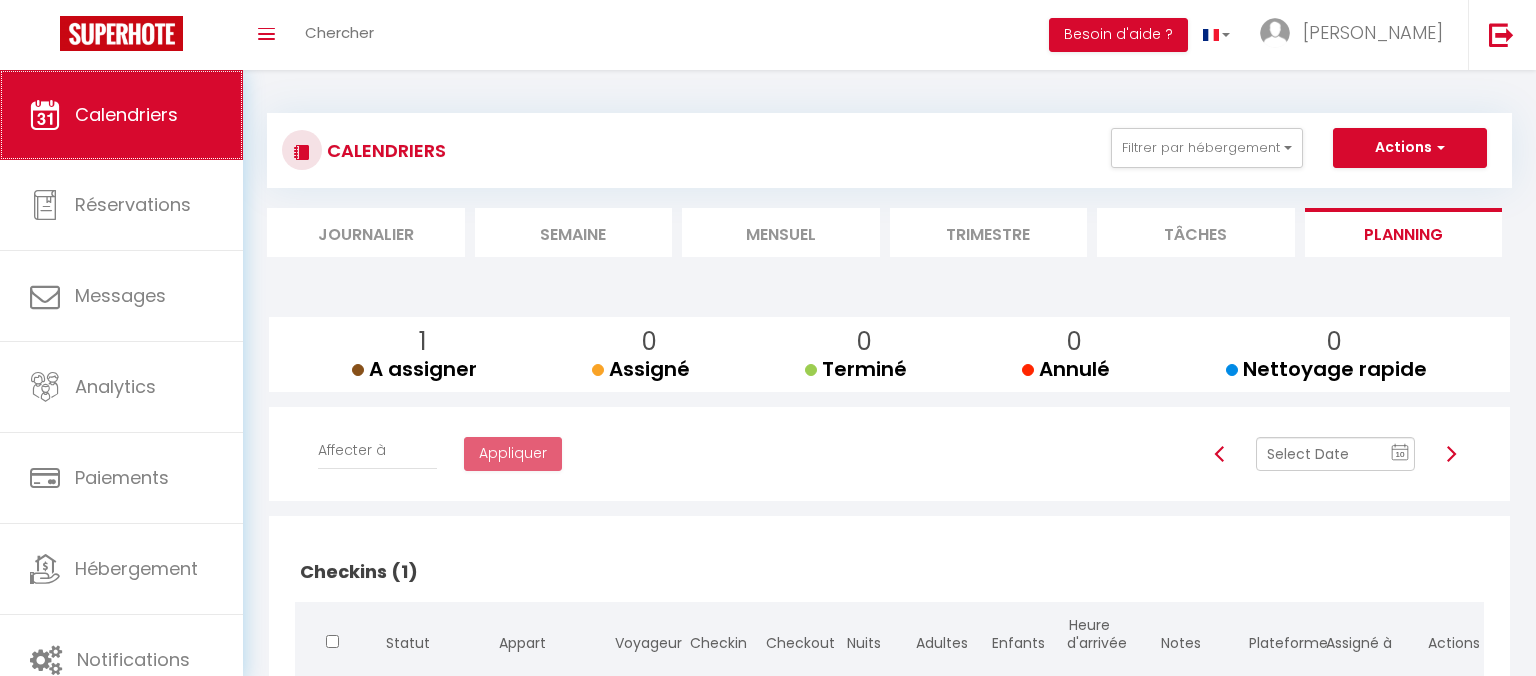 click on "Calendriers" at bounding box center [121, 115] 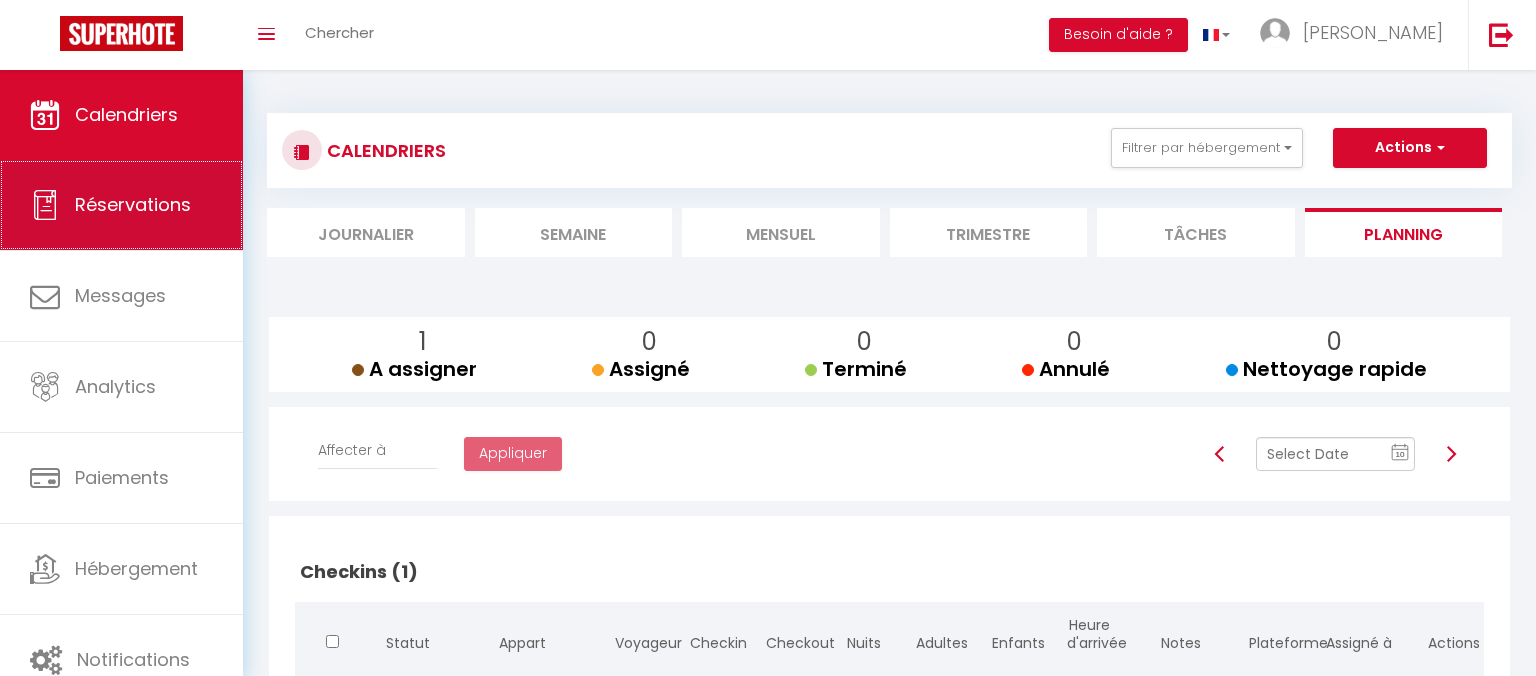 click on "Réservations" at bounding box center [121, 205] 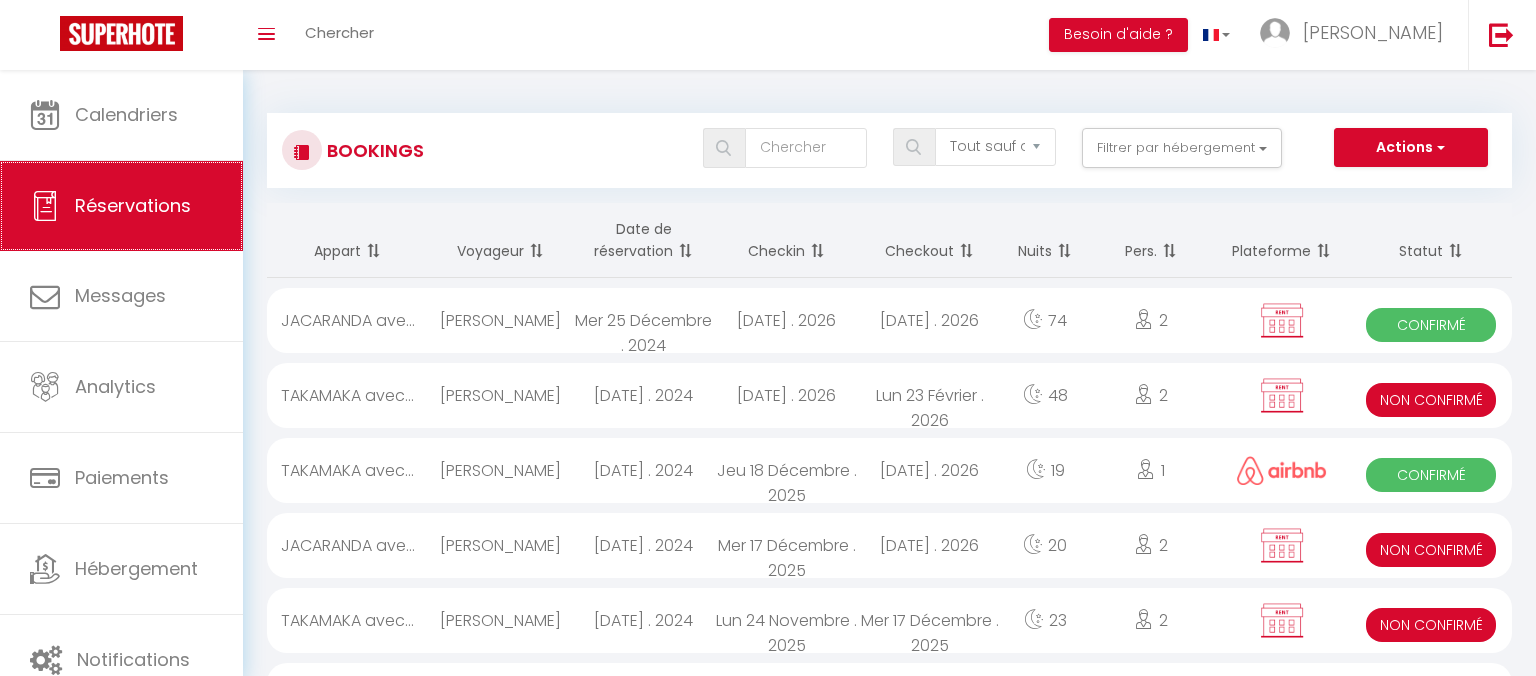 click on "Réservations" at bounding box center [133, 205] 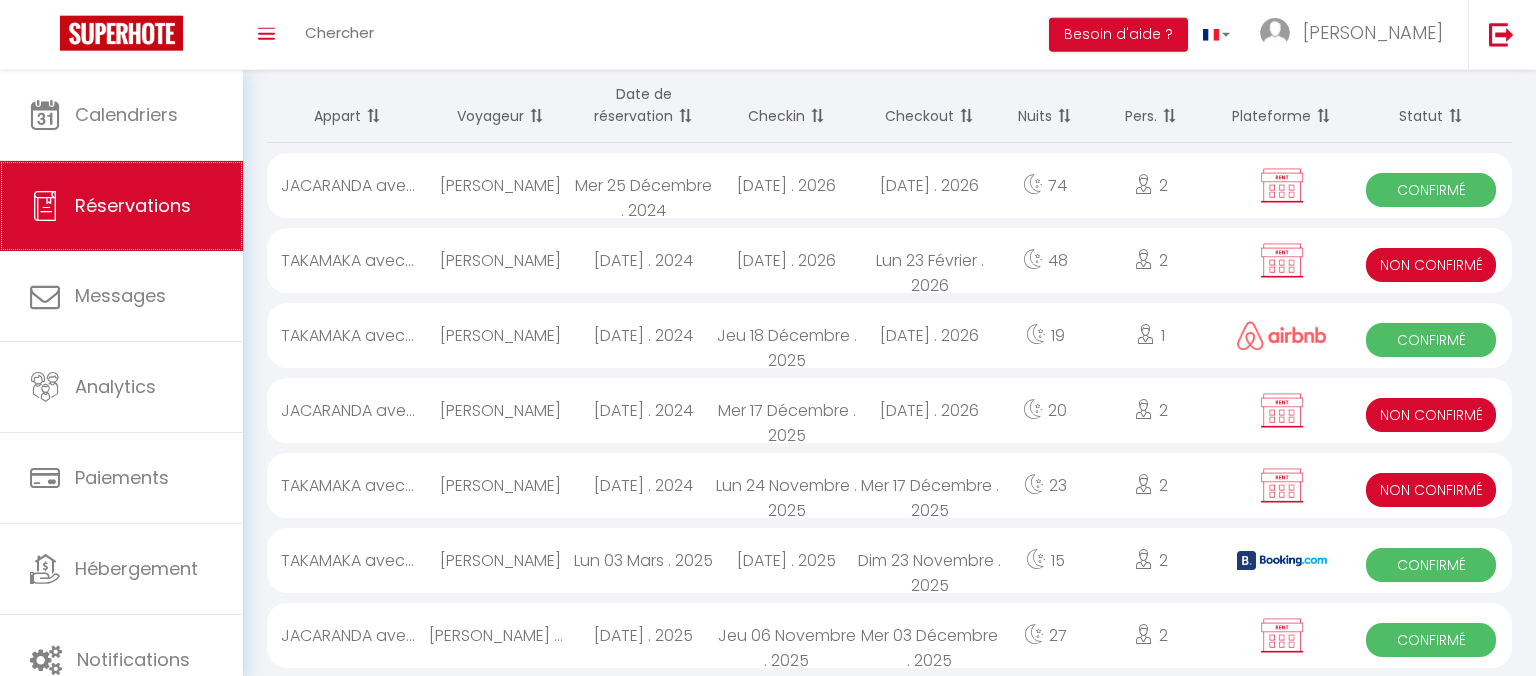 scroll, scrollTop: 0, scrollLeft: 0, axis: both 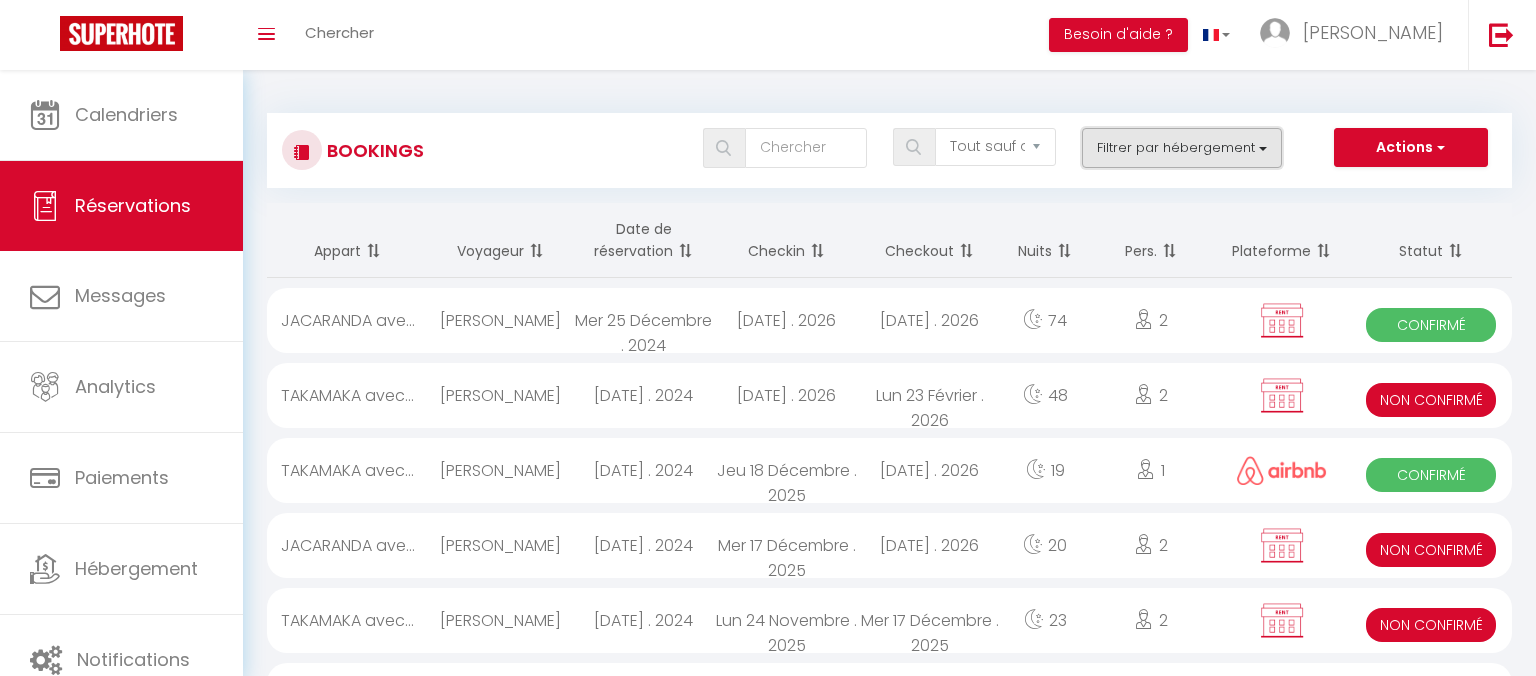 click on "Filtrer par hébergement" at bounding box center [1182, 148] 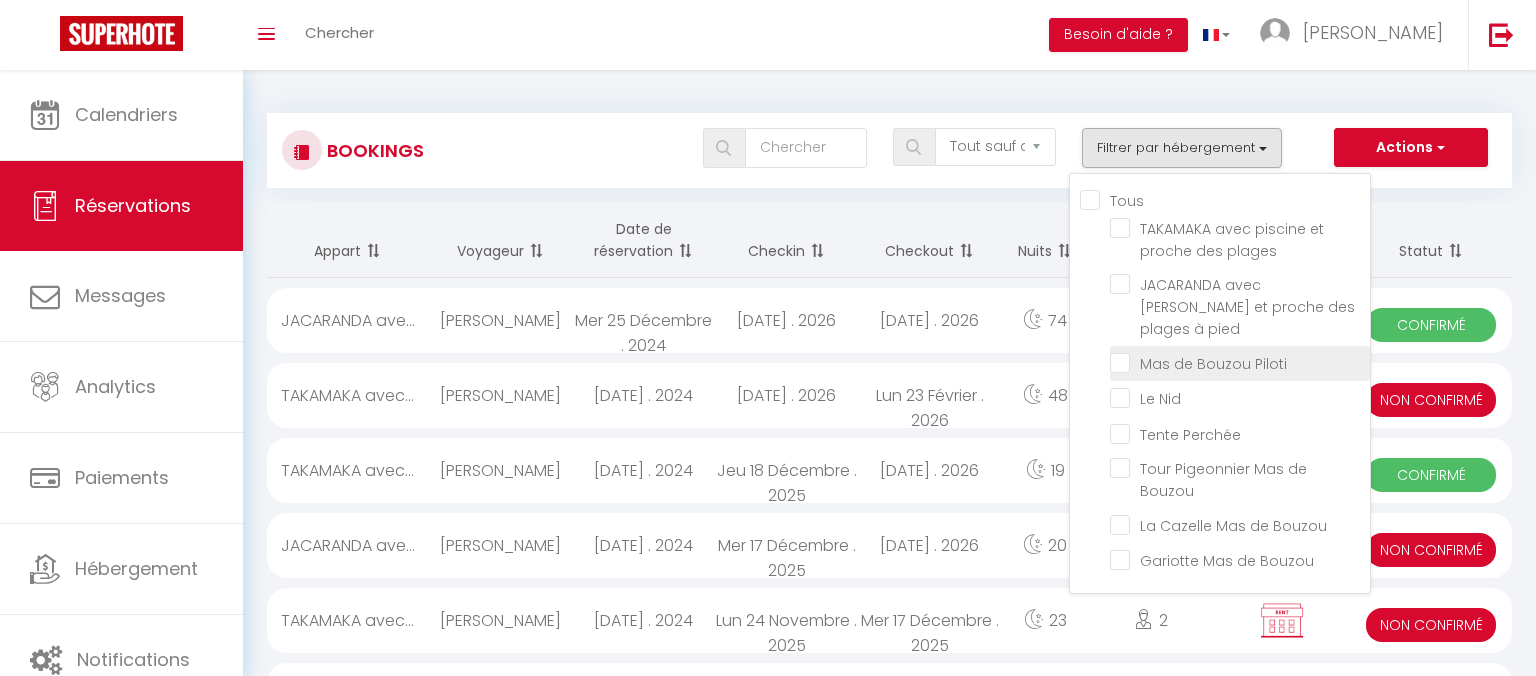 click on "Mas de Bouzou Piloti" at bounding box center (1240, 362) 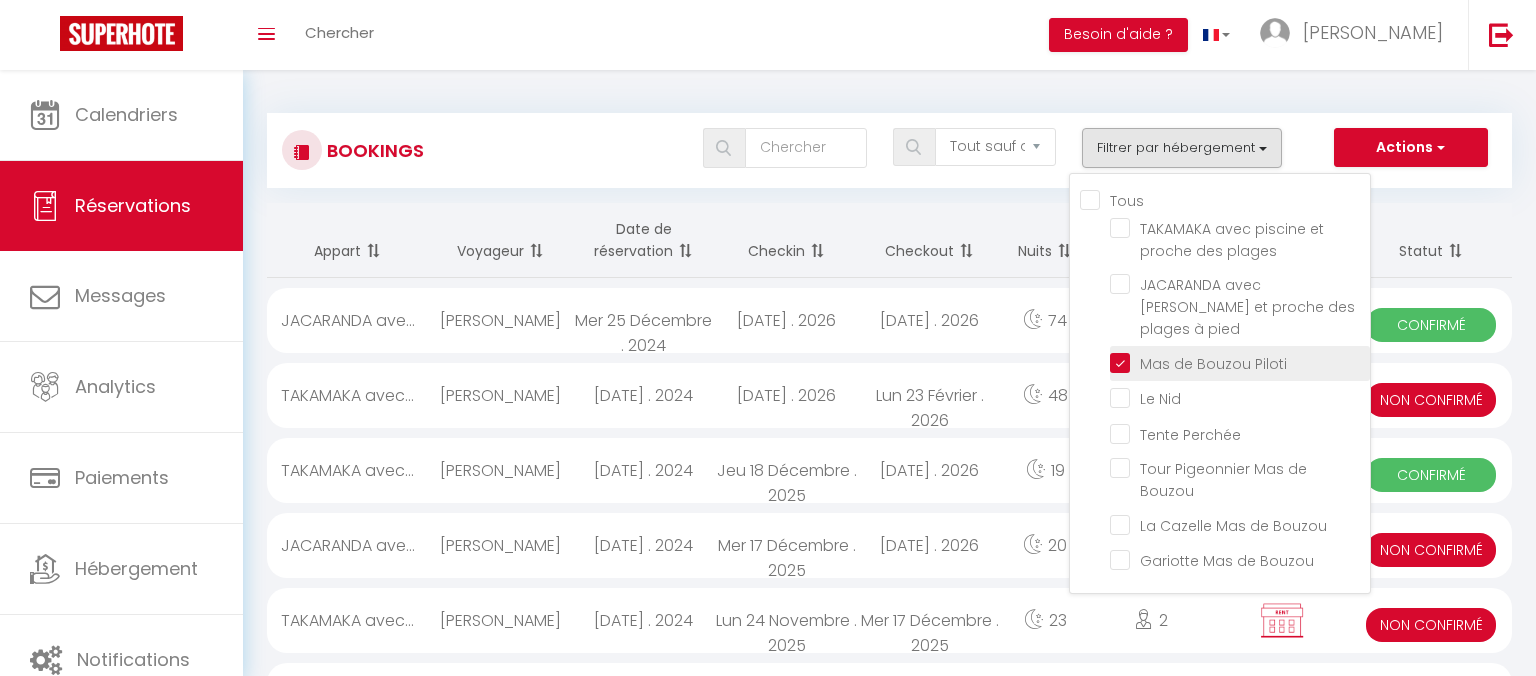 checkbox on "false" 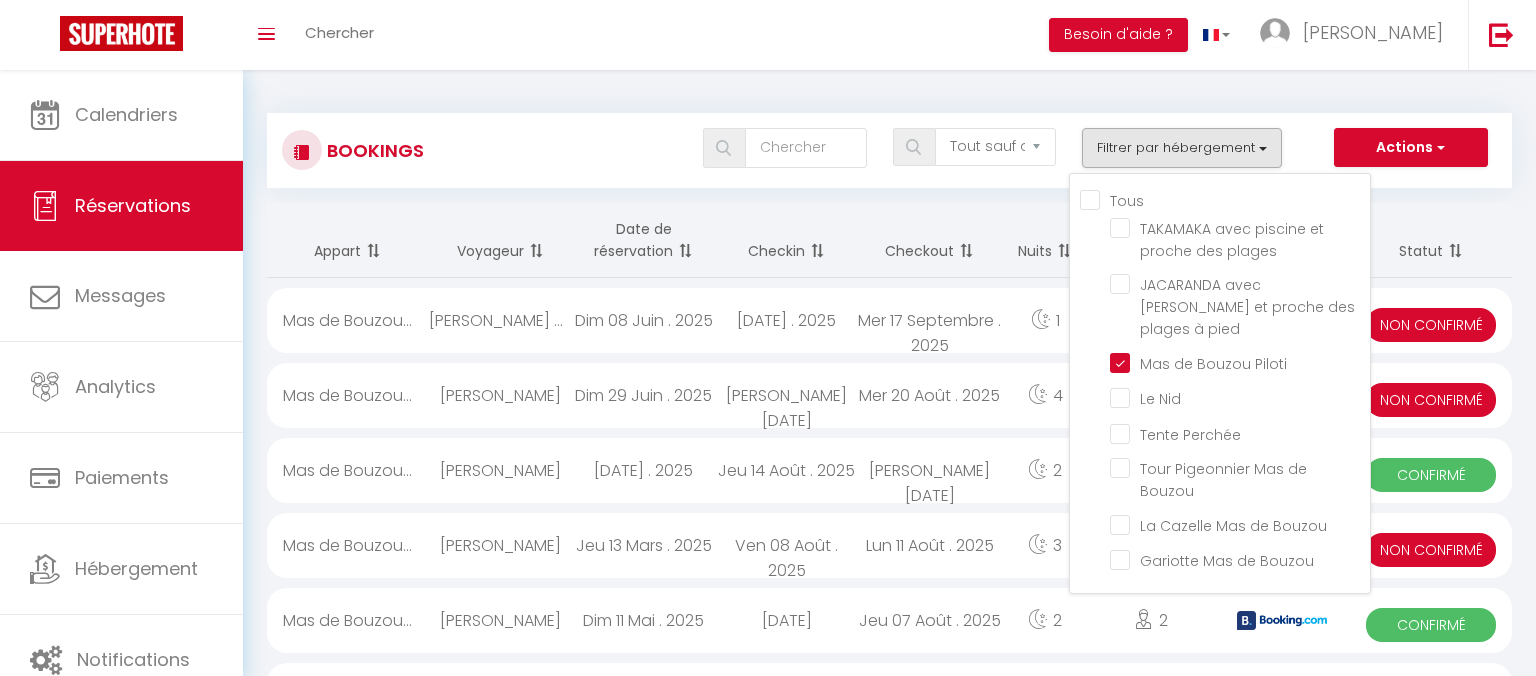 click on "Tous les statuts   Annulé   Confirmé   Non Confirmé   Tout sauf annulé   No Show   Request
Filtrer par hébergement
Tous
TAKAMAKA avec piscine et proche des plages
[GEOGRAPHIC_DATA] avec piscine et proche des plages à pied
Mas de Bouzou Piloti
Le Nid
Tente Perchée
Tour Pigeonnier Mas de Bouzou
La Cazelle [GEOGRAPHIC_DATA]
Gariotte [GEOGRAPHIC_DATA]
Actions
Nouvelle Réservation   Exporter les réservations   Importer les réservations" at bounding box center [941, 148] 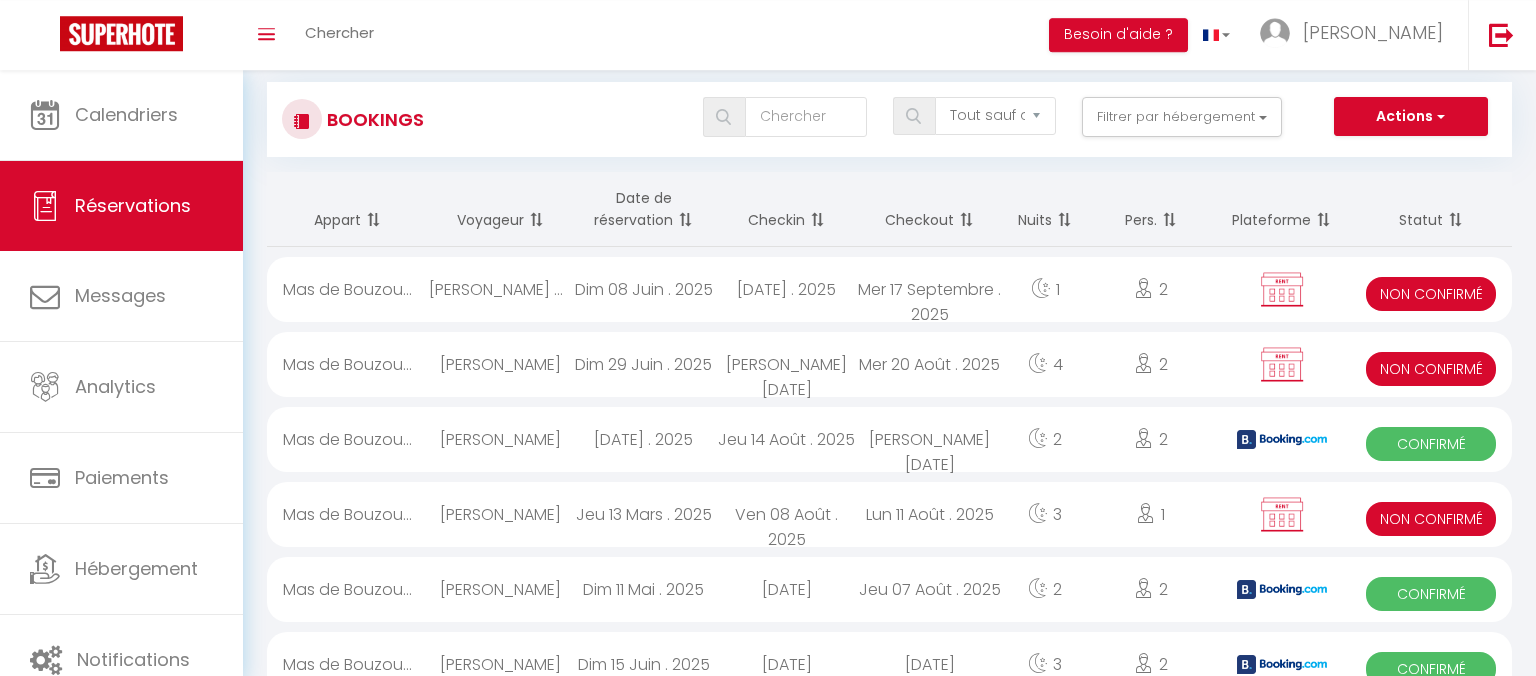 scroll, scrollTop: 0, scrollLeft: 0, axis: both 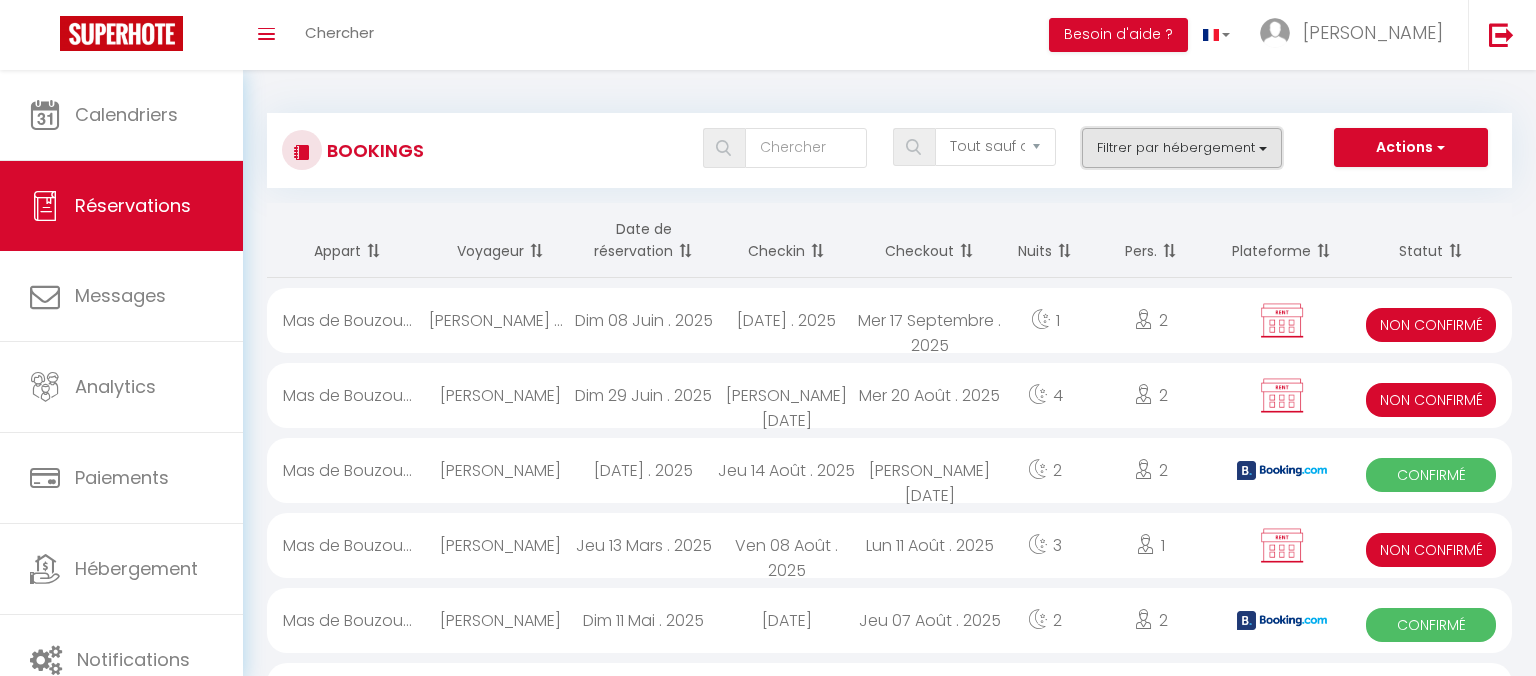 click on "Filtrer par hébergement" at bounding box center (1182, 148) 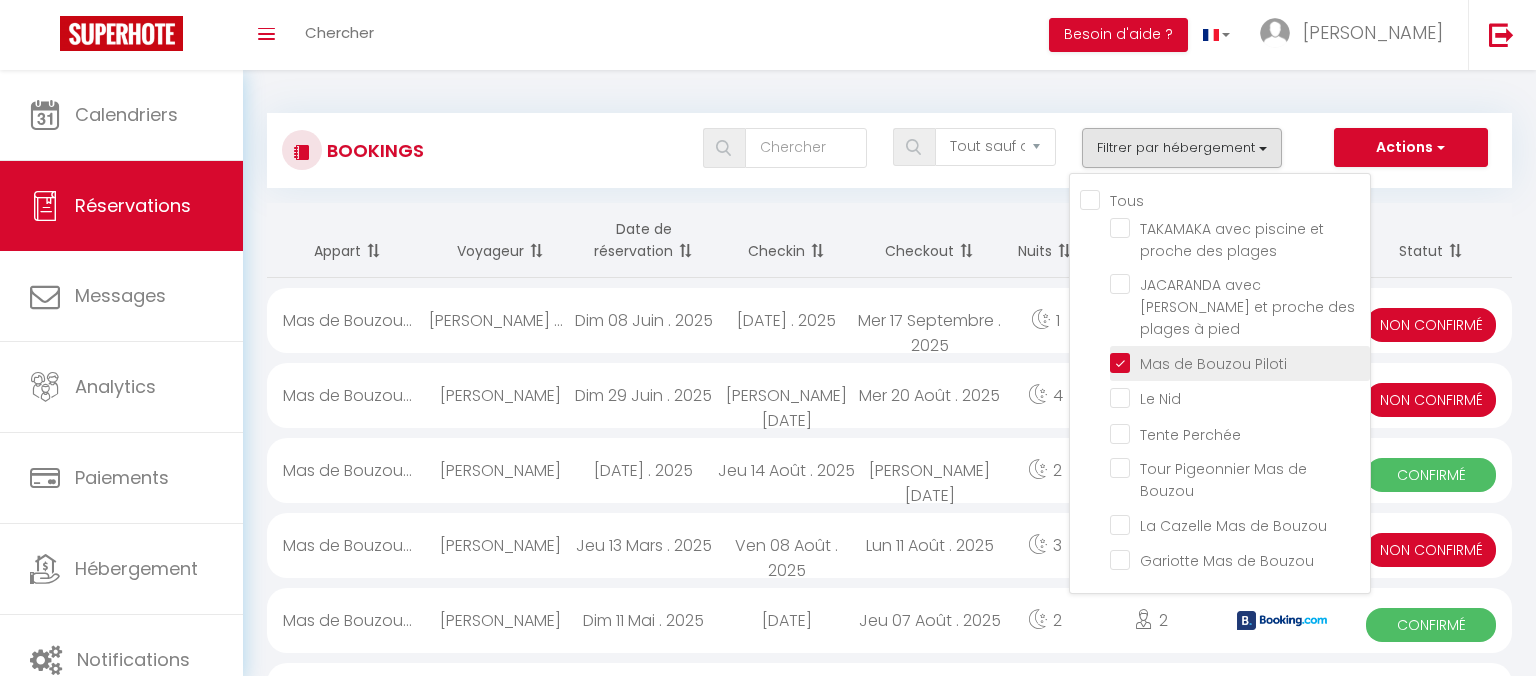 click on "Mas de Bouzou Piloti" at bounding box center (1240, 362) 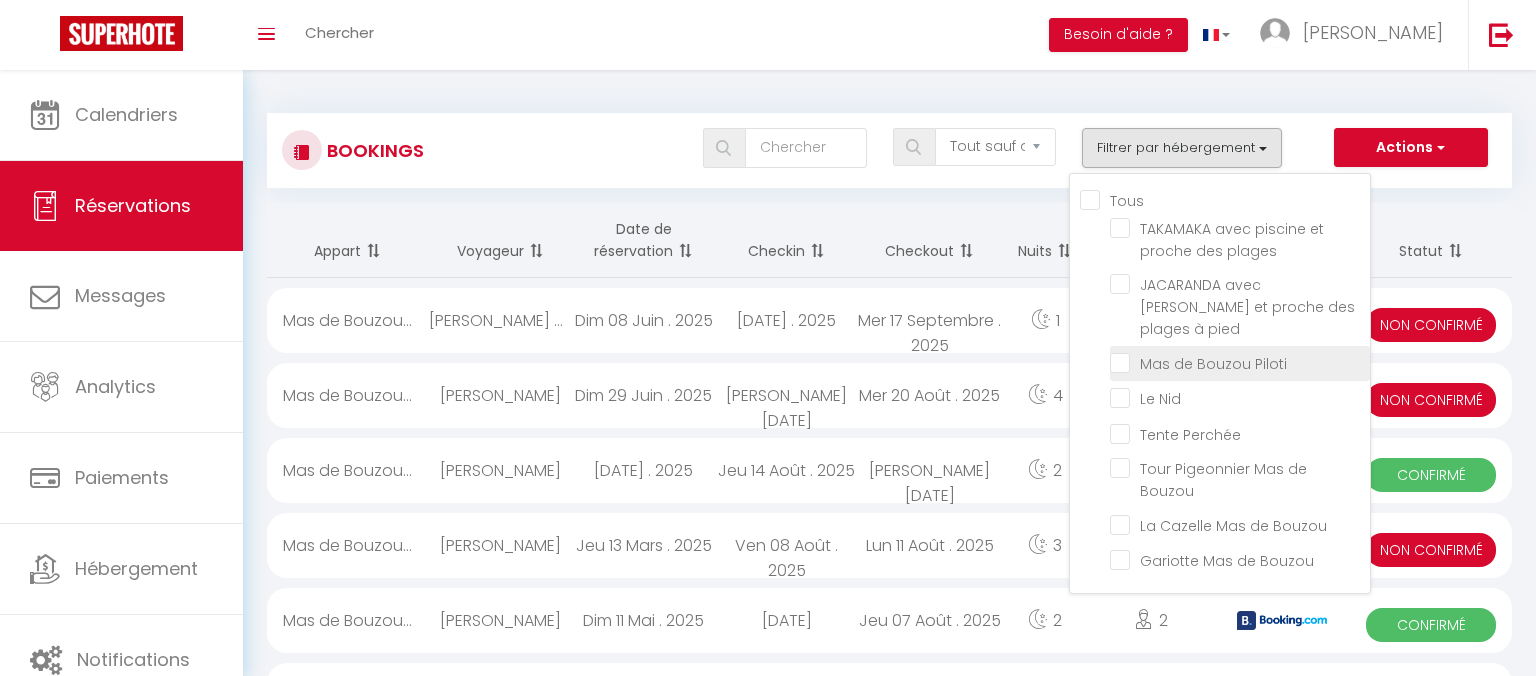 checkbox on "false" 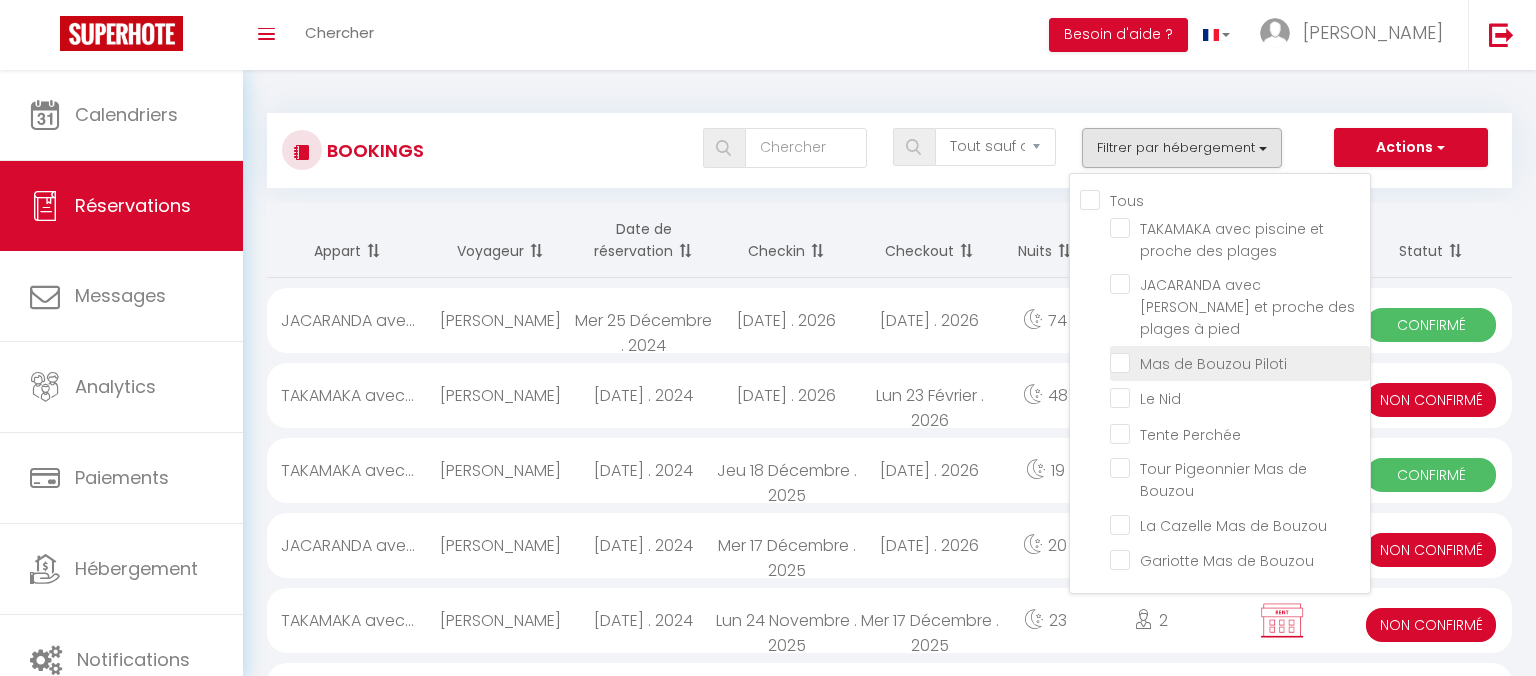 click on "Mas de Bouzou Piloti" at bounding box center [1240, 362] 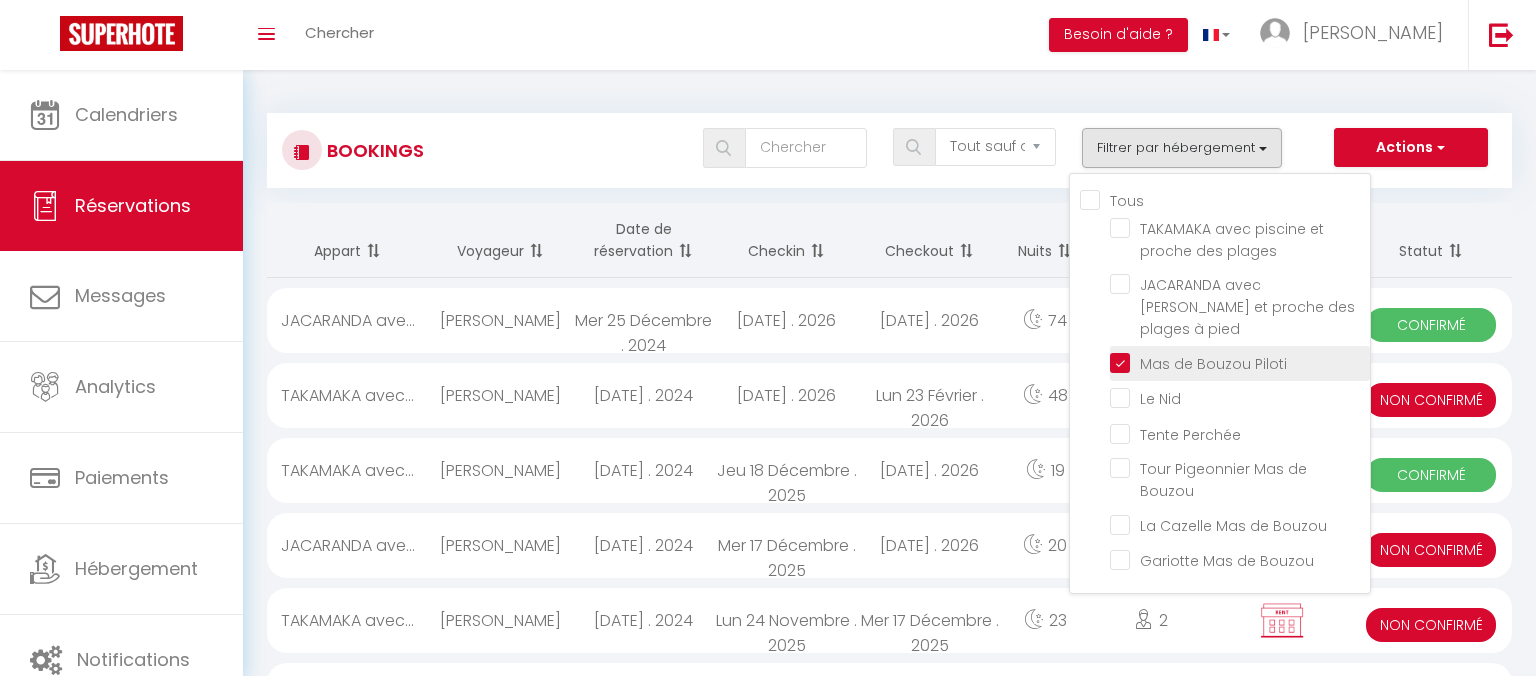 checkbox on "false" 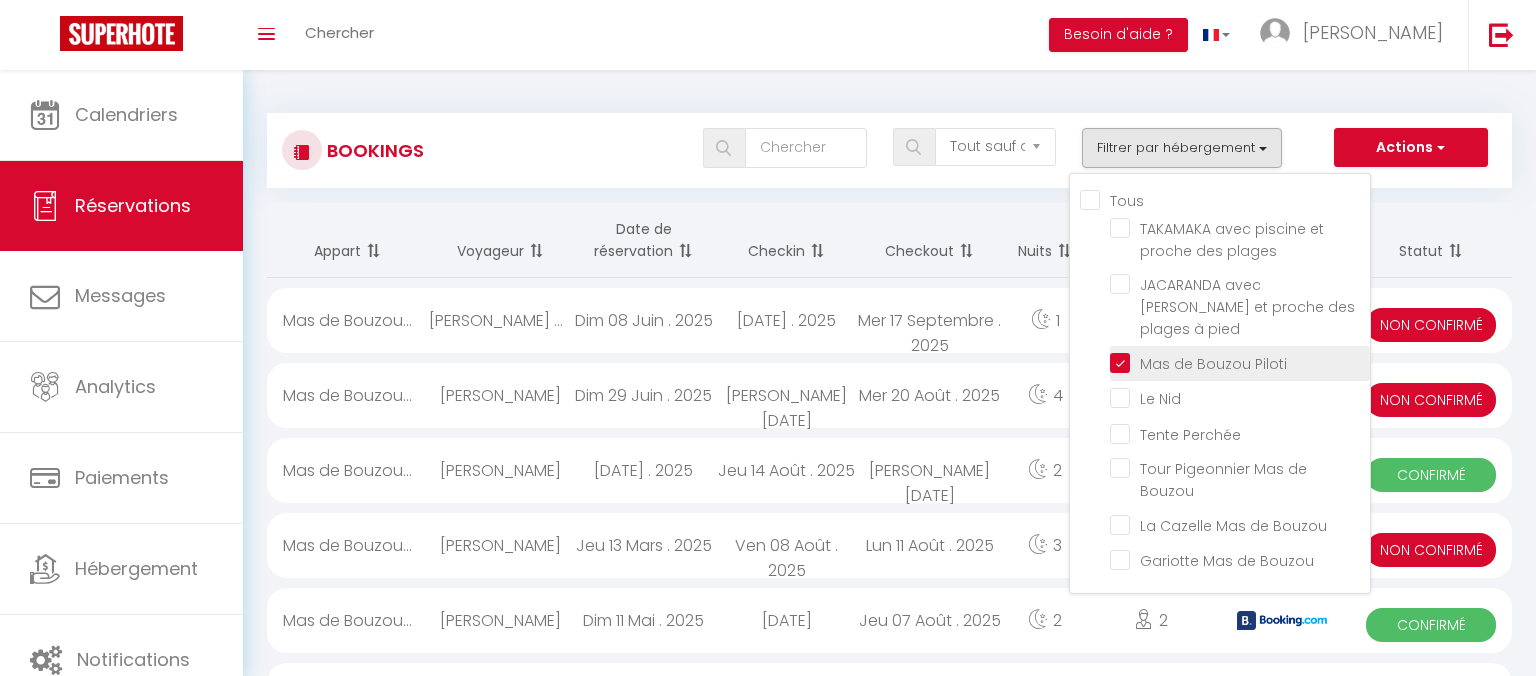 checkbox on "false" 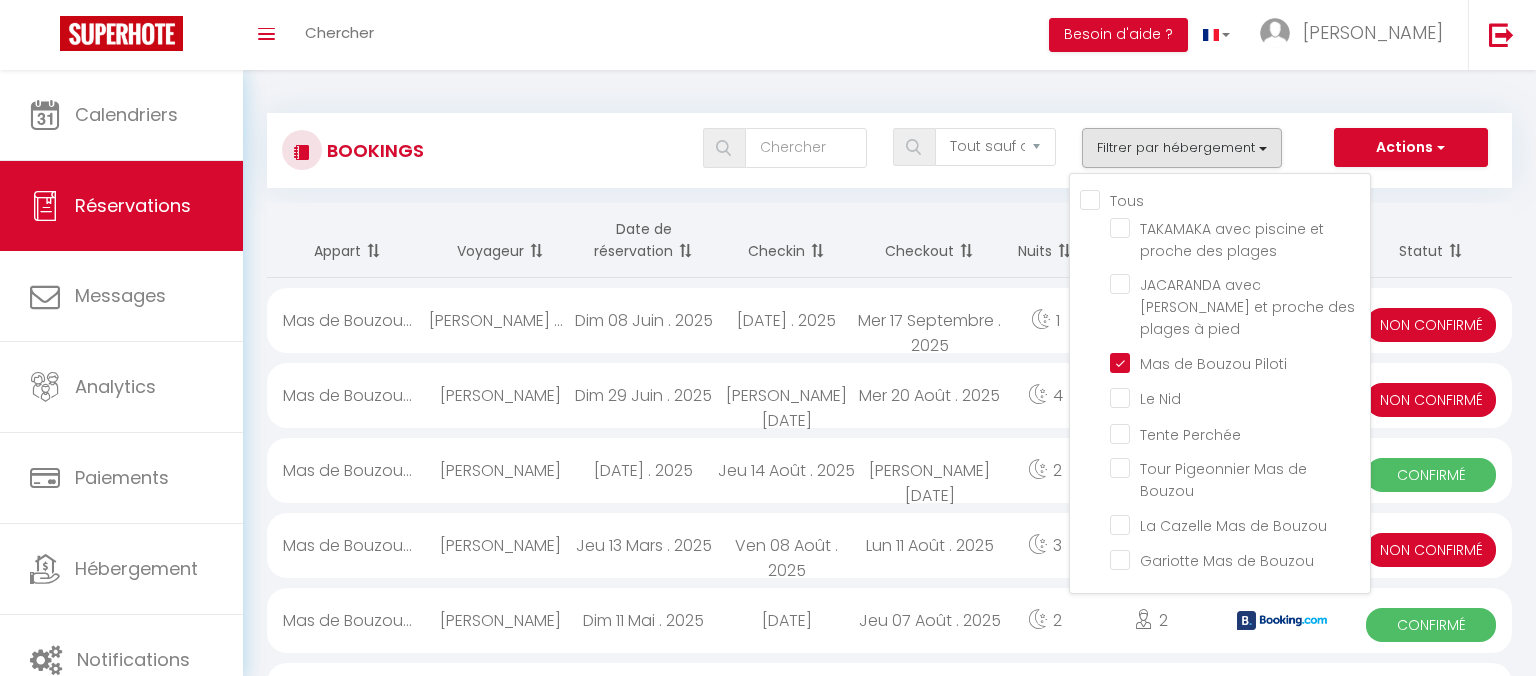 click on "Bookings         Tous les statuts   Annulé   Confirmé   Non Confirmé   Tout sauf annulé   No Show   Request
Filtrer par hébergement
Tous
TAKAMAKA avec piscine et proche des plages
[GEOGRAPHIC_DATA] avec piscine et proche des plages à pied
Mas de Bouzou Piloti
Le Nid
Tente Perchée
Tour Pigeonnier Mas de Bouzou
La Cazelle [GEOGRAPHIC_DATA]
Gariotte [GEOGRAPHIC_DATA]
Actions
Nouvelle Réservation   Exporter les réservations   Importer les réservations" at bounding box center [889, 2093] 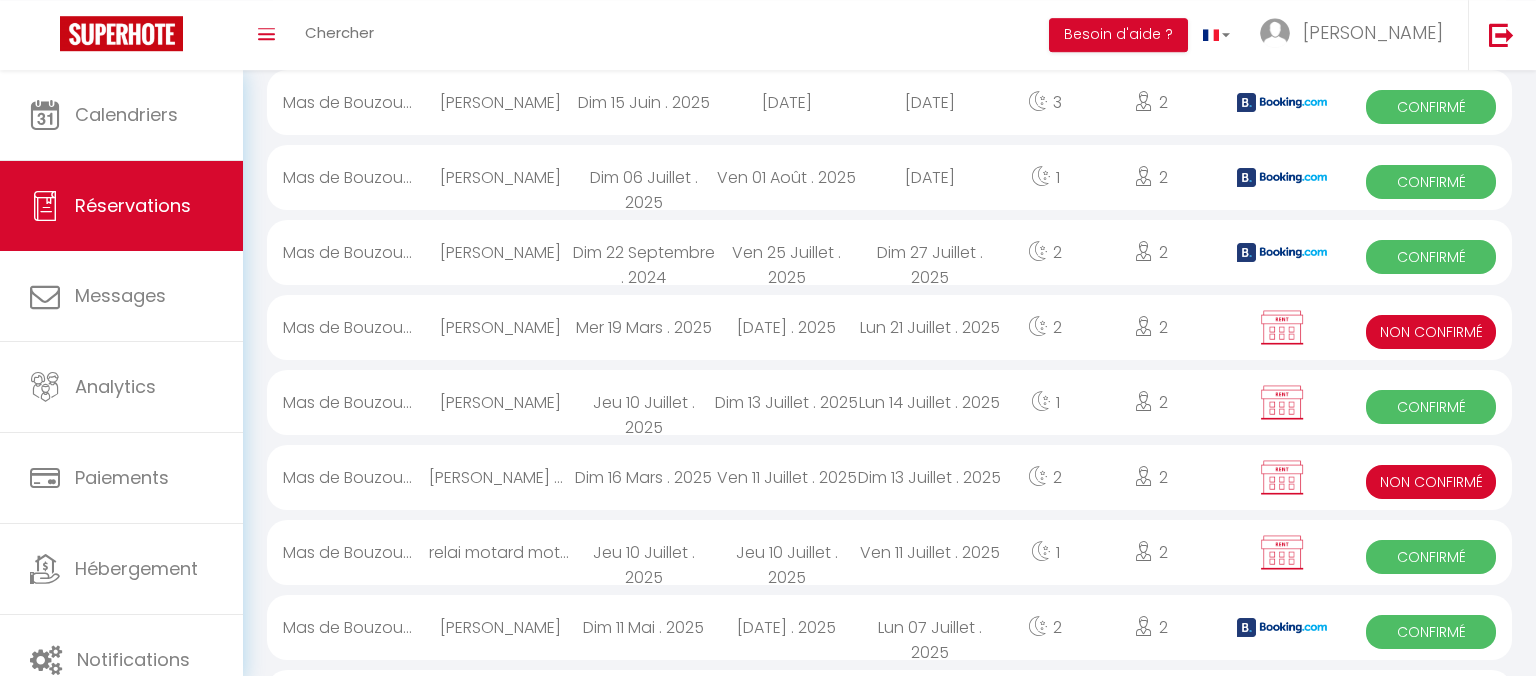 scroll, scrollTop: 595, scrollLeft: 0, axis: vertical 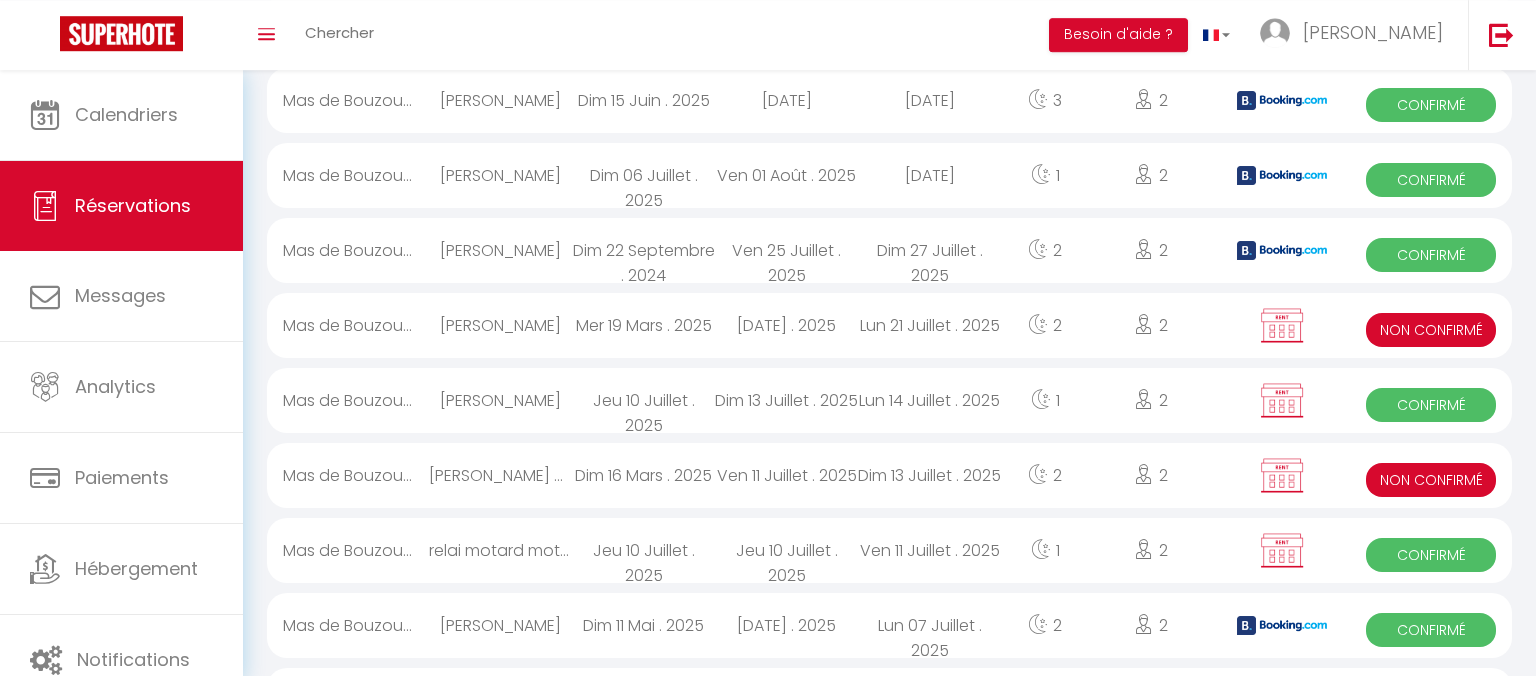 click on "Lun 14 Juillet . 2025" at bounding box center (929, 400) 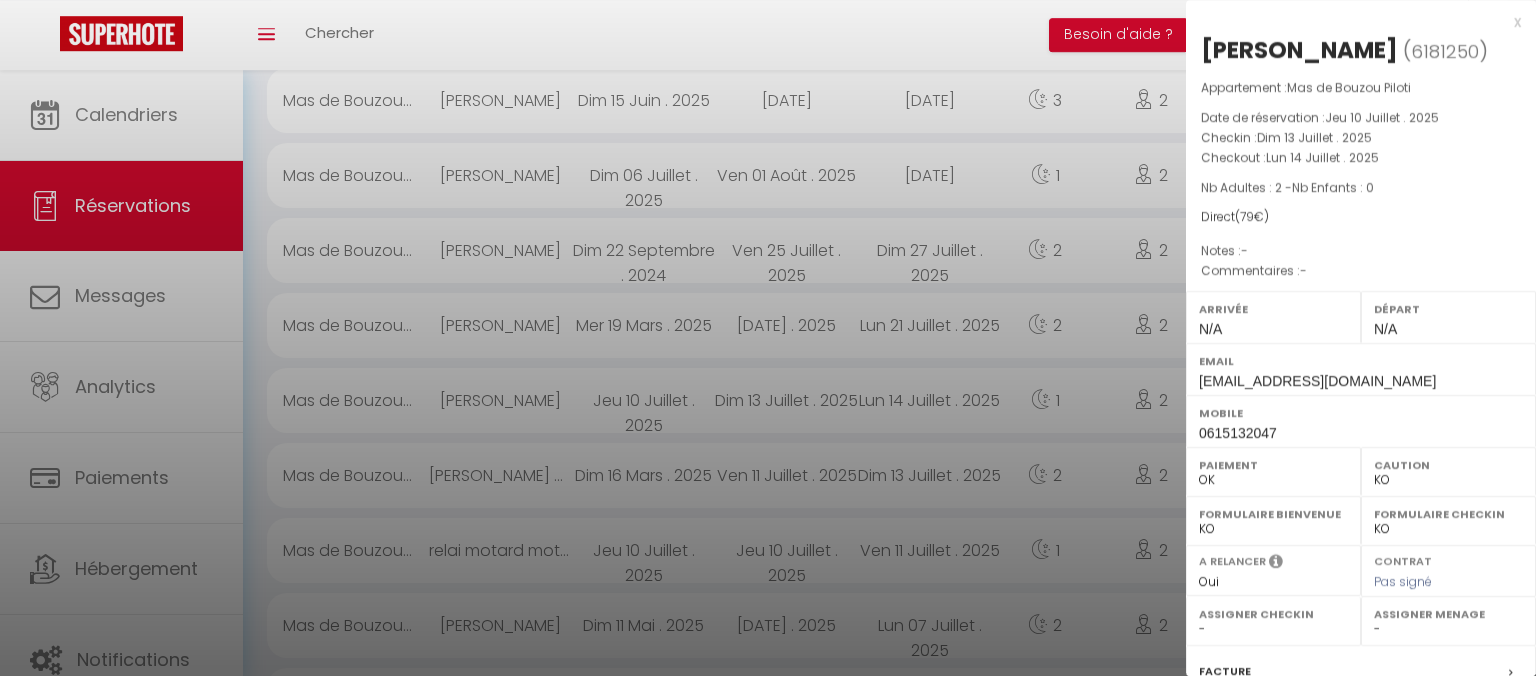 click at bounding box center [768, 338] 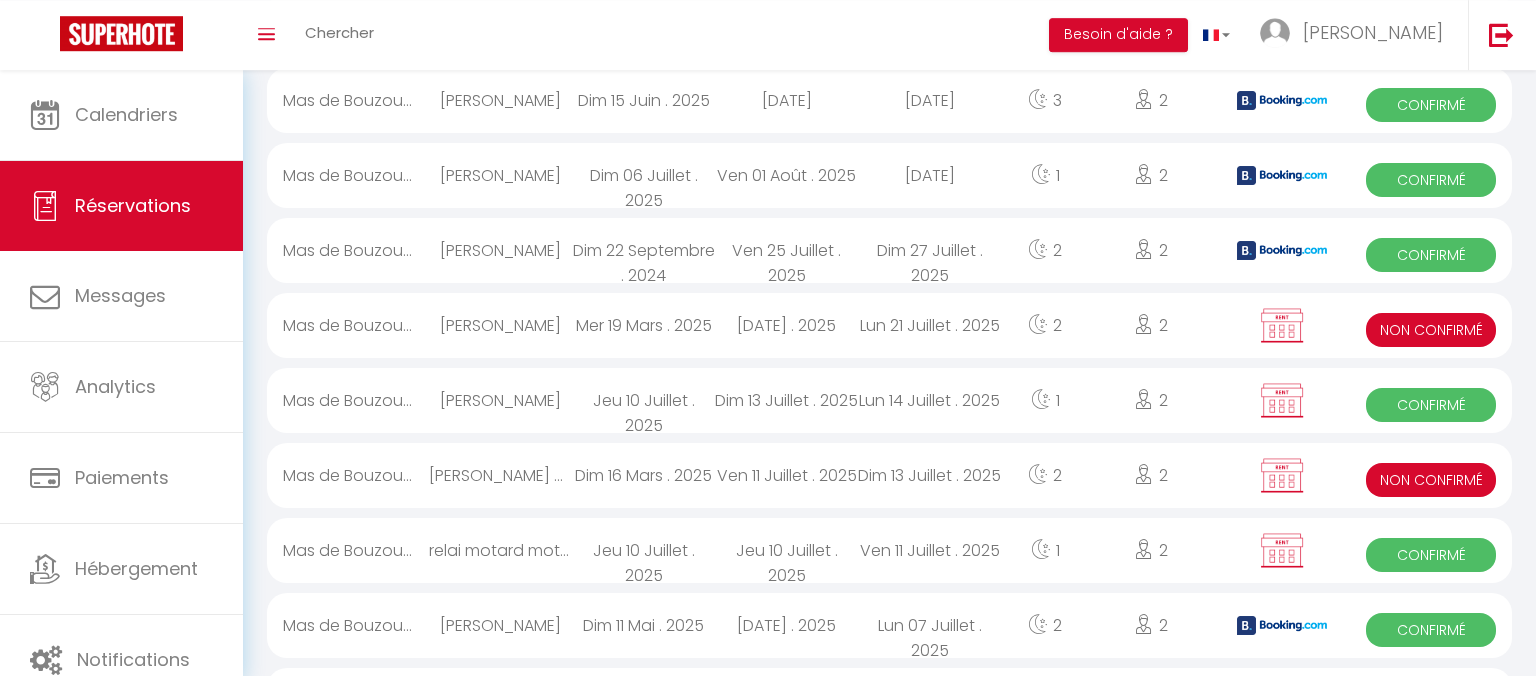 click at bounding box center [1282, 401] 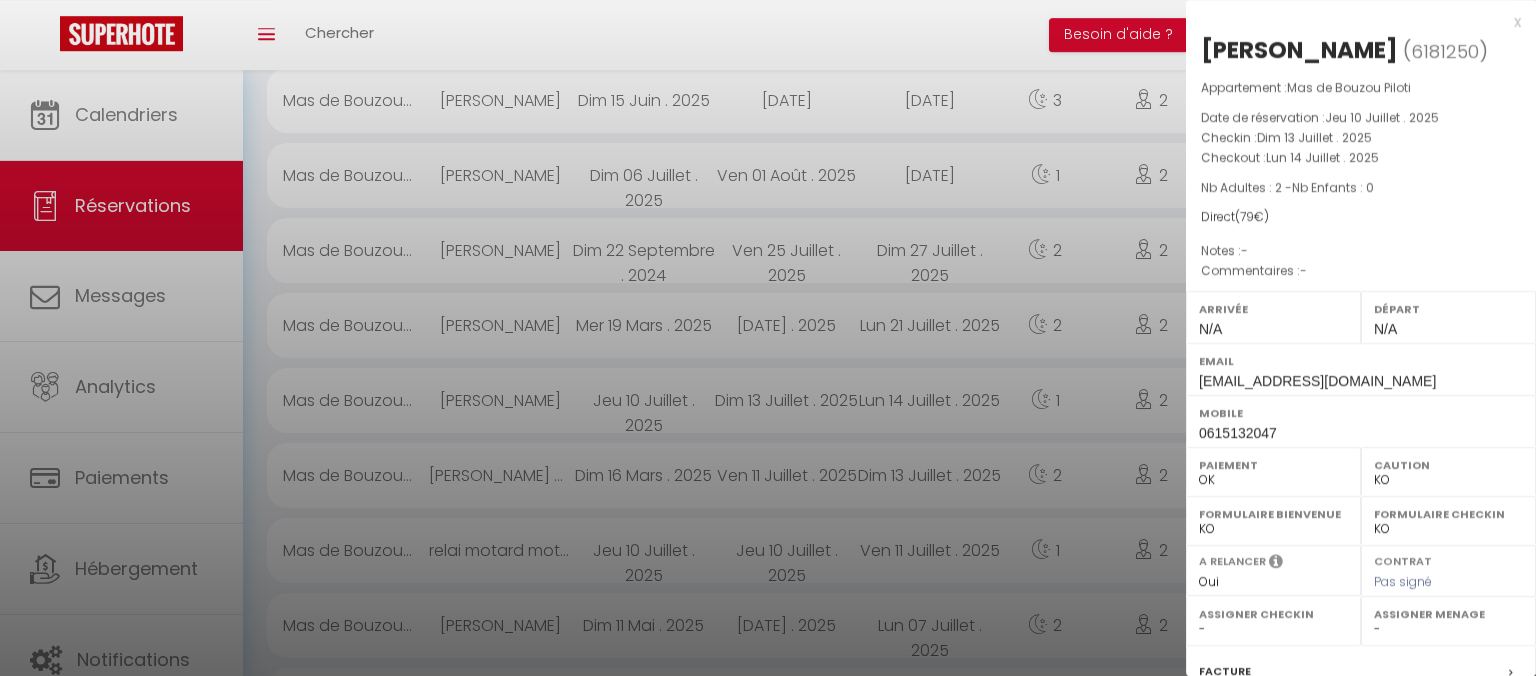 click at bounding box center (768, 338) 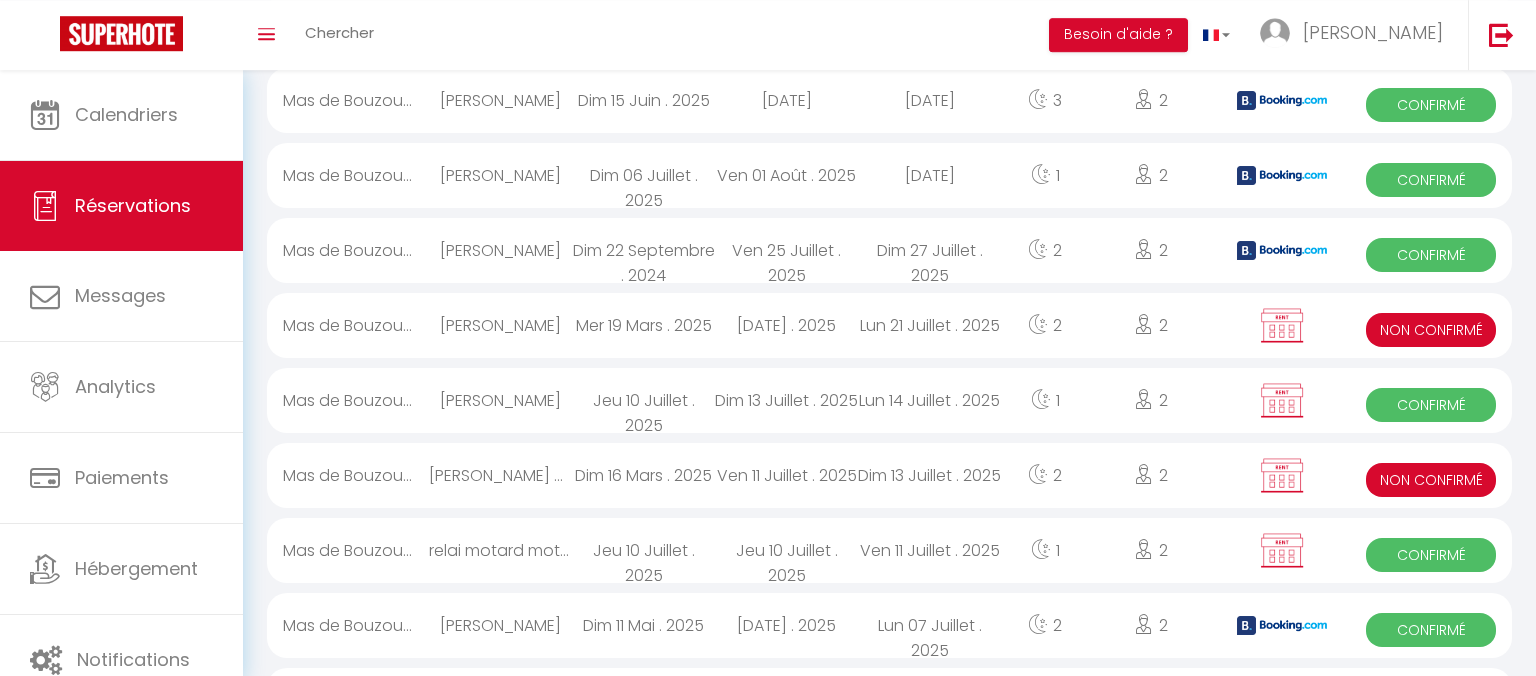 click on "Mas de Bouzou..." at bounding box center (348, 400) 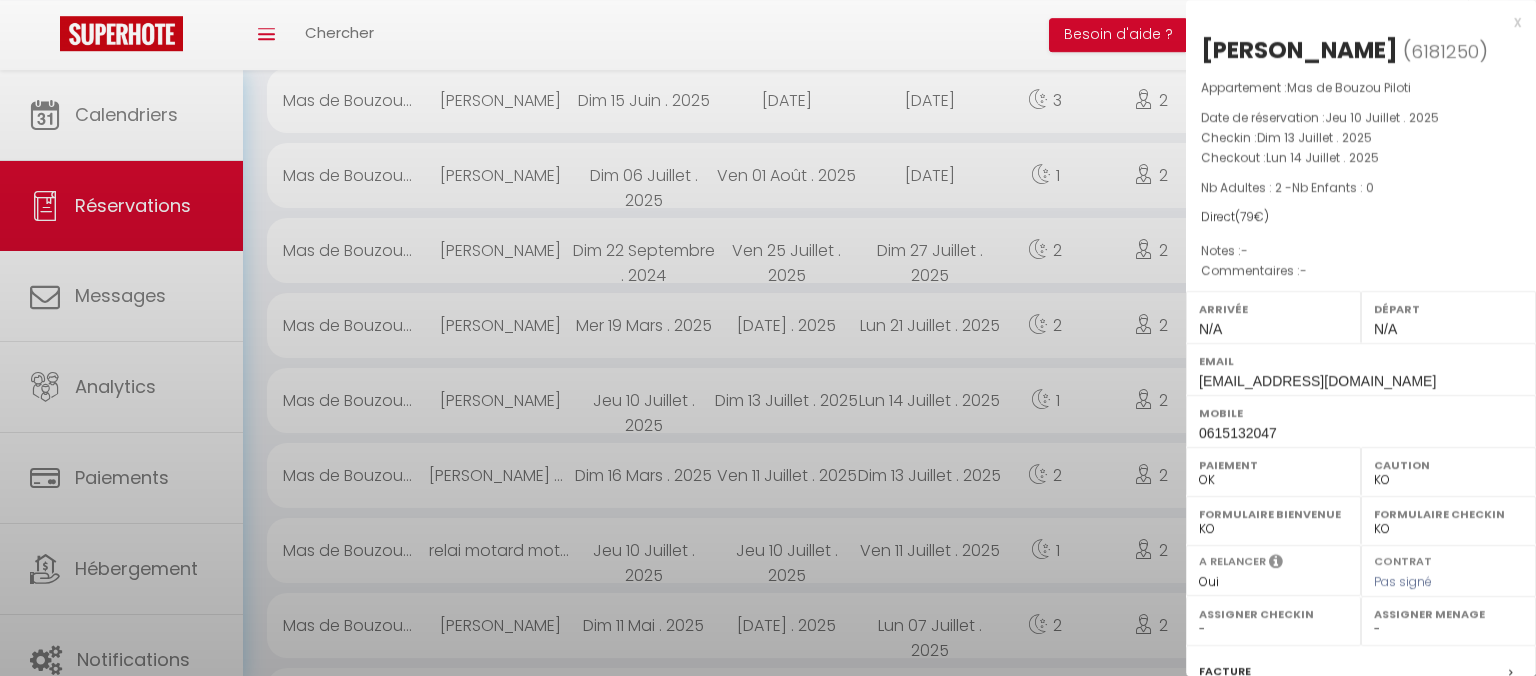 click at bounding box center [768, 338] 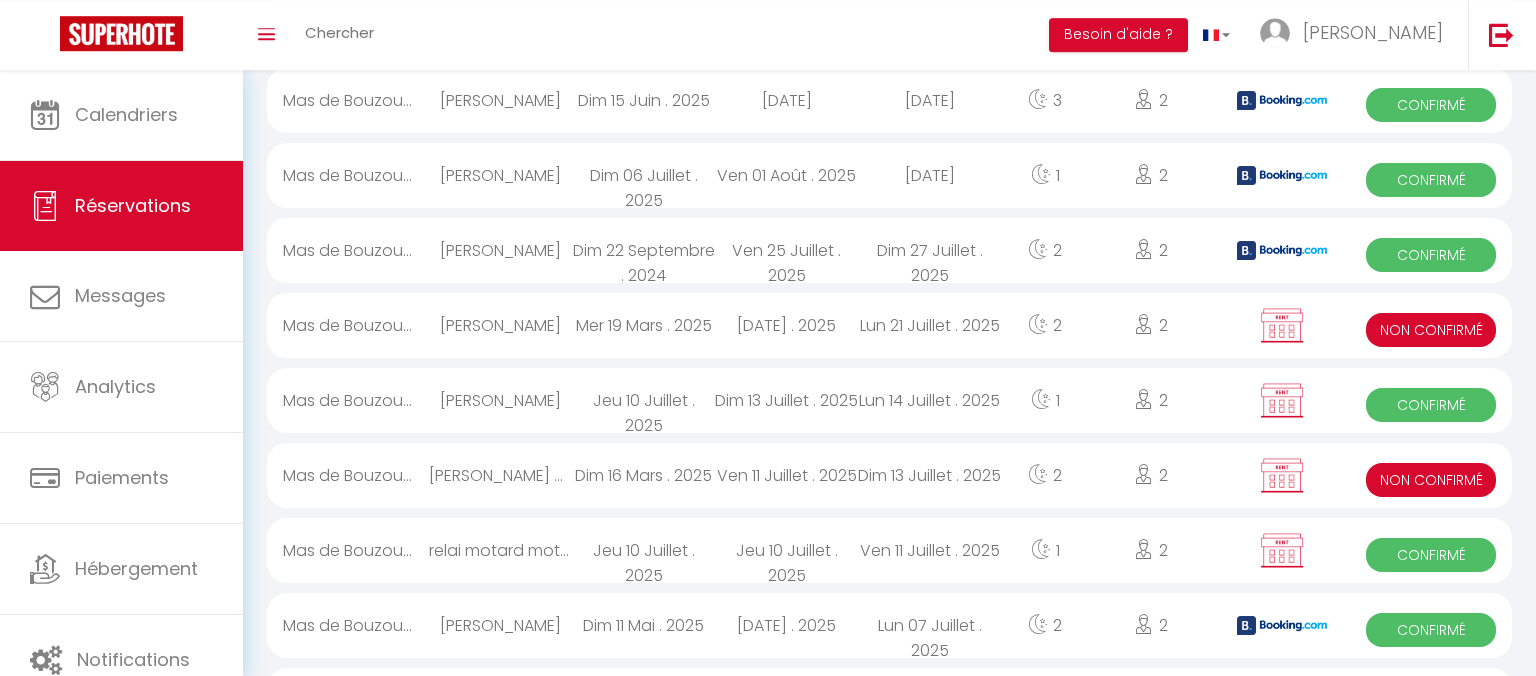 click on "Mas de Bouzou..." at bounding box center [348, 400] 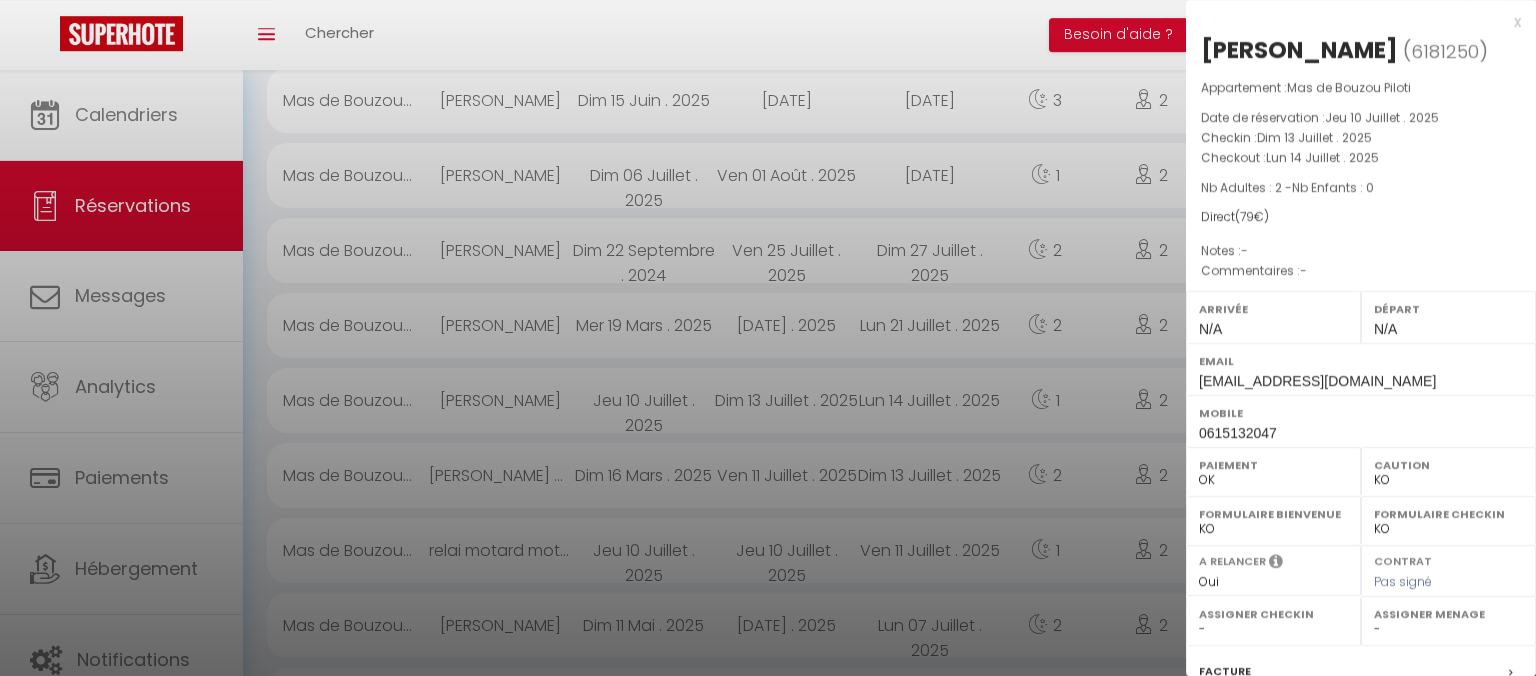 click at bounding box center (768, 338) 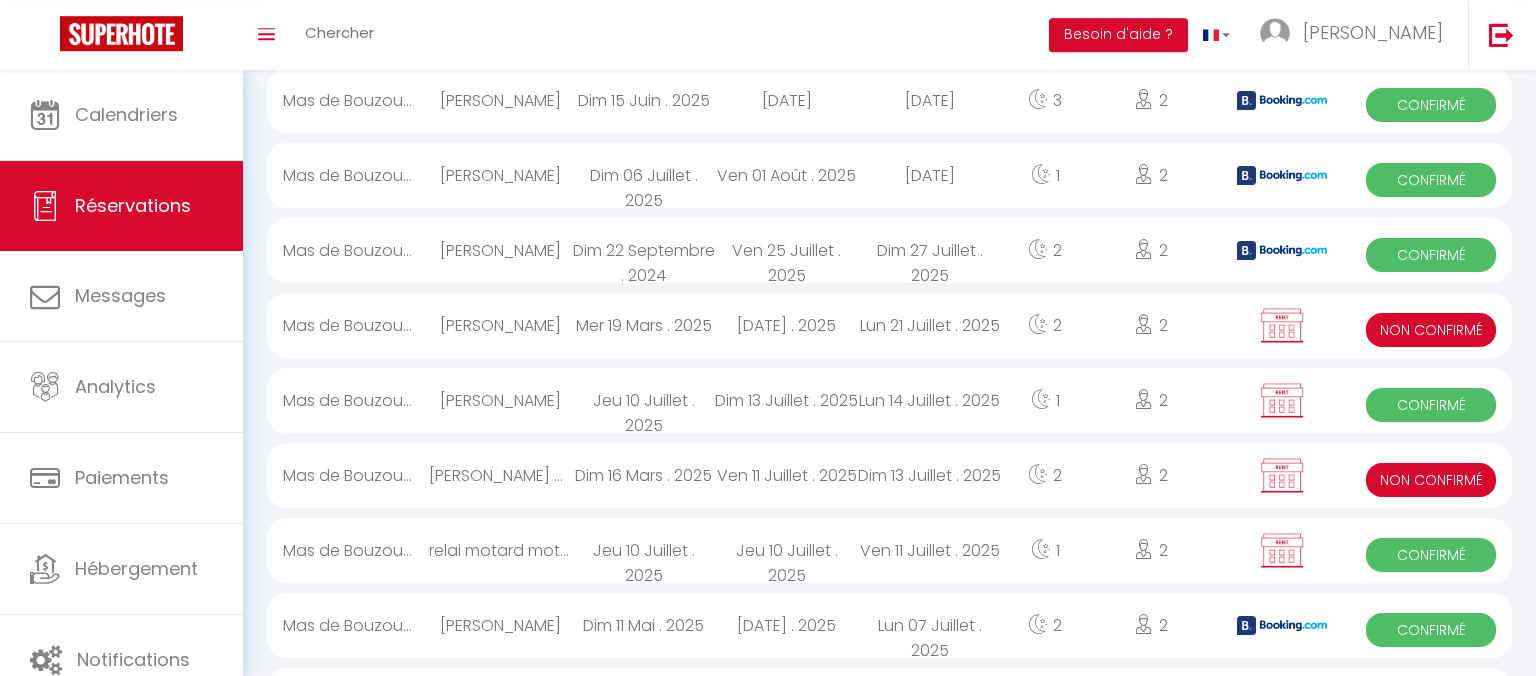 click on "Mas de Bouzou..." at bounding box center (348, 400) 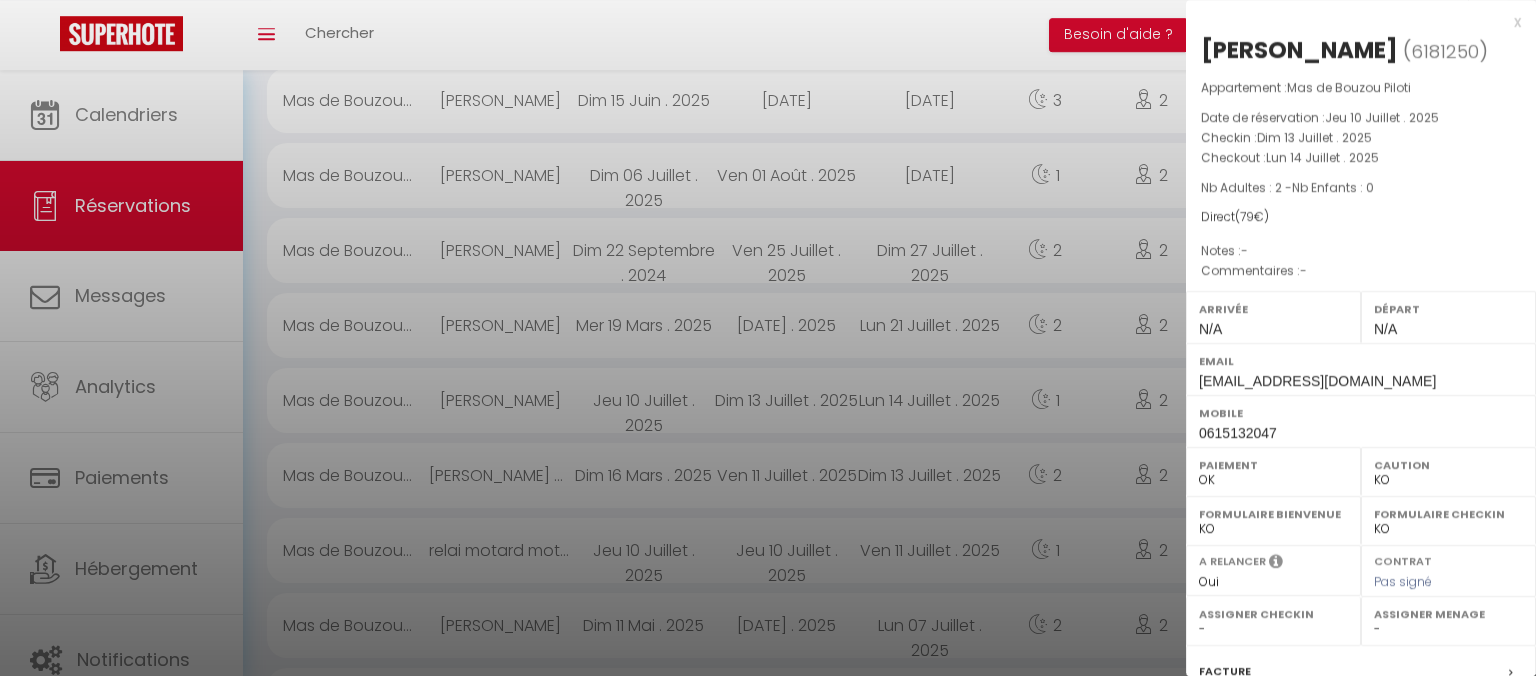 click at bounding box center (768, 338) 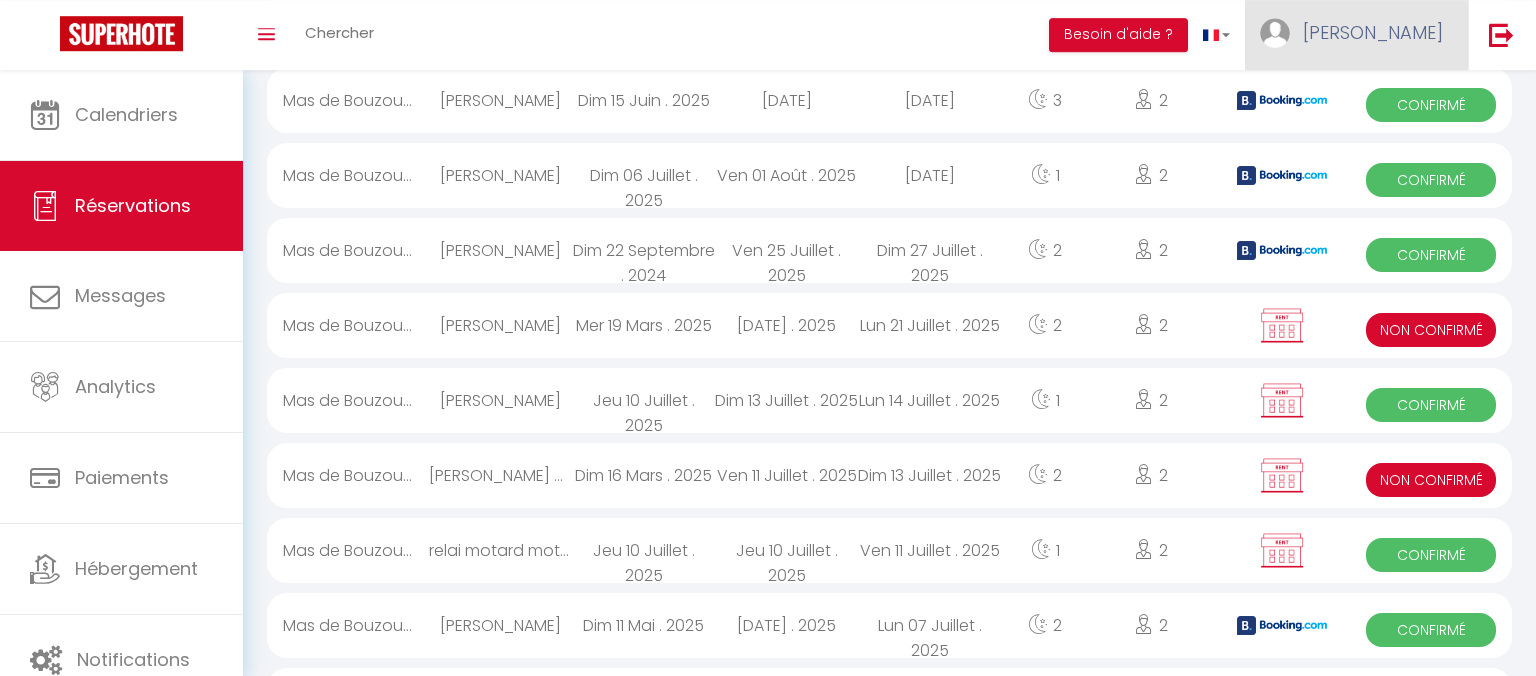 click on "[PERSON_NAME]" at bounding box center (1373, 32) 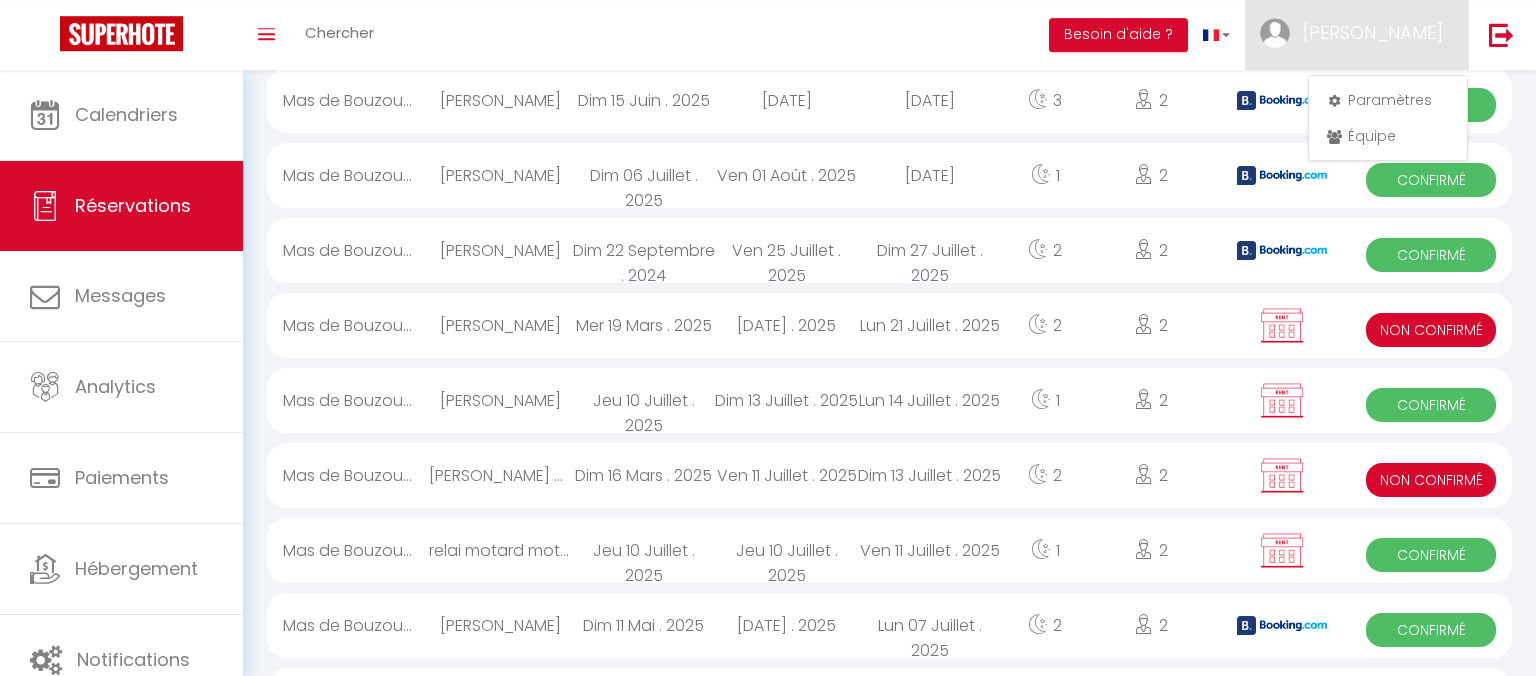 click on "Toggle menubar     Chercher   BUTTON
Besoin d'aide ?
[PERSON_NAME]        Équipe" at bounding box center [833, 35] 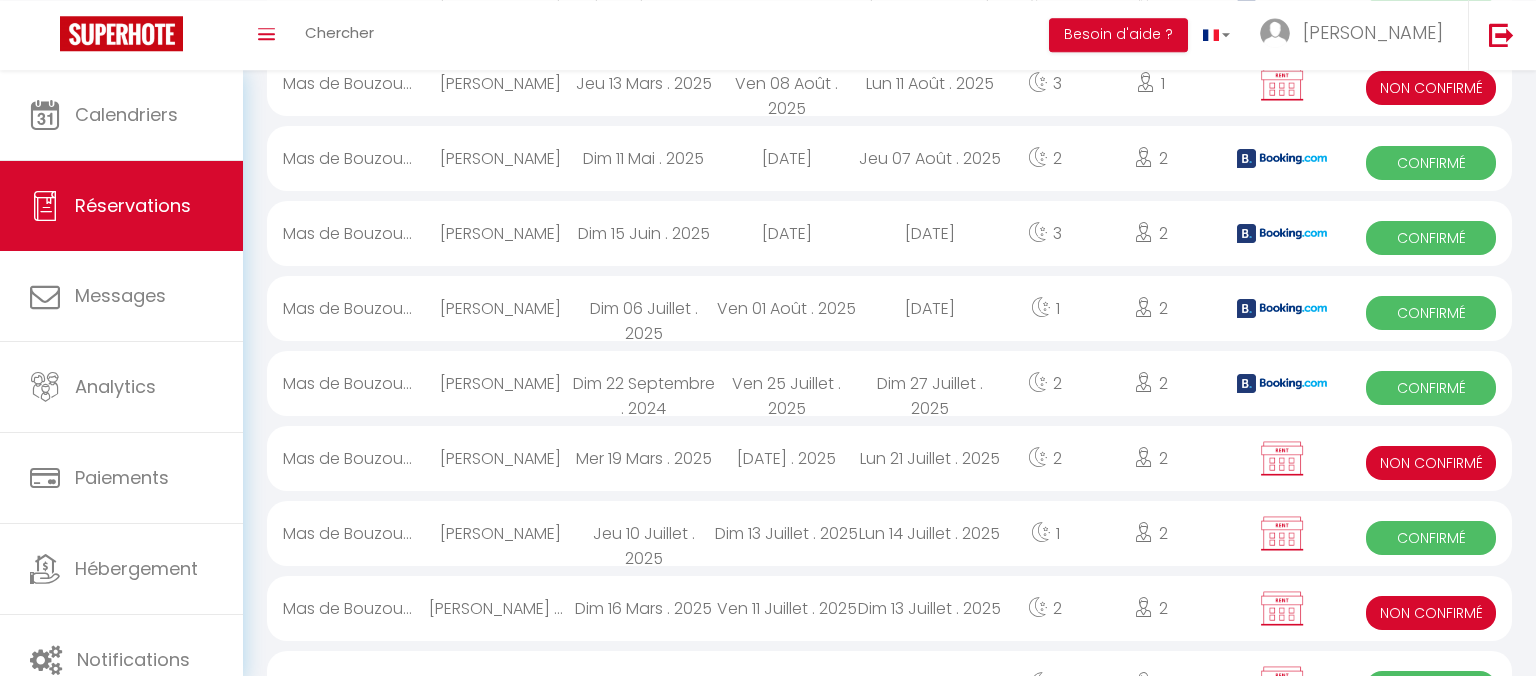scroll, scrollTop: 496, scrollLeft: 0, axis: vertical 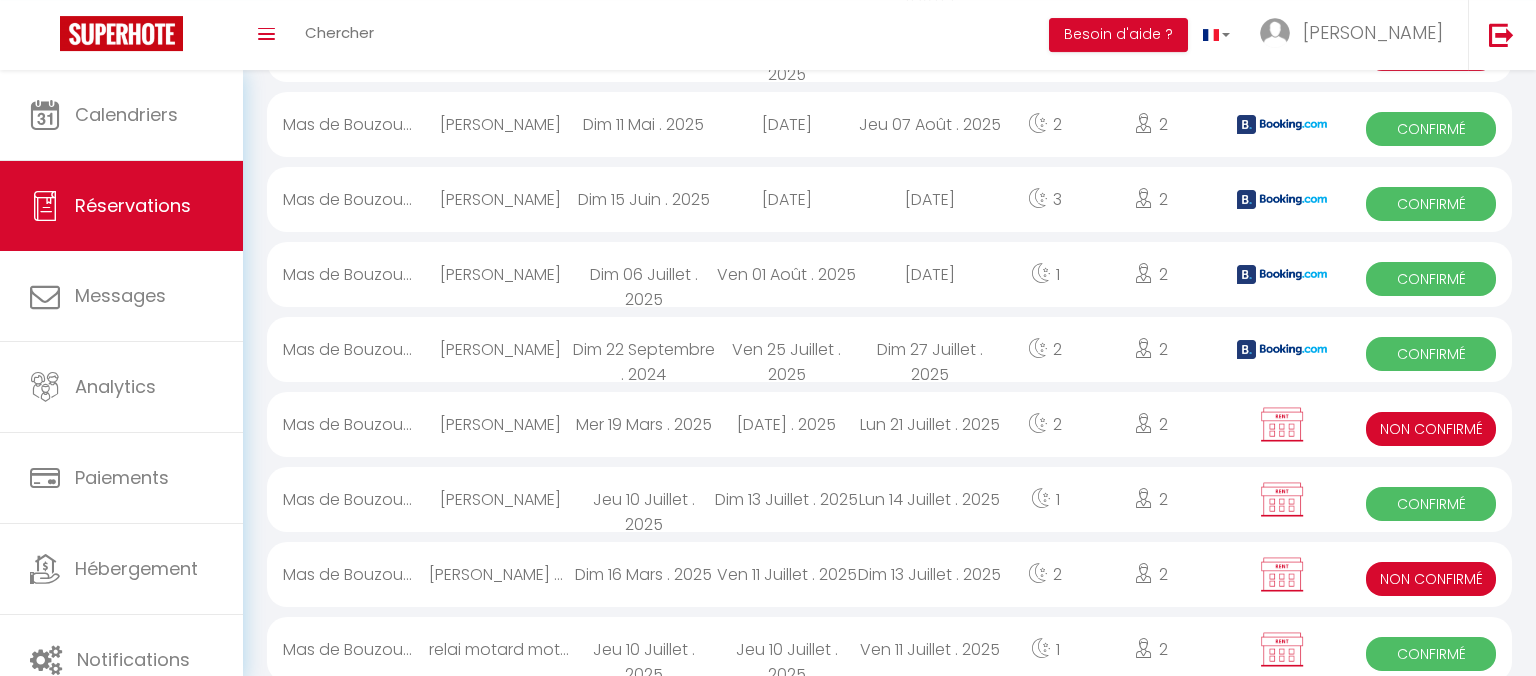 click on "1" at bounding box center [1045, 499] 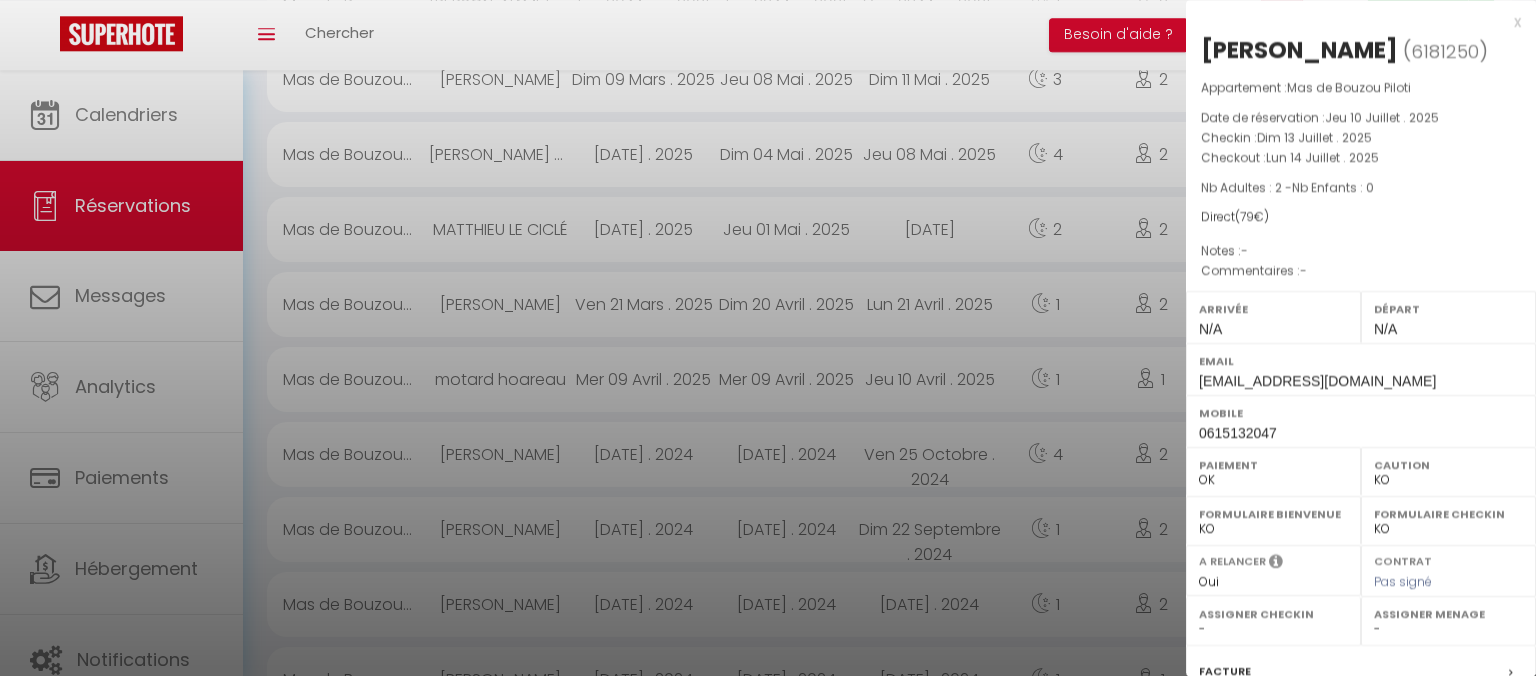 scroll, scrollTop: 1976, scrollLeft: 0, axis: vertical 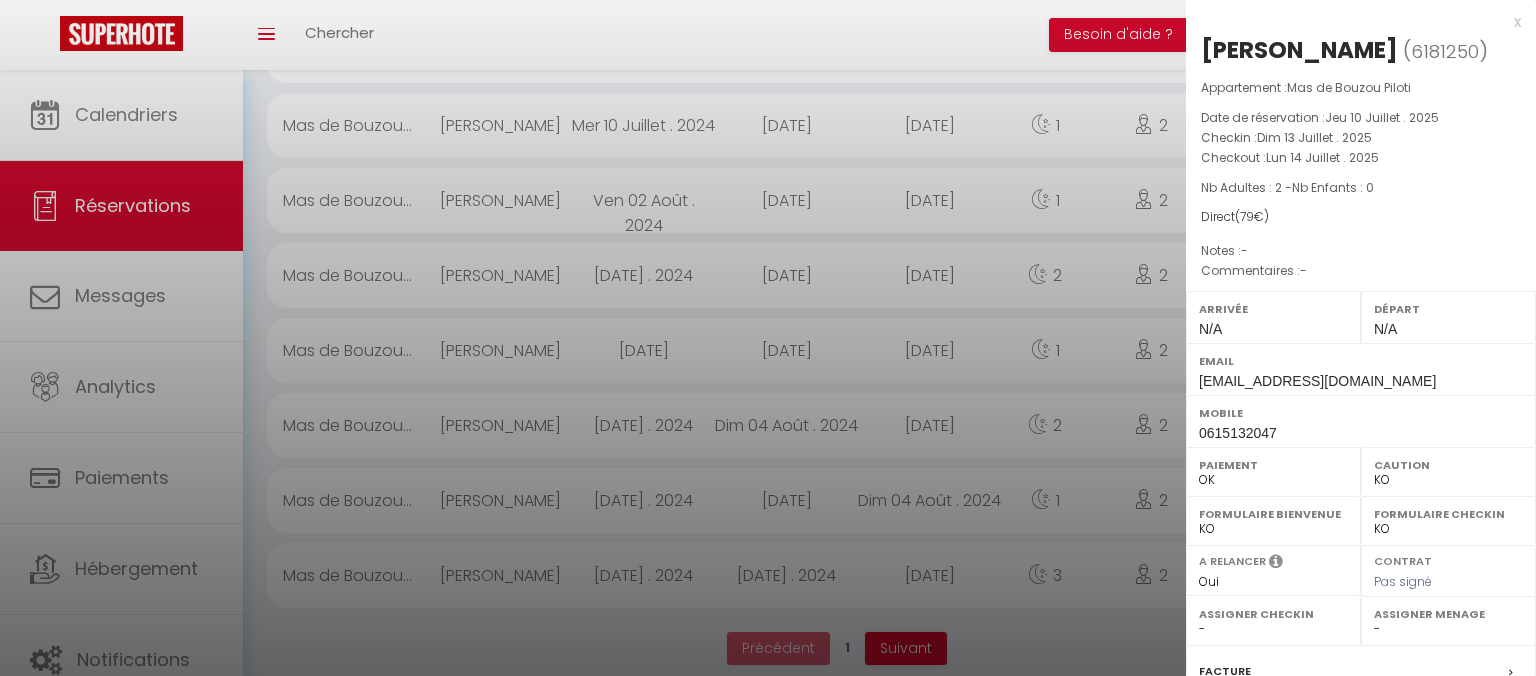 click at bounding box center (768, 338) 